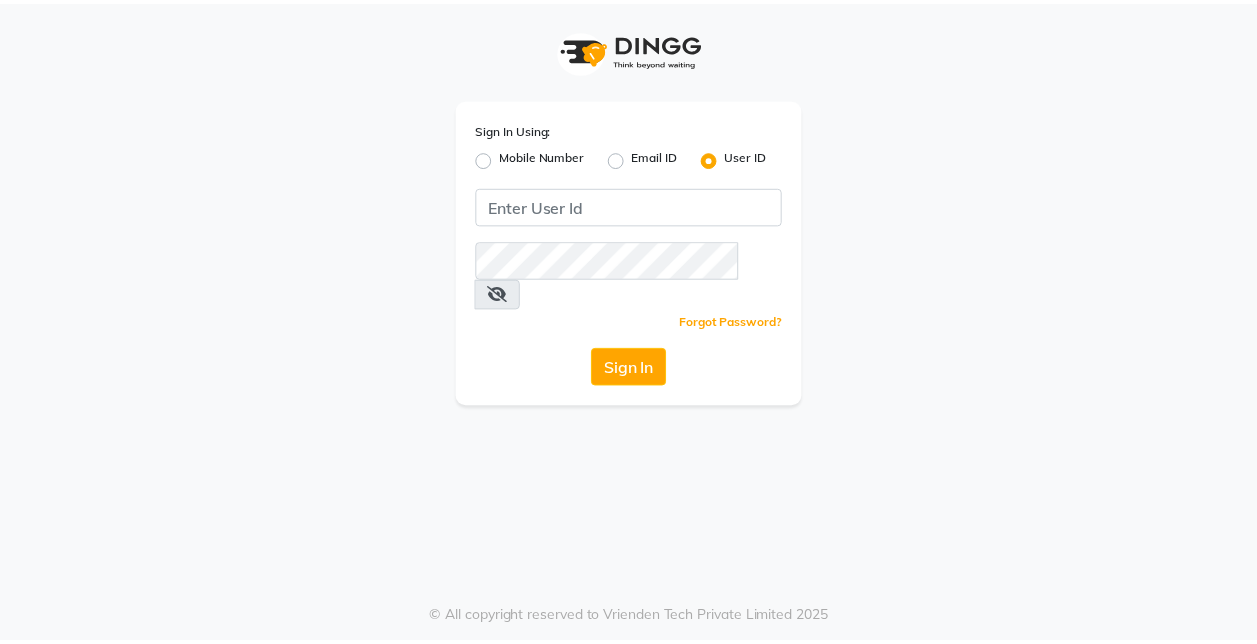 scroll, scrollTop: 0, scrollLeft: 0, axis: both 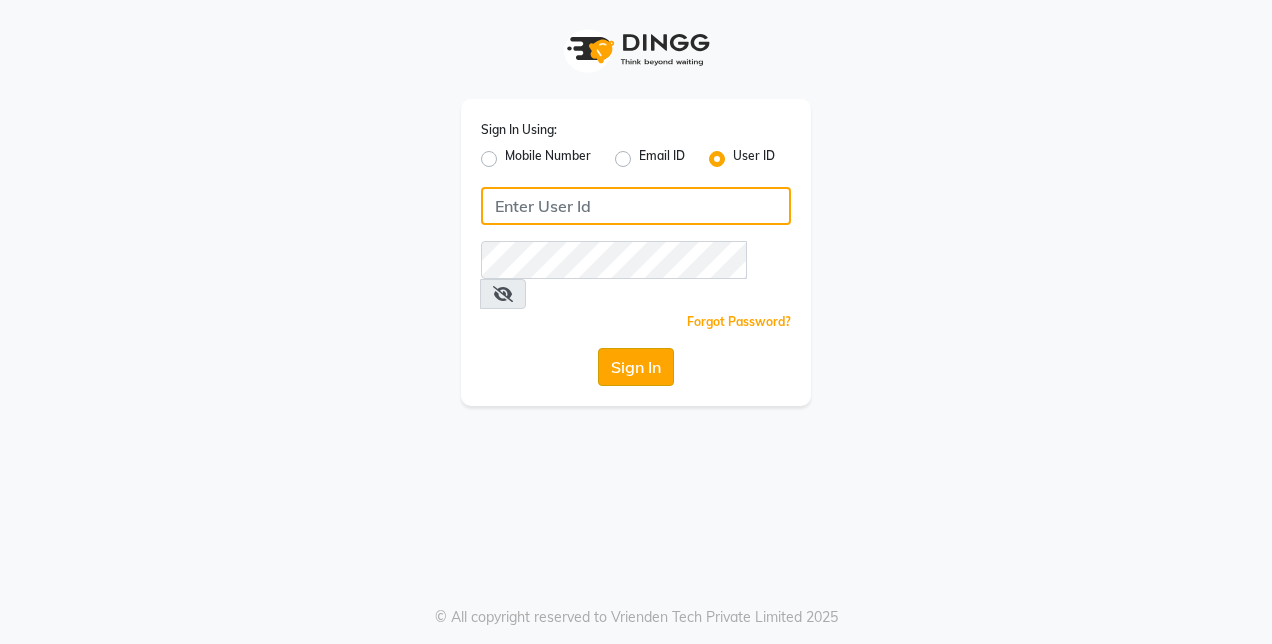 type on "[USERNAME]" 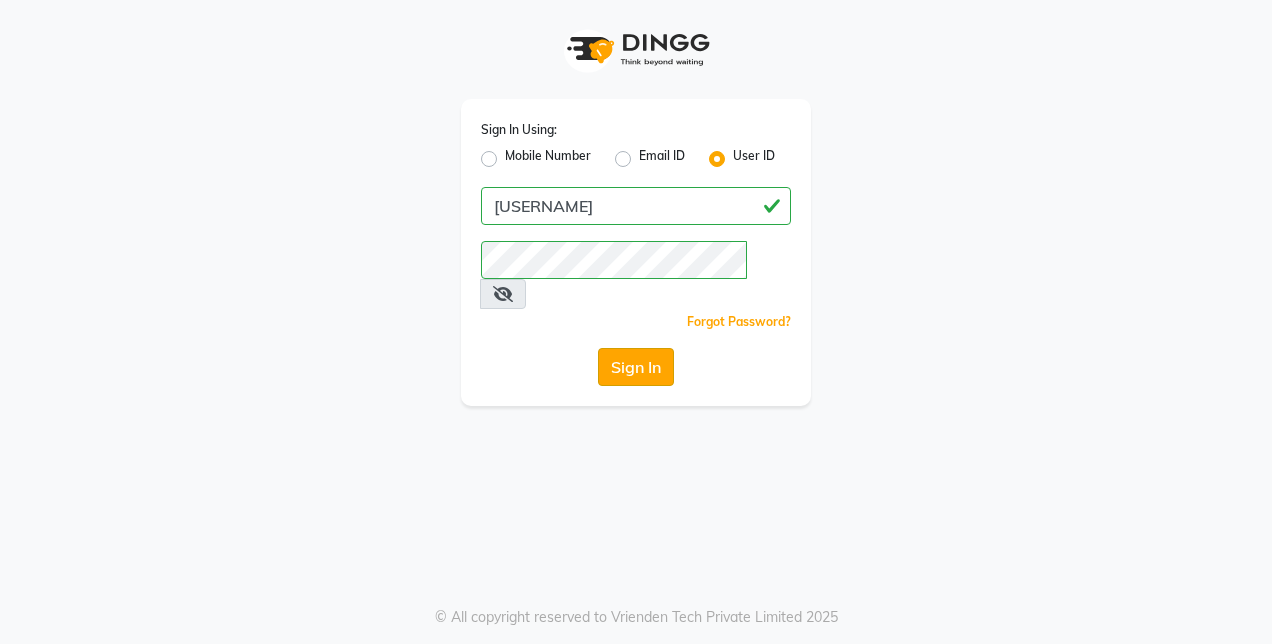 click on "Sign In" 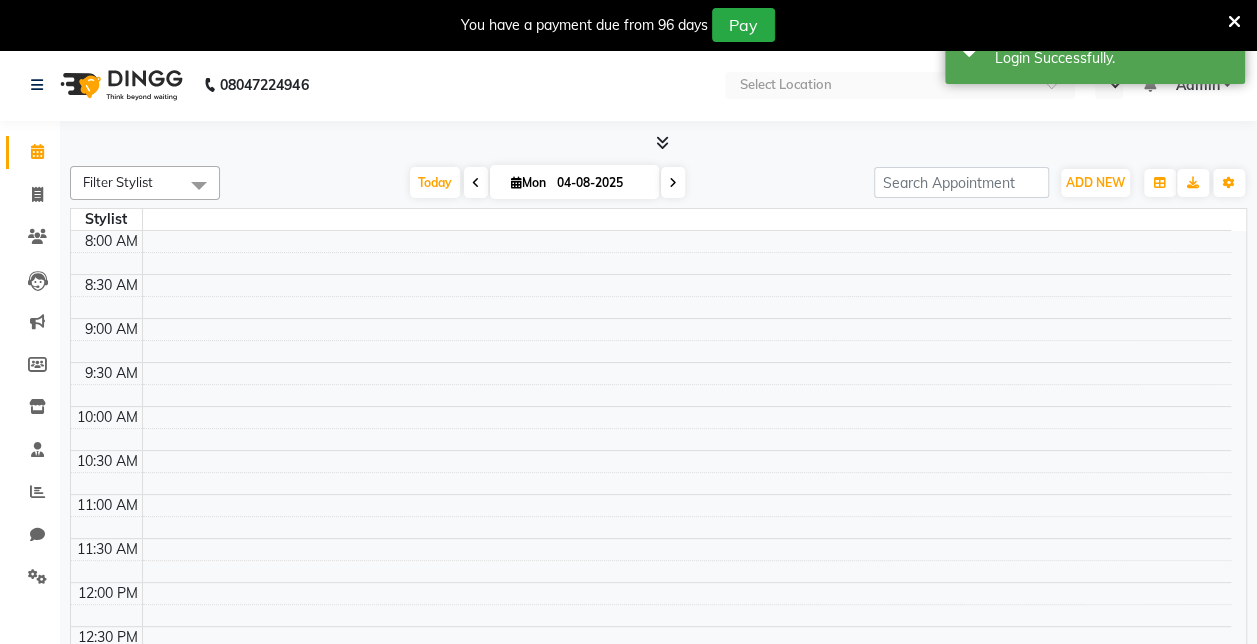 select on "en" 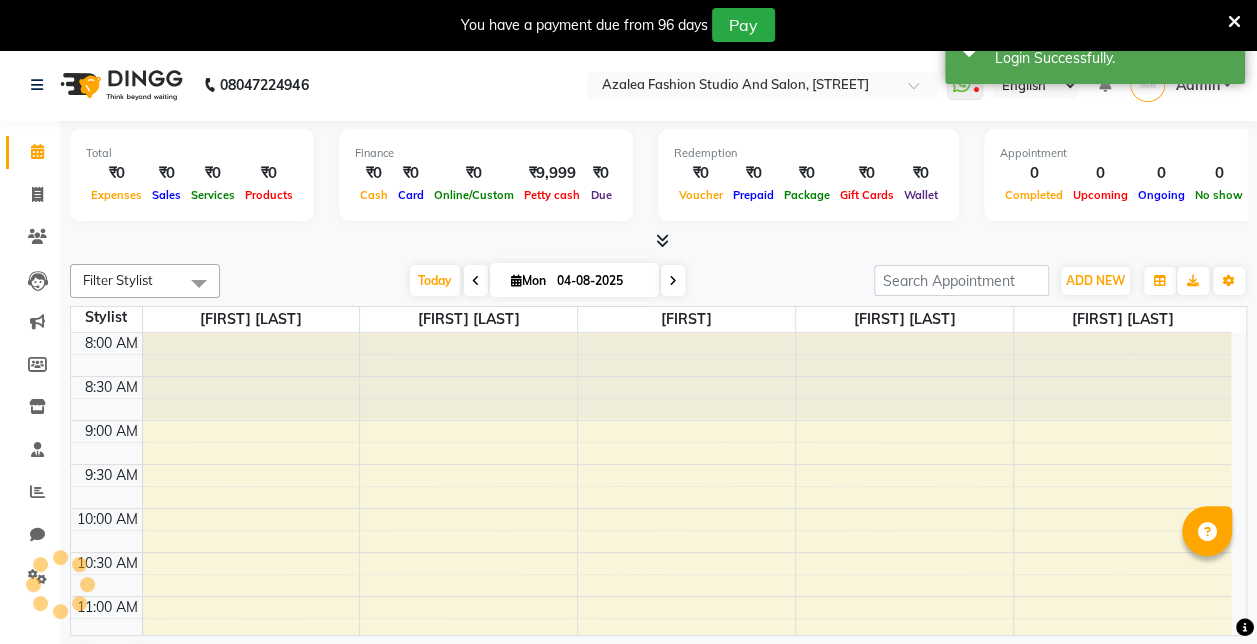 scroll, scrollTop: 0, scrollLeft: 0, axis: both 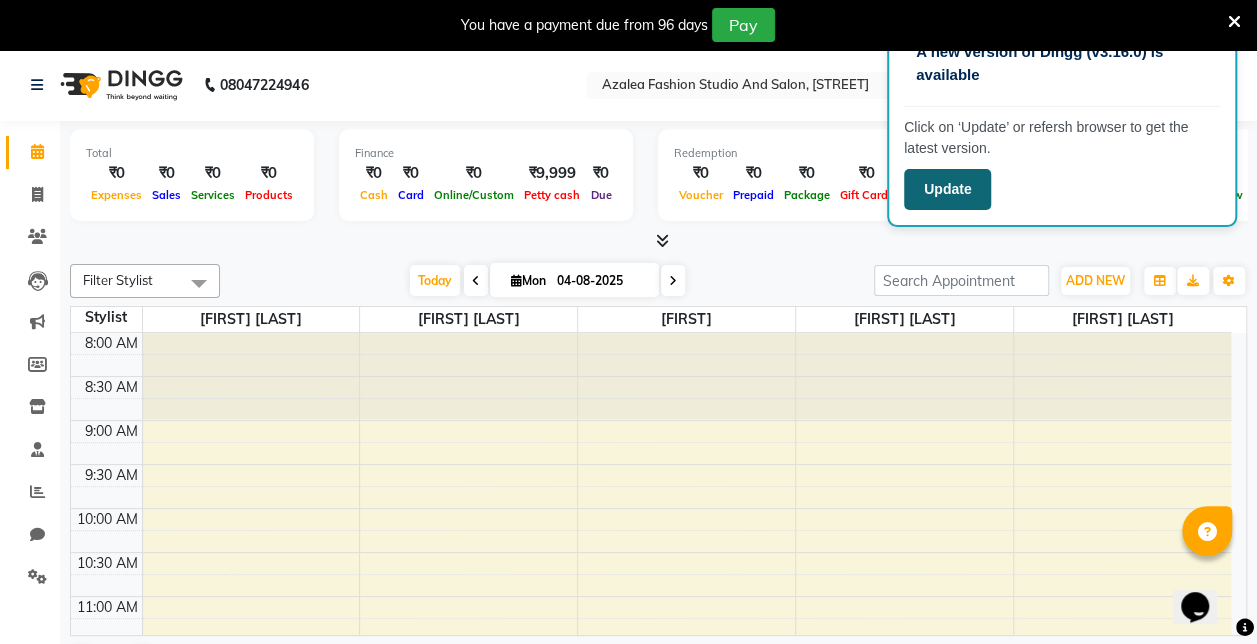 click on "Update" 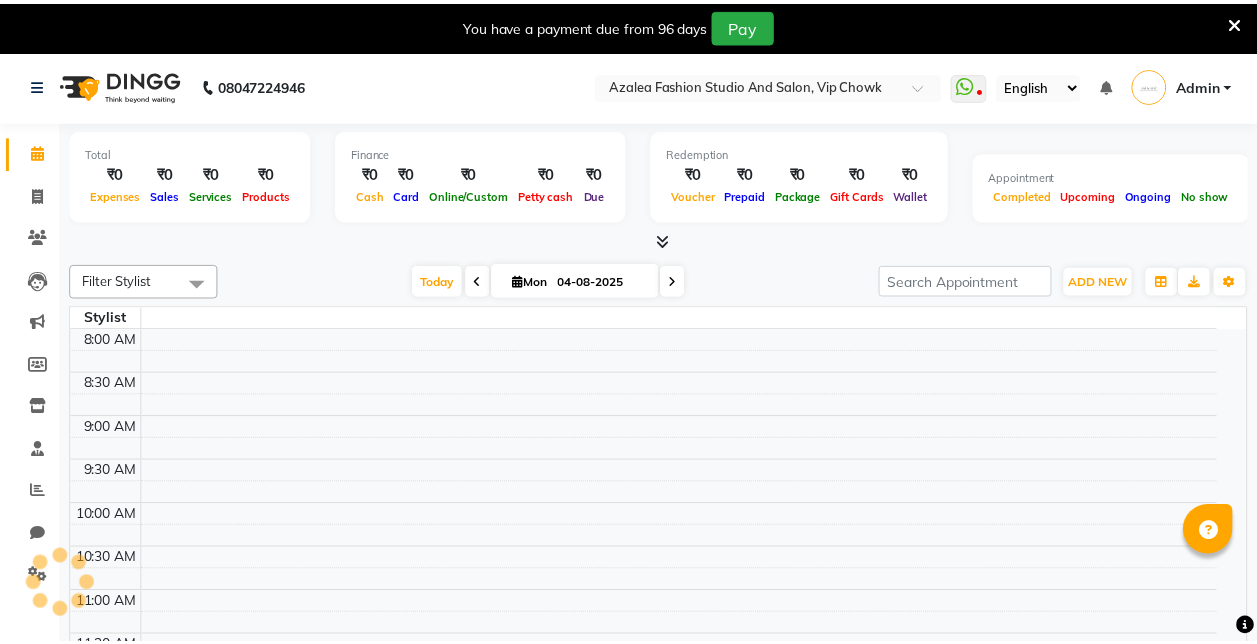 scroll, scrollTop: 0, scrollLeft: 0, axis: both 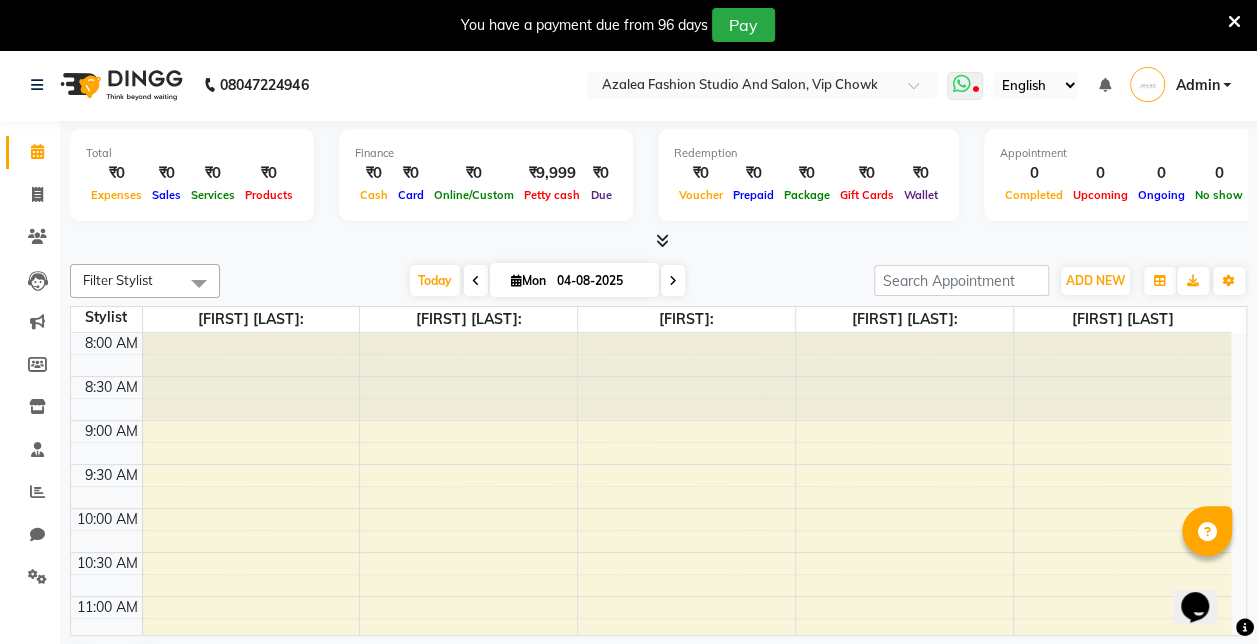 click at bounding box center [961, 84] 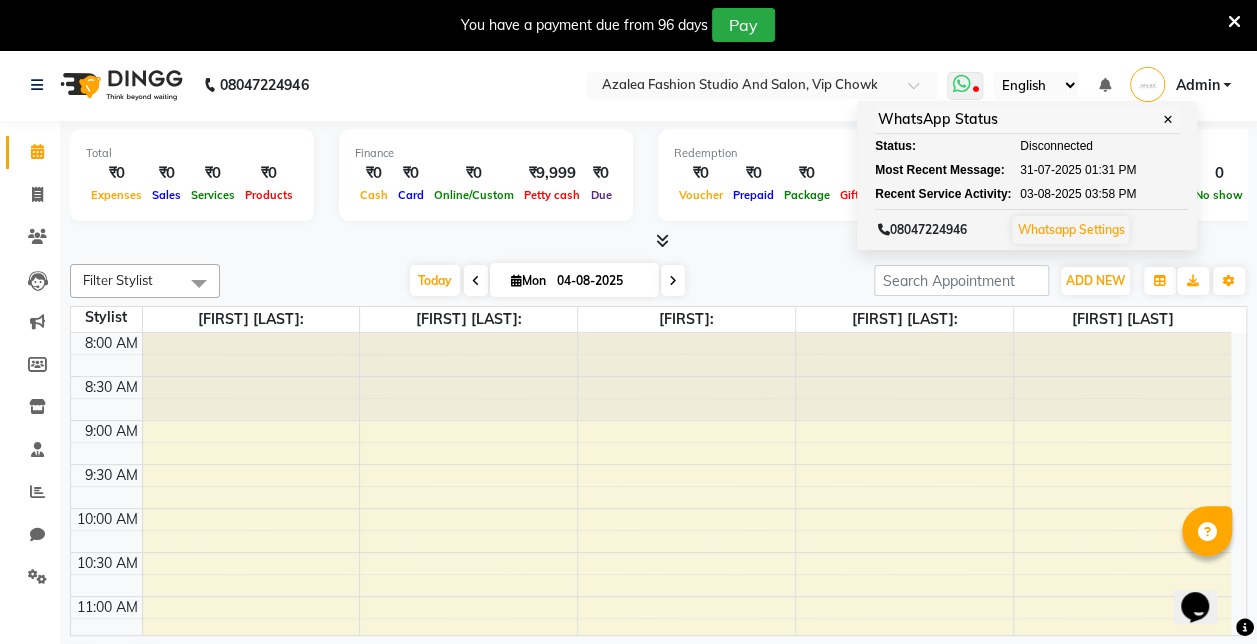 click on "Whatsapp Settings" at bounding box center (1070, 229) 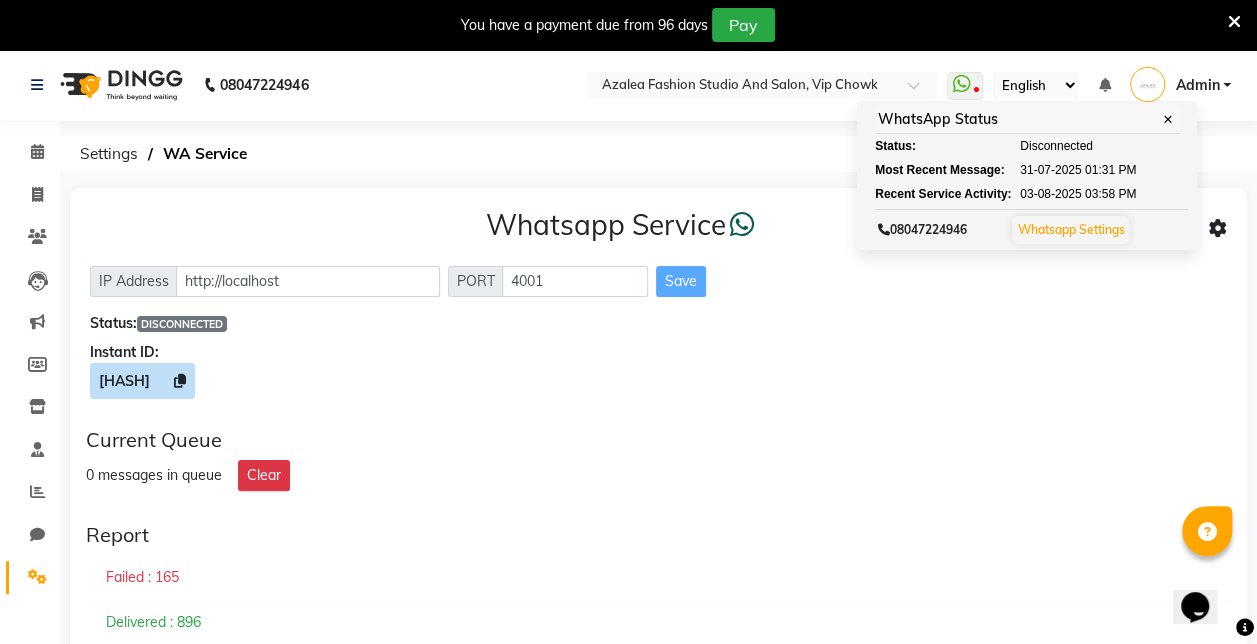 click on "[HASH]" 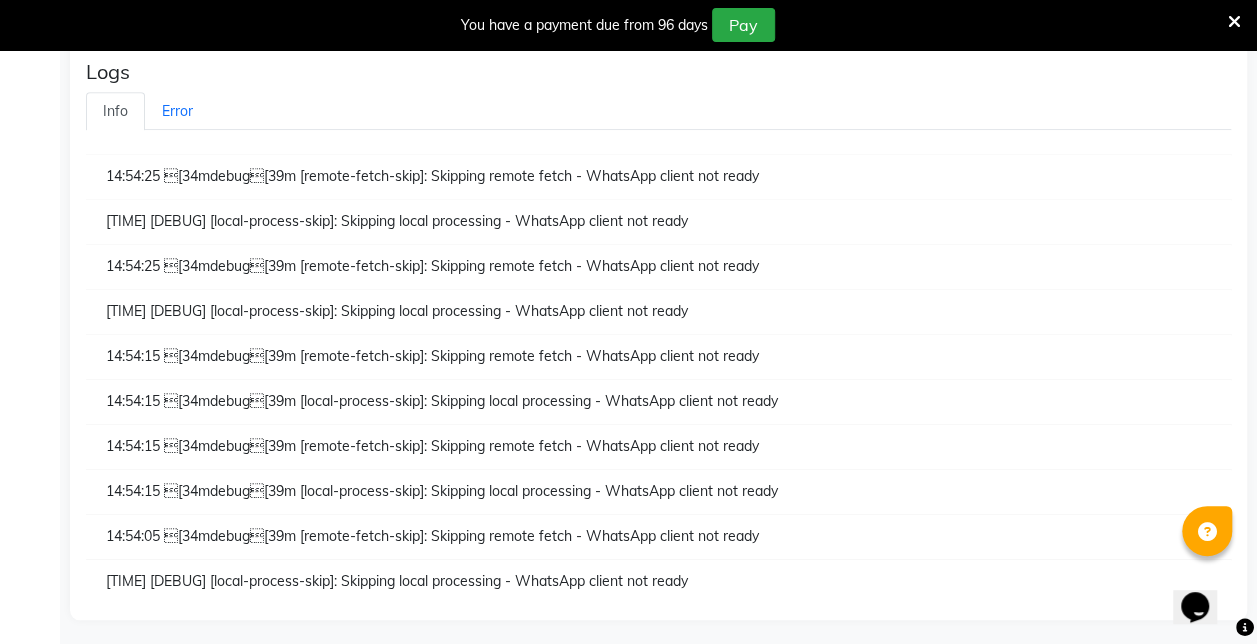 scroll, scrollTop: 0, scrollLeft: 0, axis: both 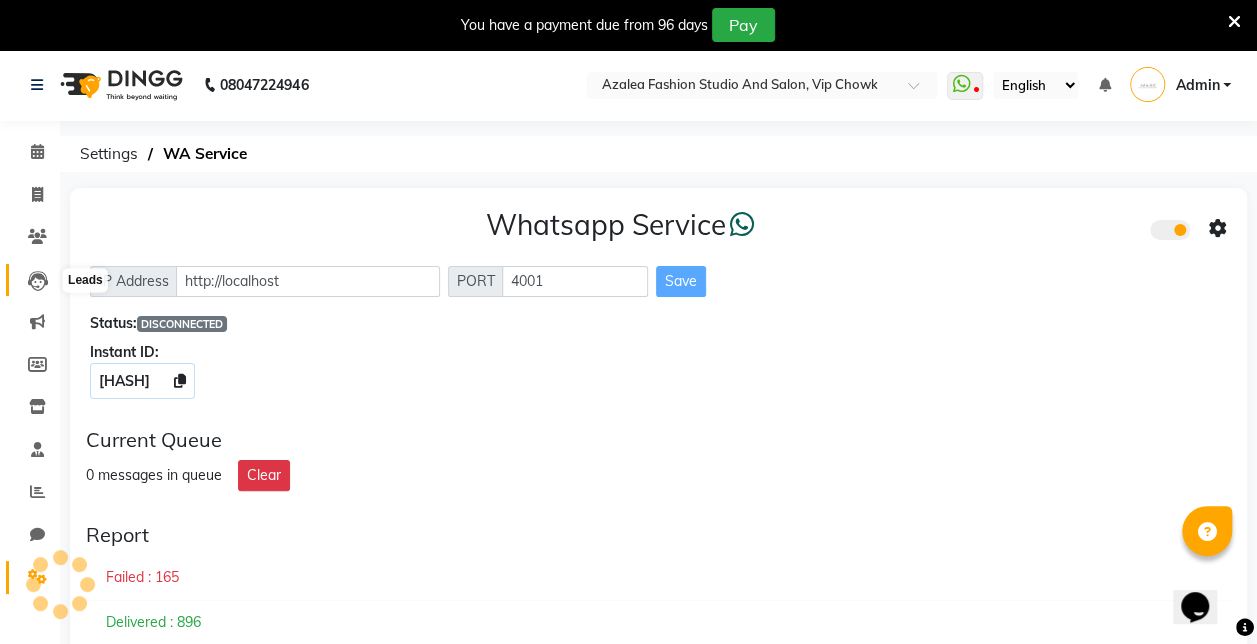 click 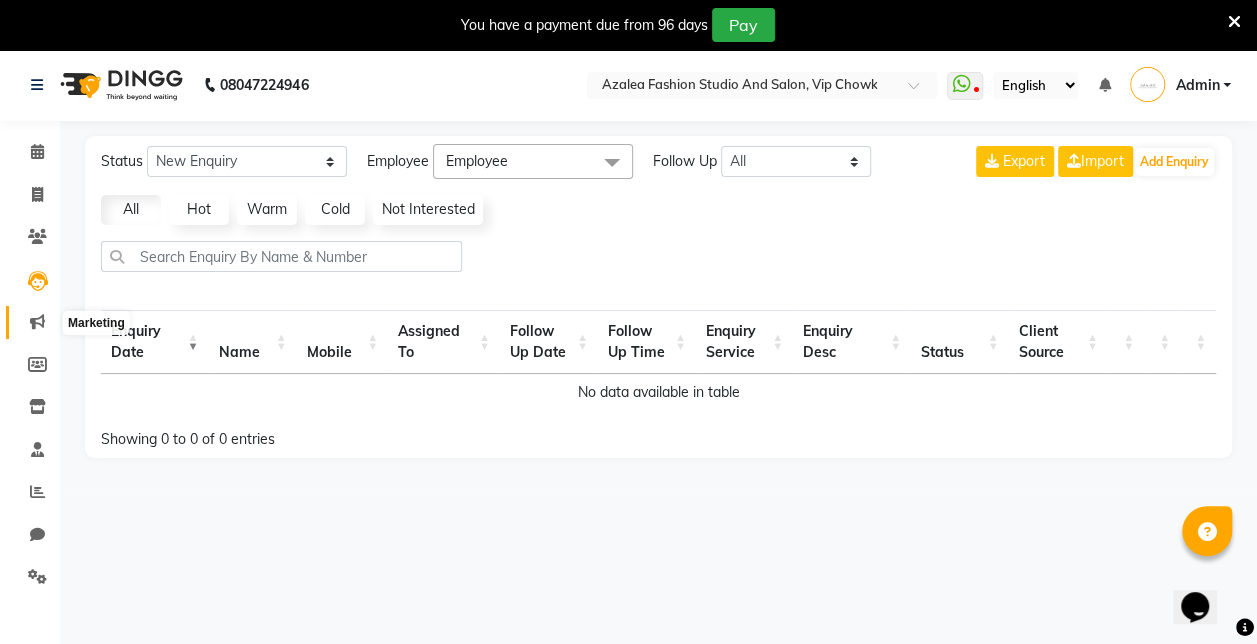 click 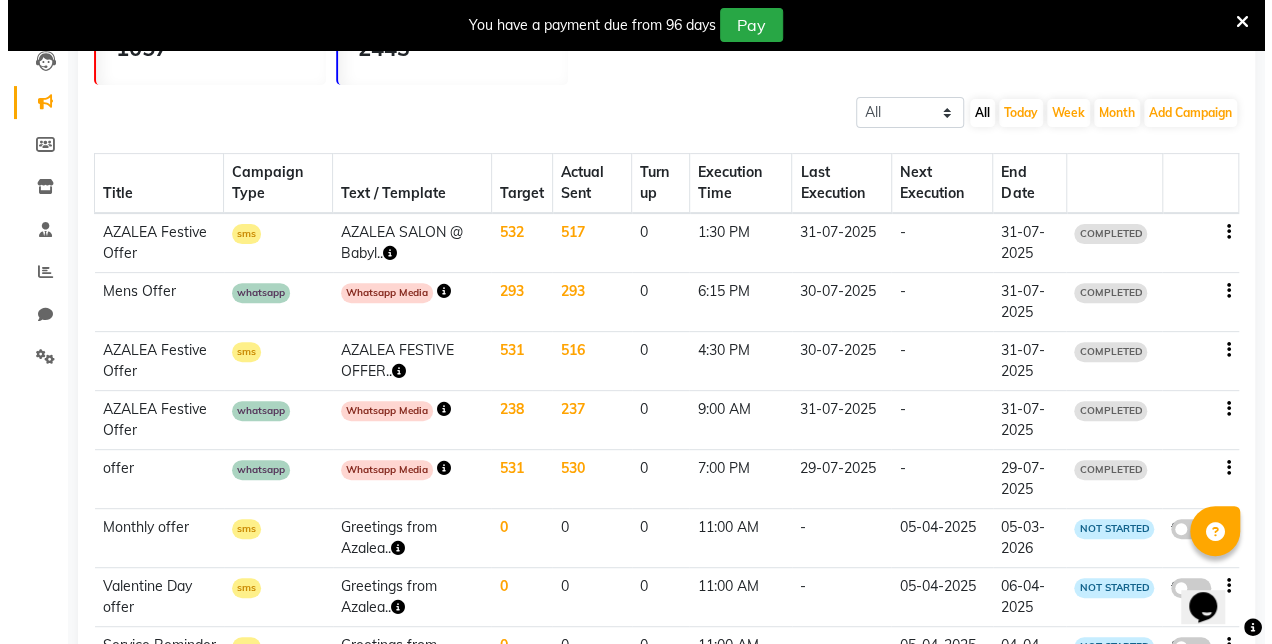 scroll, scrollTop: 228, scrollLeft: 0, axis: vertical 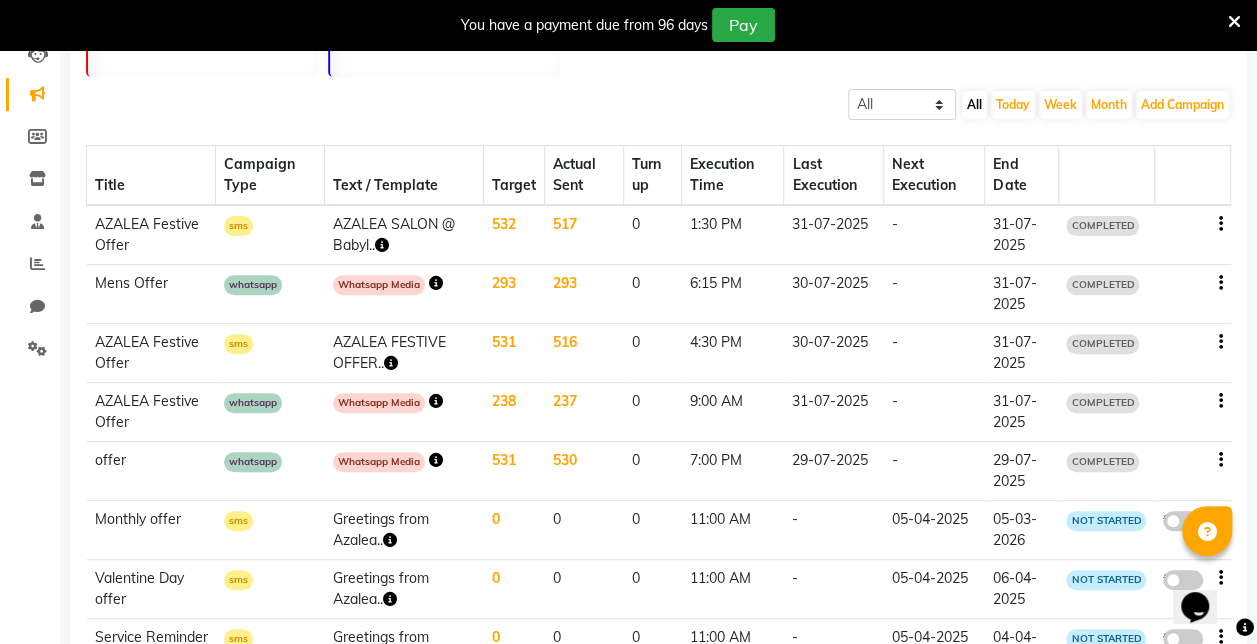 click 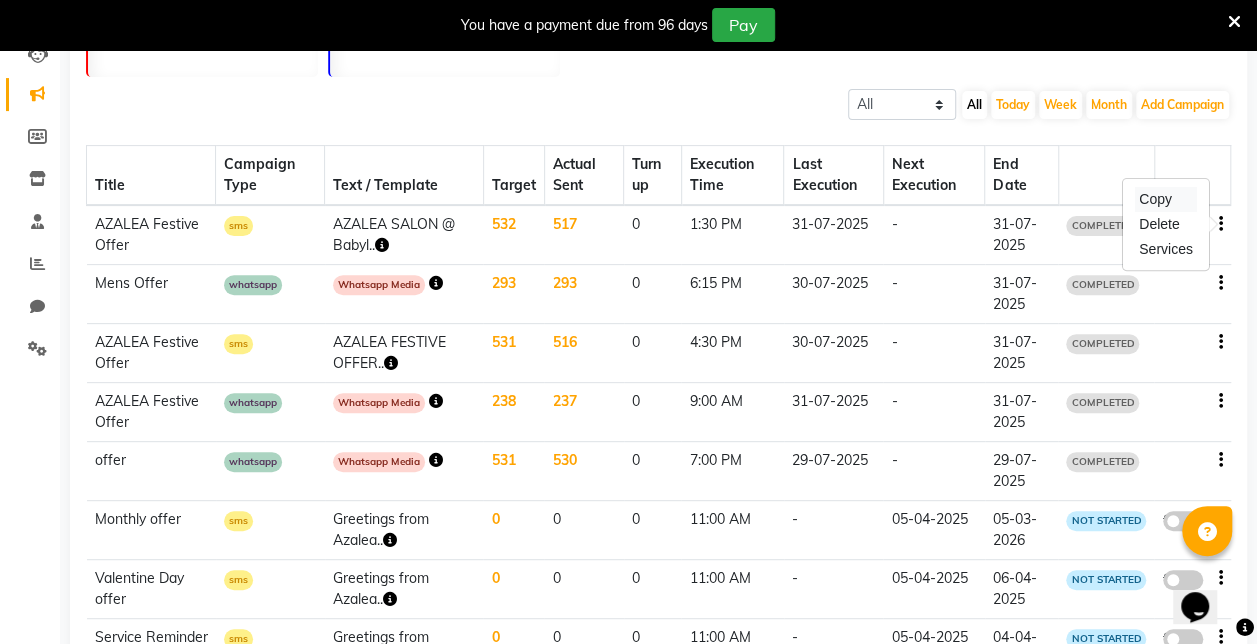 click on "Copy" at bounding box center [1166, 199] 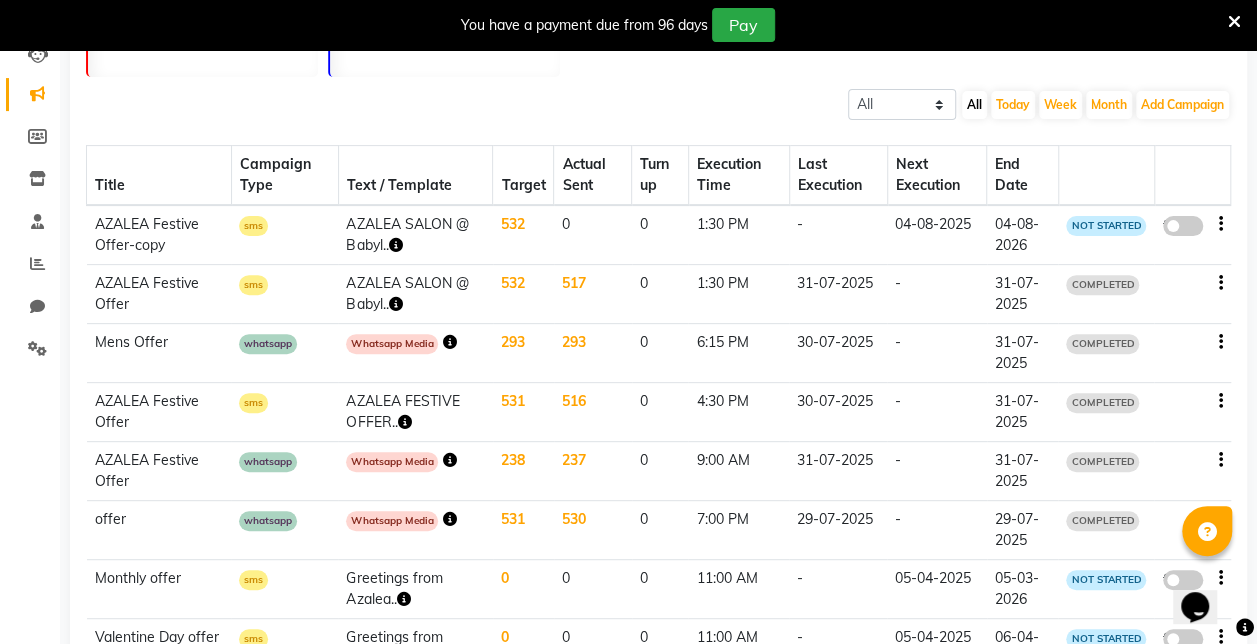 click 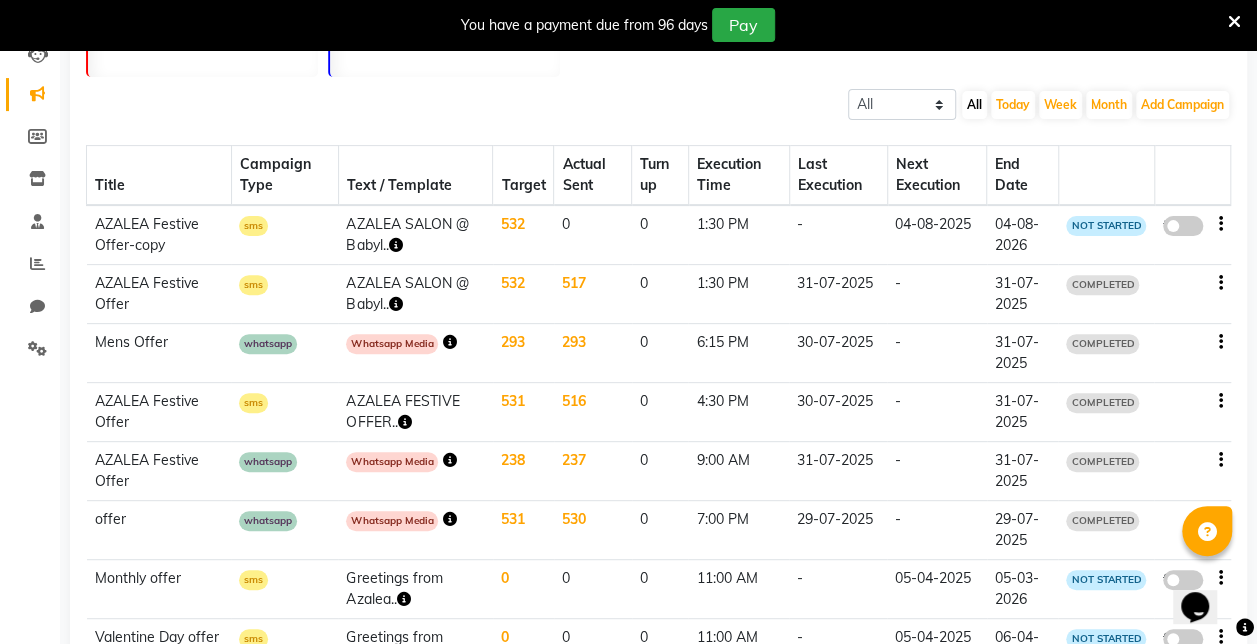 click on "false" 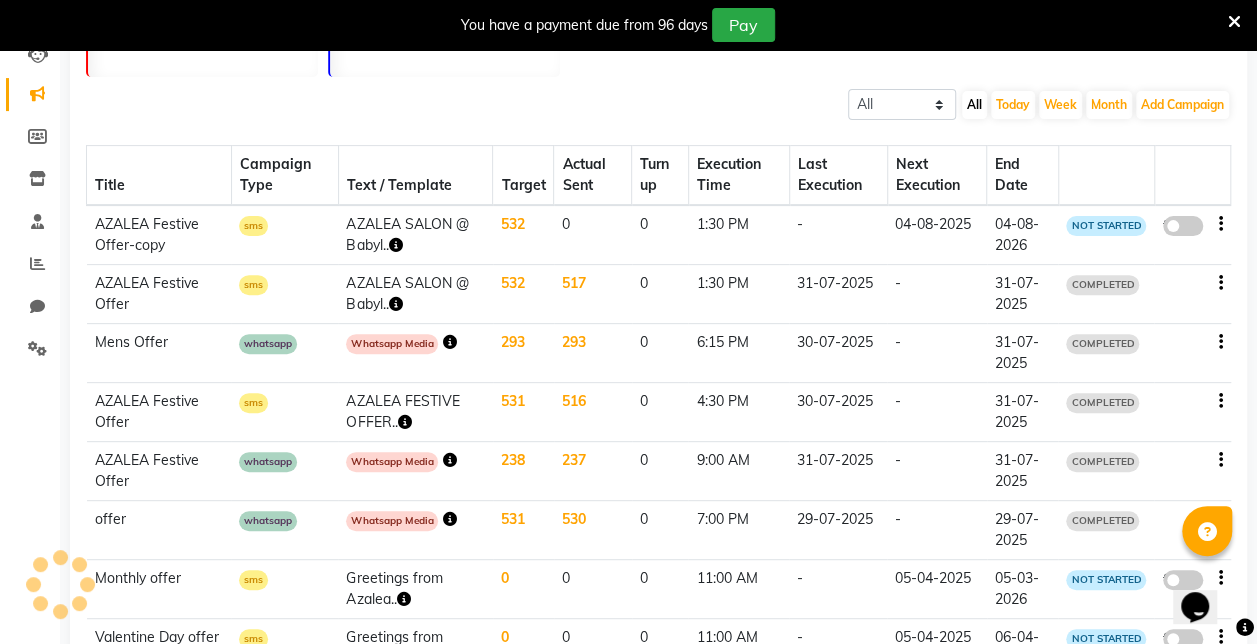 select on "3" 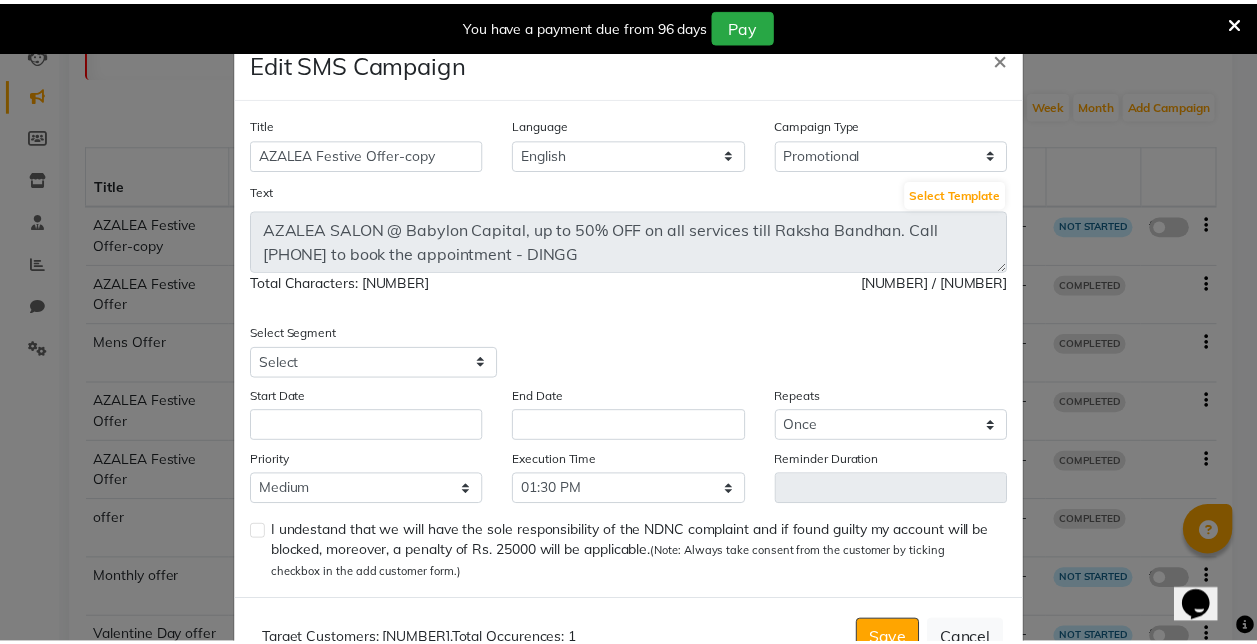 scroll, scrollTop: 61, scrollLeft: 0, axis: vertical 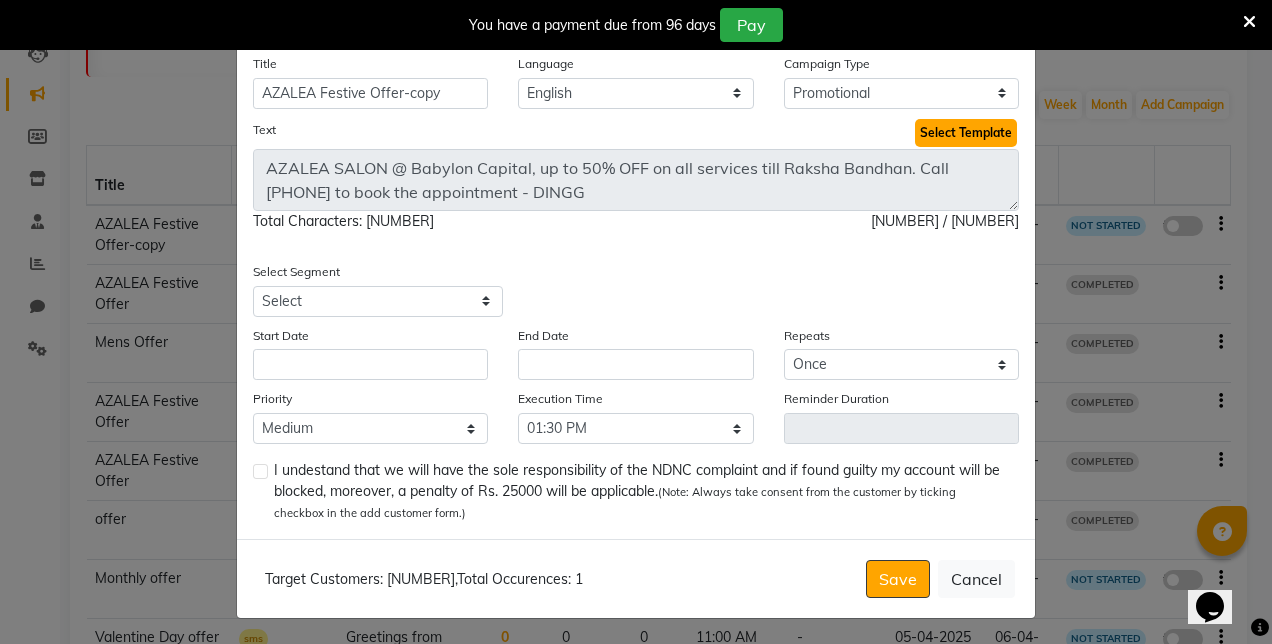click on "Select Template" 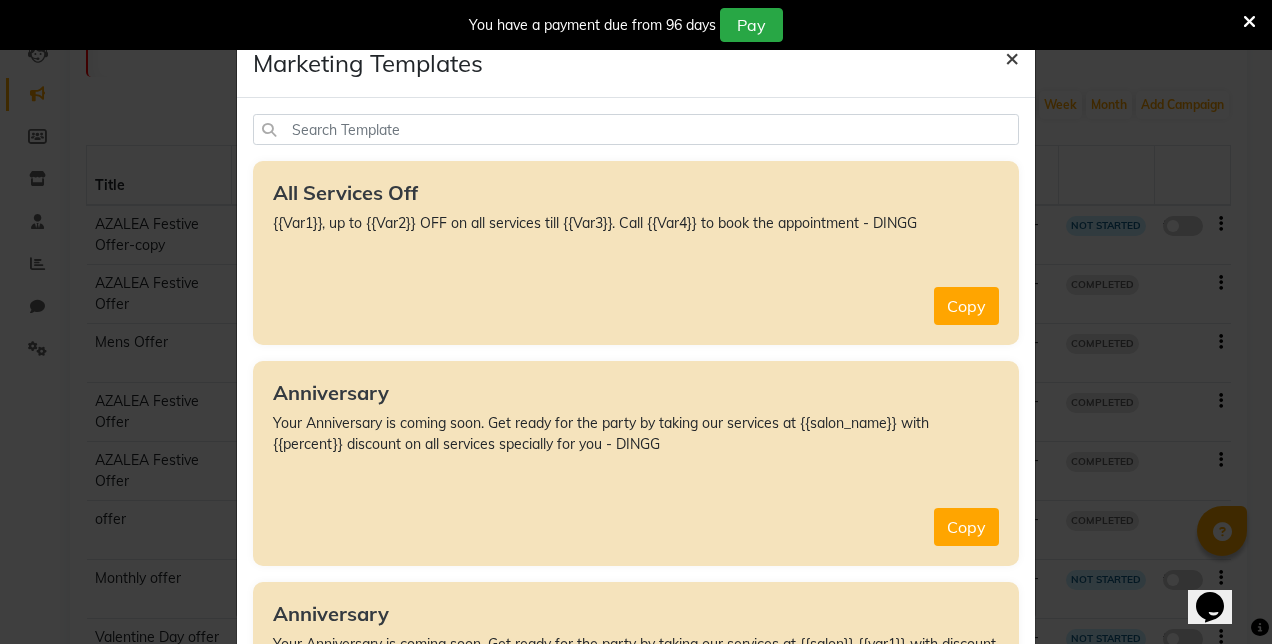 click on "×" 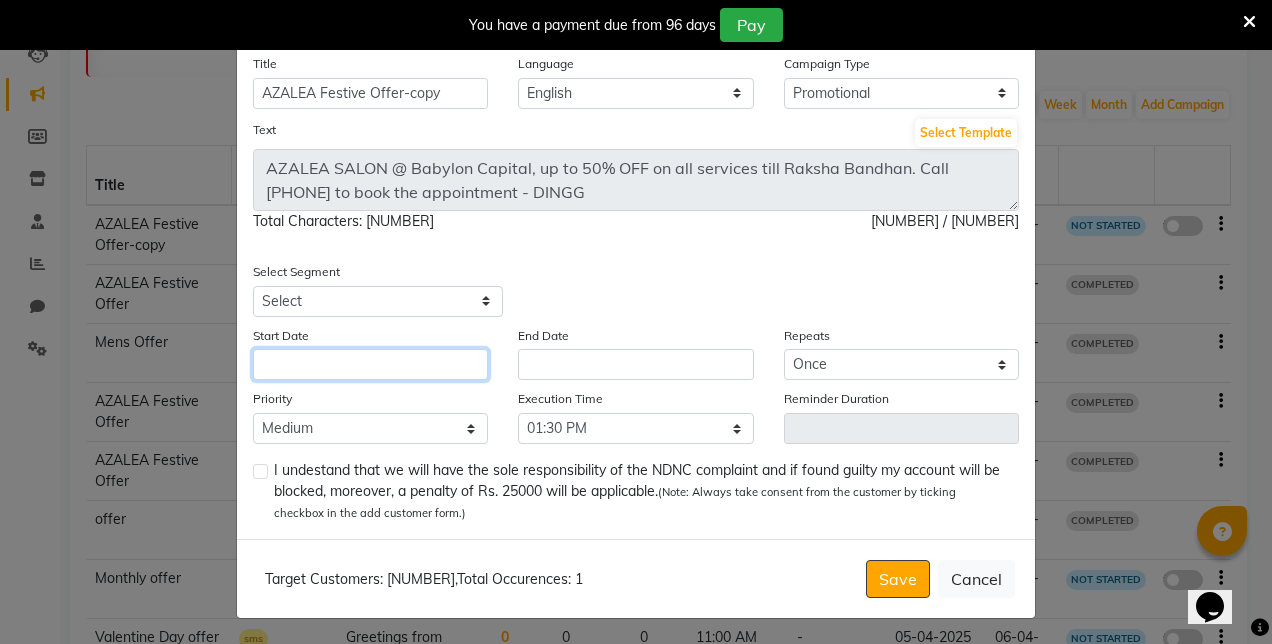click 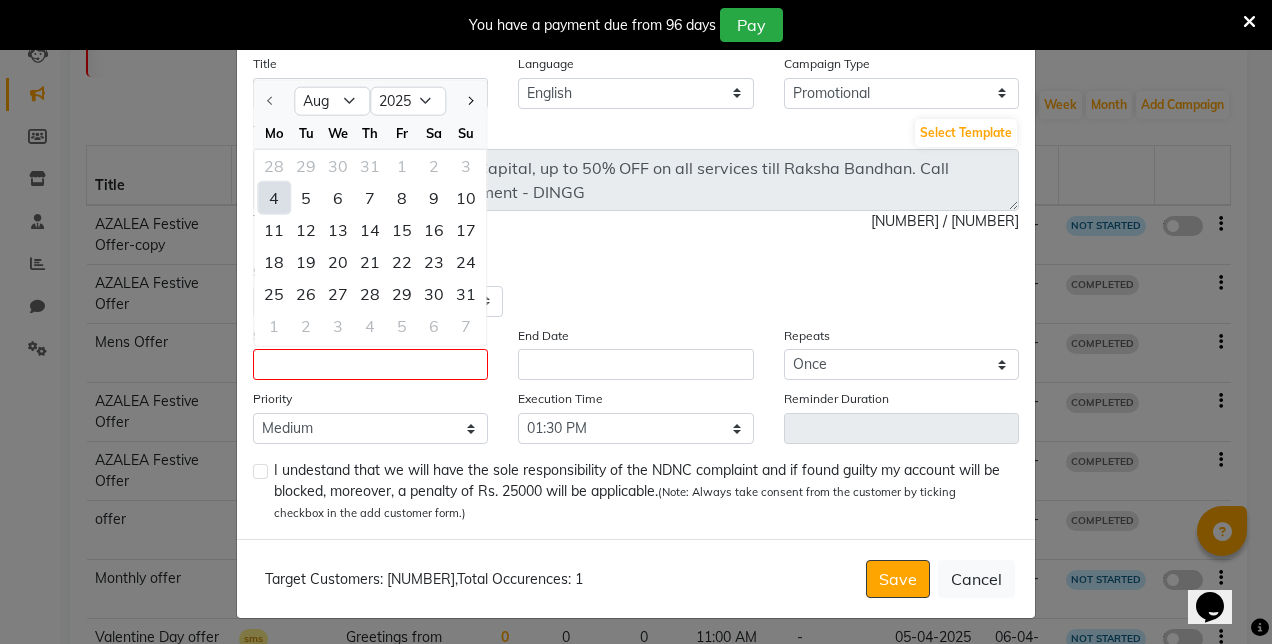 click on "4" 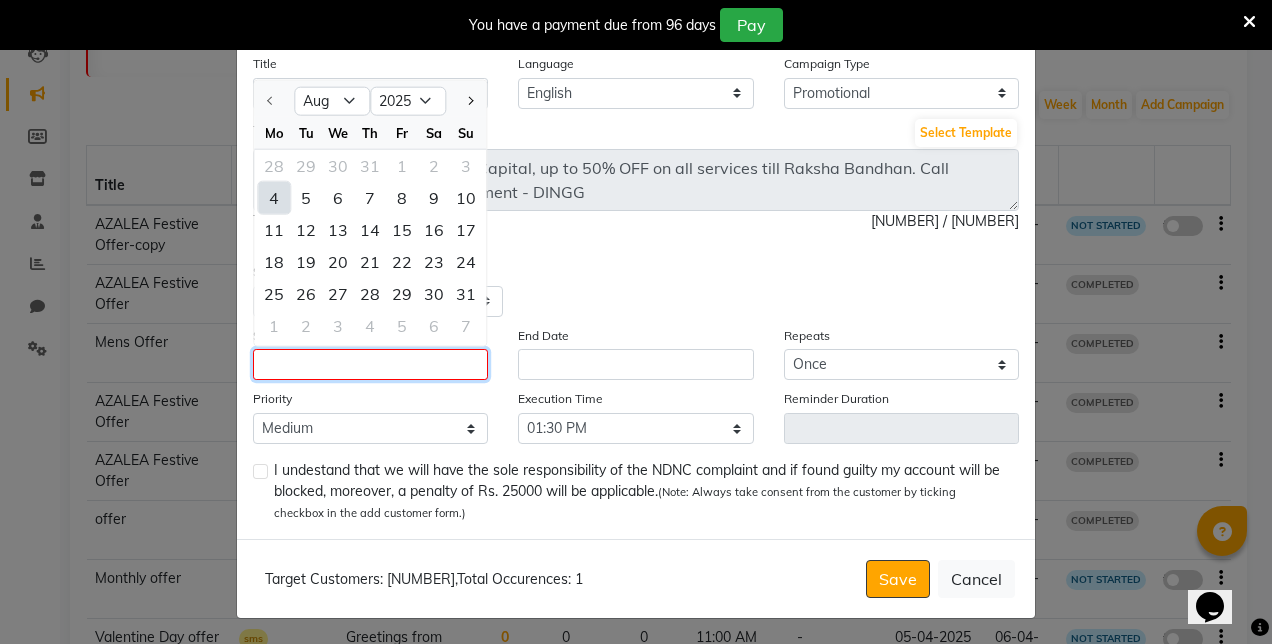 type on "04-08-2025" 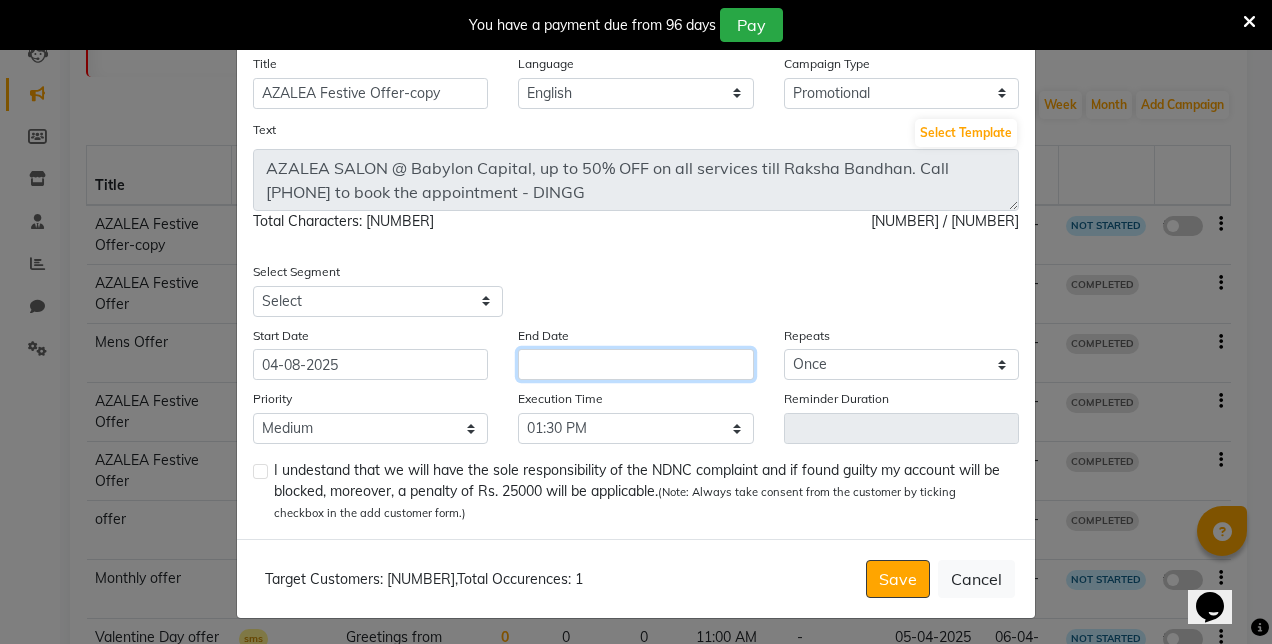 click 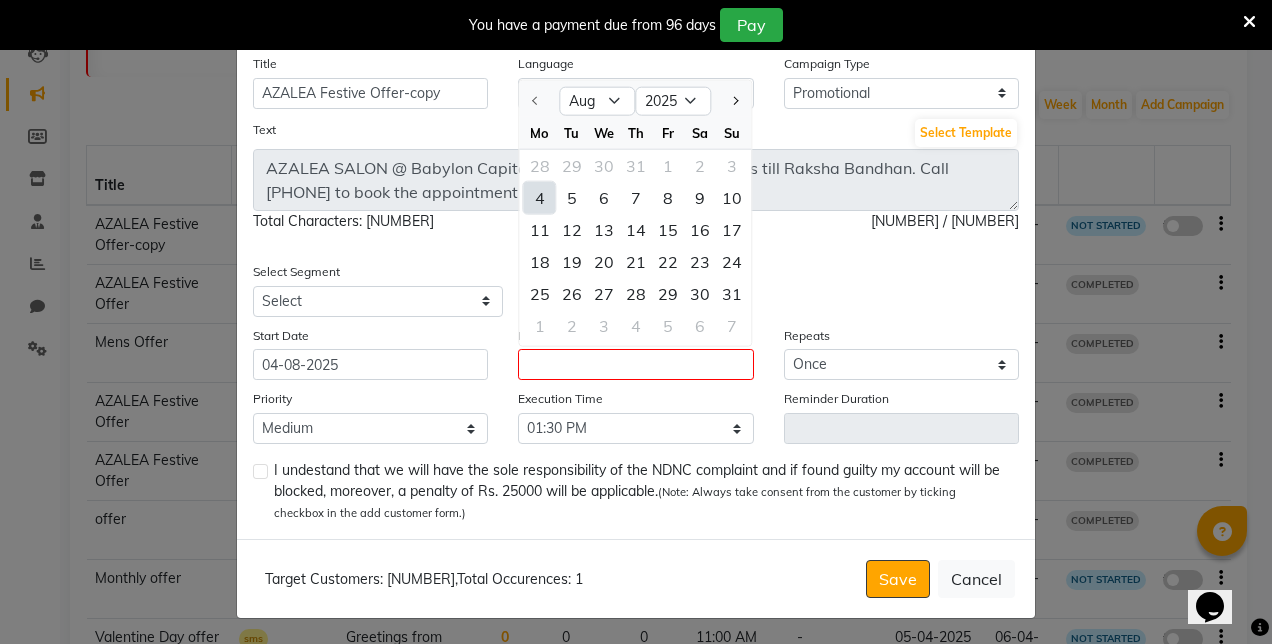 click on "4" 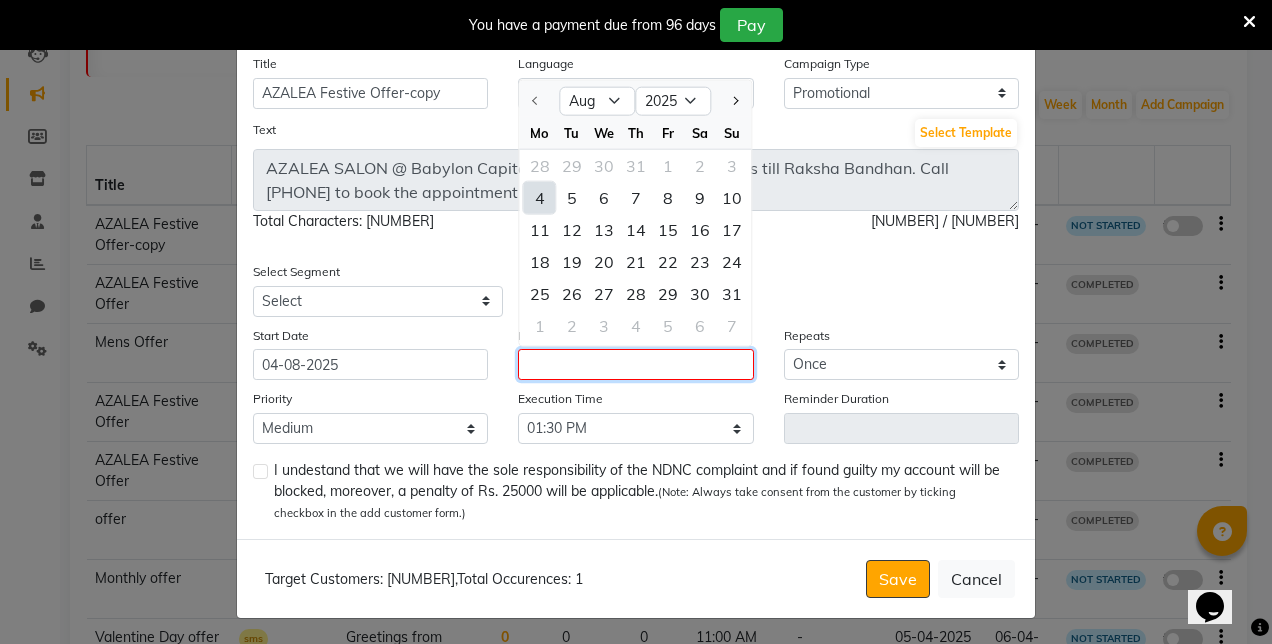 type on "04-08-2025" 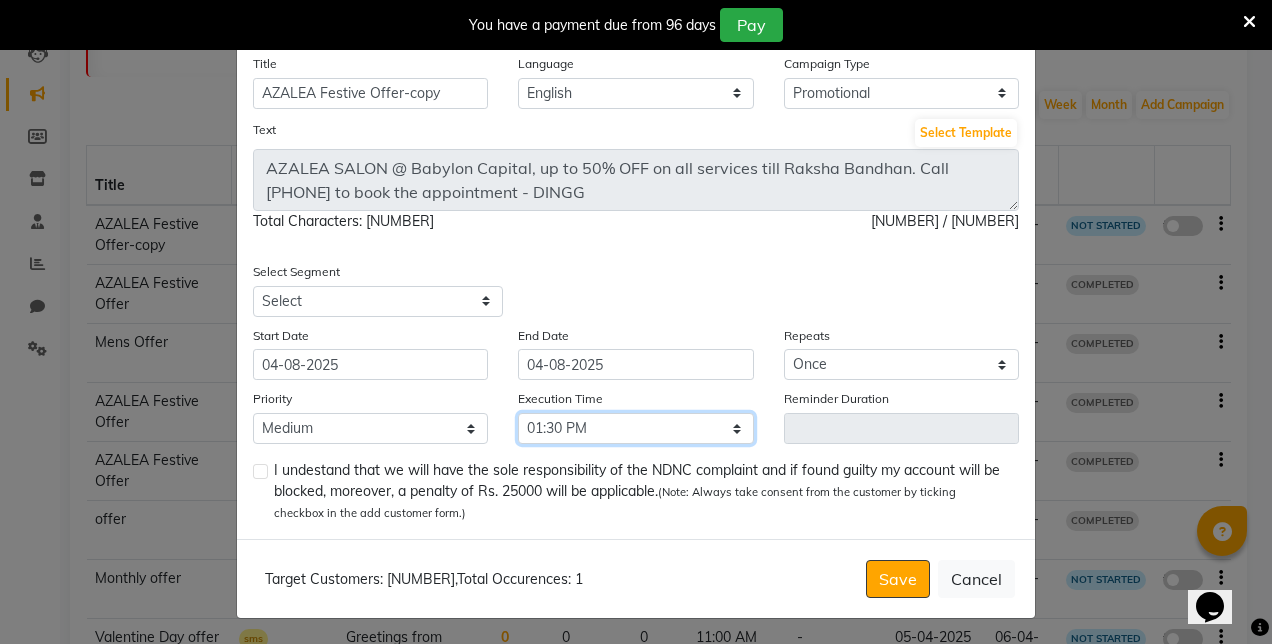 click on "Select 09:00 AM 09:15 AM 09:30 AM 09:45 AM 10:00 AM 10:15 AM 10:30 AM 10:45 AM 11:00 AM 11:15 AM 11:30 AM 11:45 AM 12:00 PM 12:15 PM 12:30 PM 12:45 PM 01:00 PM 01:15 PM 01:30 PM 01:45 PM 02:00 PM 02:15 PM 02:30 PM 02:45 PM 03:00 PM 03:15 PM 03:30 PM 03:45 PM 04:00 PM 04:15 PM 04:30 PM 04:45 PM 05:00 PM 05:15 PM 05:30 PM 05:45 PM 06:00 PM 06:15 PM 06:30 PM 06:45 PM 07:00 PM 07:15 PM 07:30 PM 07:45 PM 08:00 PM 08:15 PM 08:30 PM 08:45 PM" at bounding box center (635, 428) 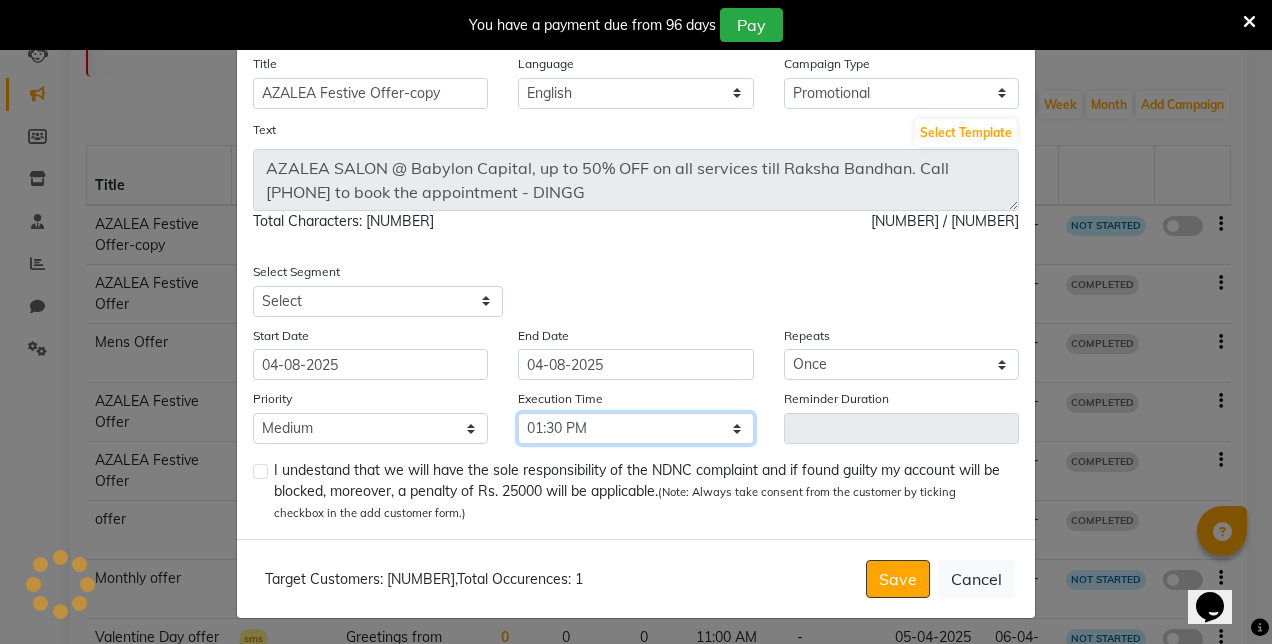 select on "900" 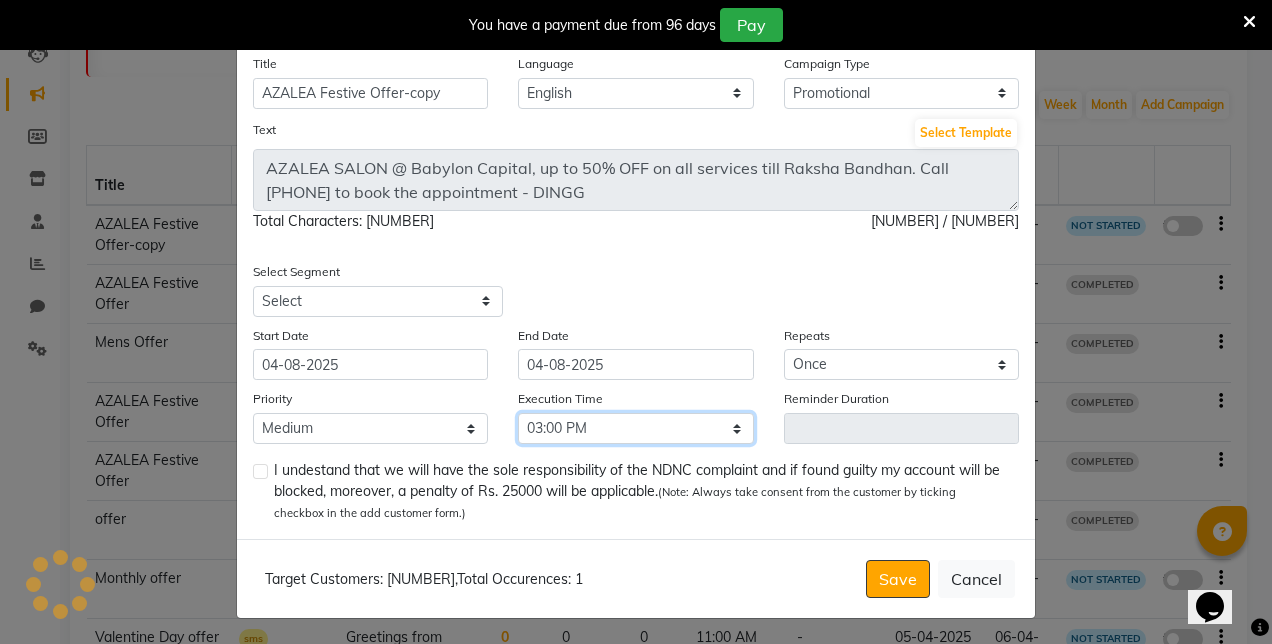 click on "Select 09:00 AM 09:15 AM 09:30 AM 09:45 AM 10:00 AM 10:15 AM 10:30 AM 10:45 AM 11:00 AM 11:15 AM 11:30 AM 11:45 AM 12:00 PM 12:15 PM 12:30 PM 12:45 PM 01:00 PM 01:15 PM 01:30 PM 01:45 PM 02:00 PM 02:15 PM 02:30 PM 02:45 PM 03:00 PM 03:15 PM 03:30 PM 03:45 PM 04:00 PM 04:15 PM 04:30 PM 04:45 PM 05:00 PM 05:15 PM 05:30 PM 05:45 PM 06:00 PM 06:15 PM 06:30 PM 06:45 PM 07:00 PM 07:15 PM 07:30 PM 07:45 PM 08:00 PM 08:15 PM 08:30 PM 08:45 PM" at bounding box center (635, 428) 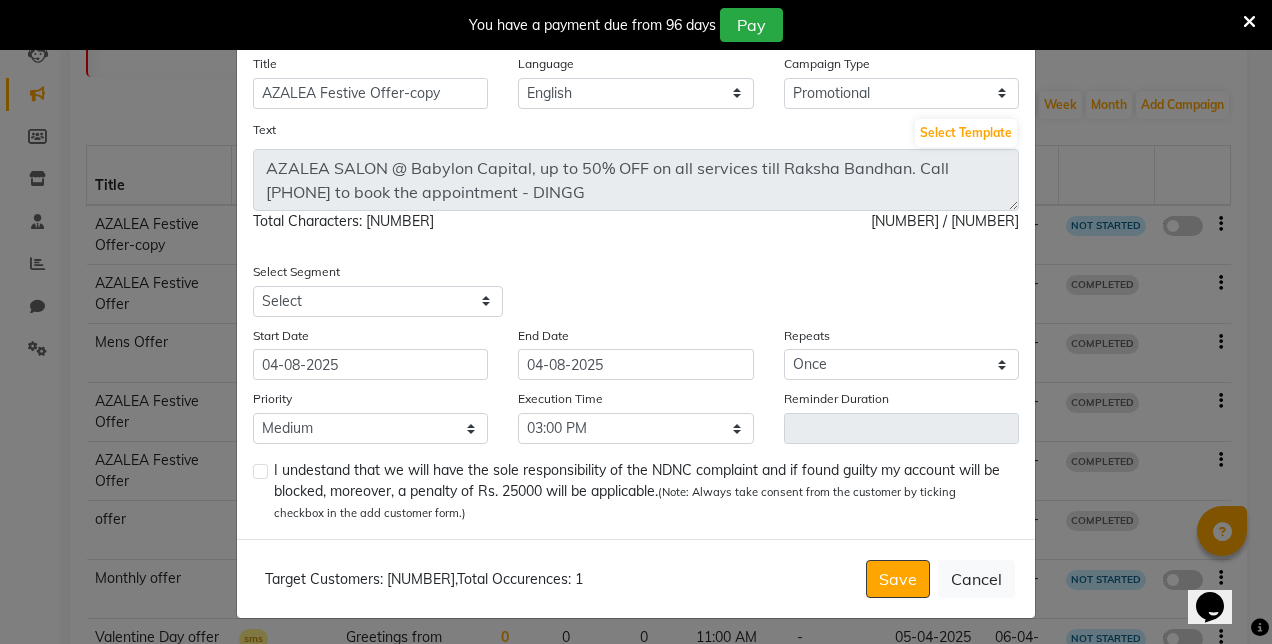 click 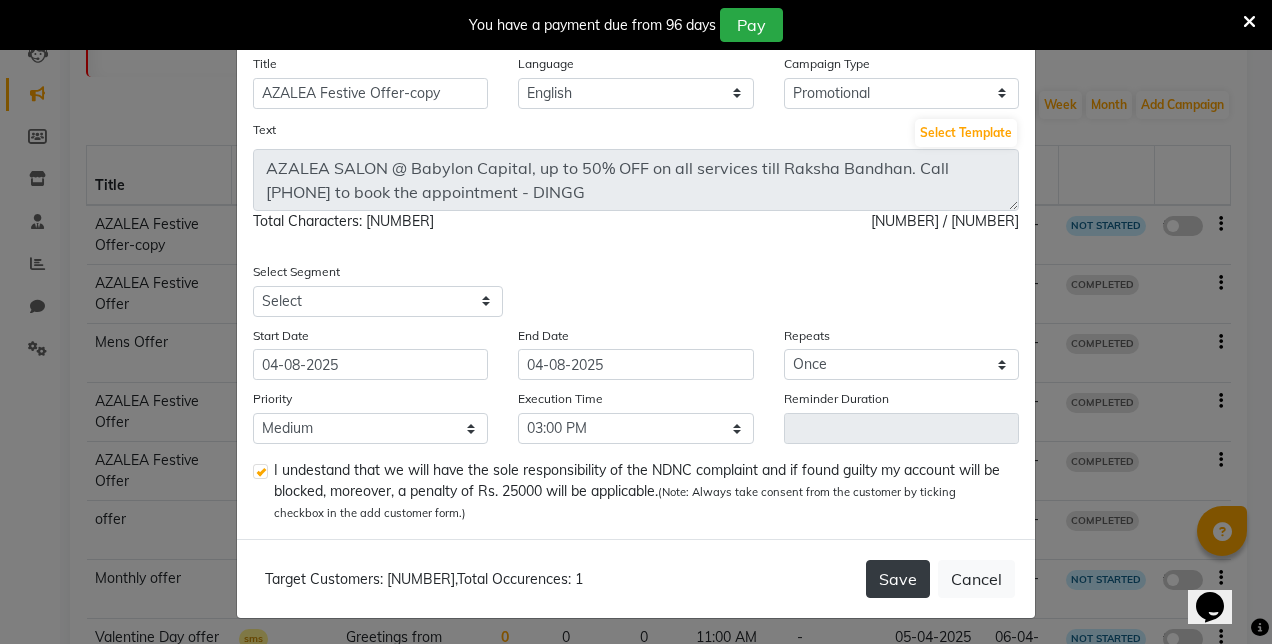 click on "Save" 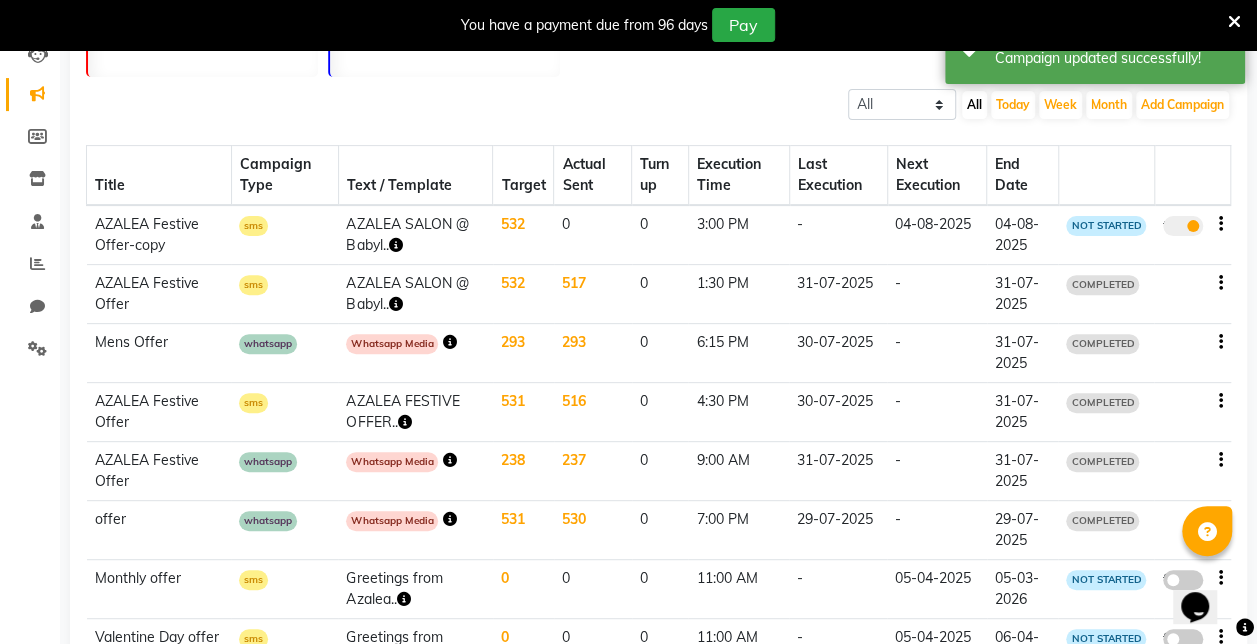 scroll, scrollTop: 0, scrollLeft: 0, axis: both 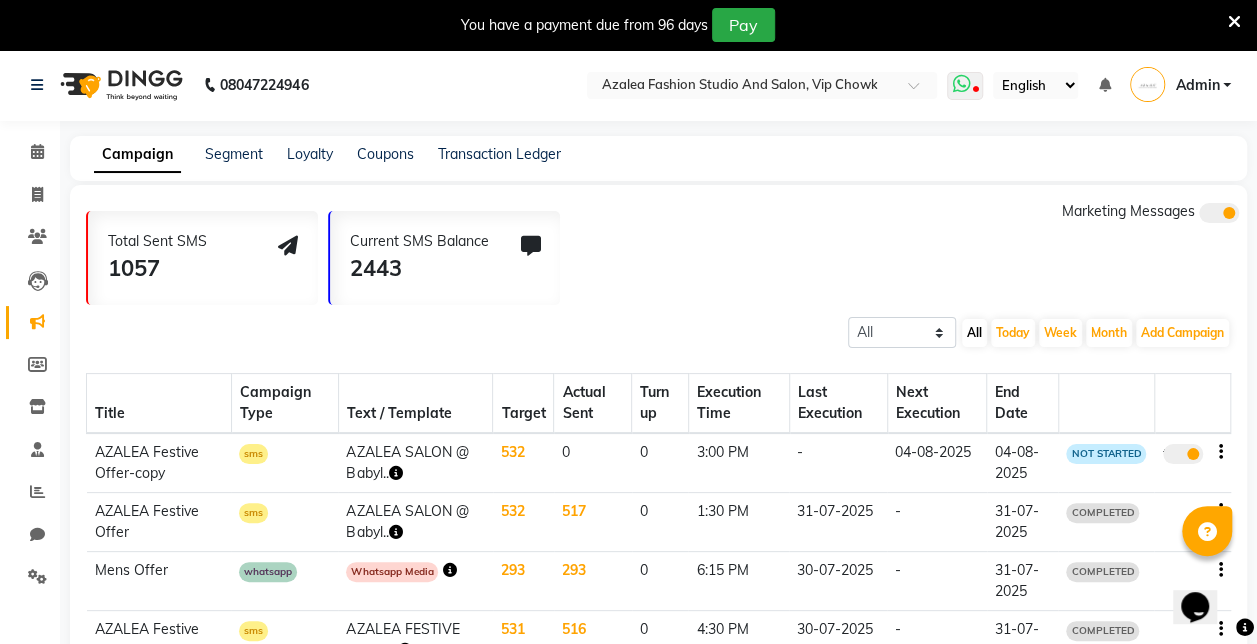 click at bounding box center [965, 86] 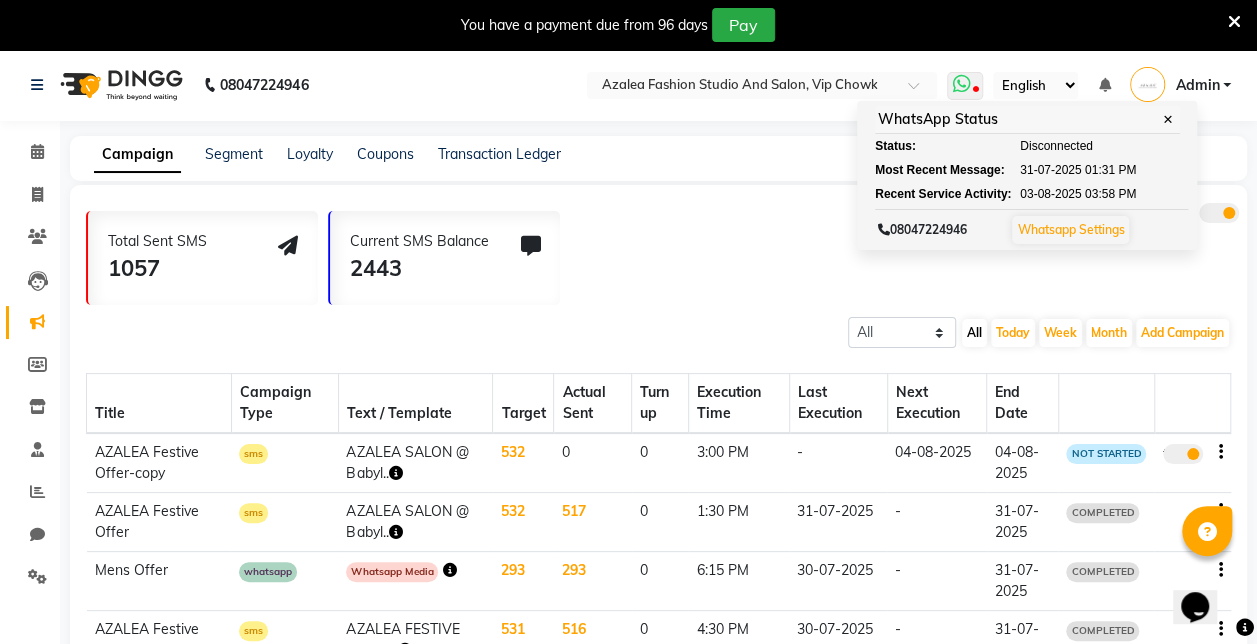 click on "Whatsapp Settings" at bounding box center [1070, 229] 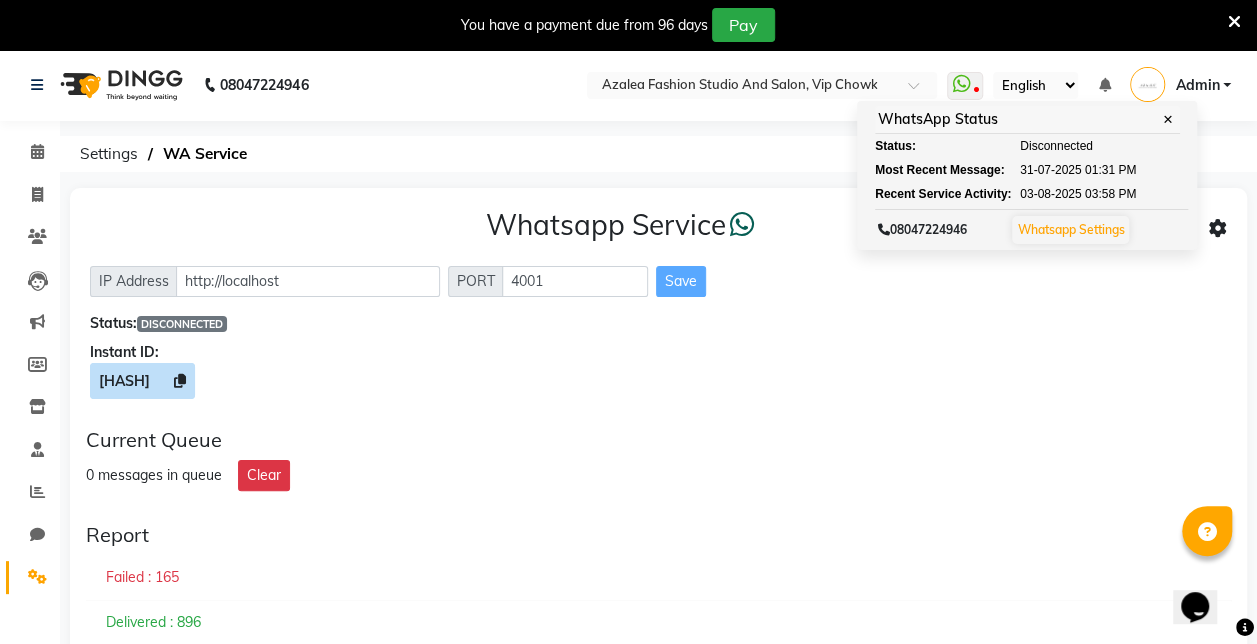 click on "[HASH]" 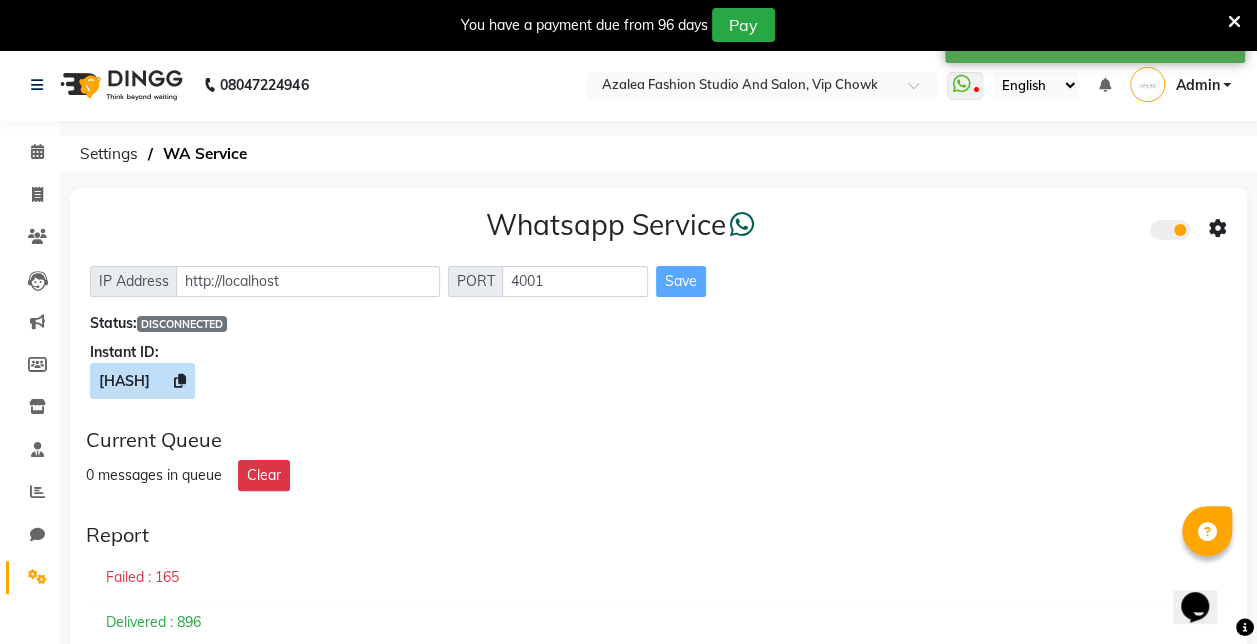 click on "[HASH]" 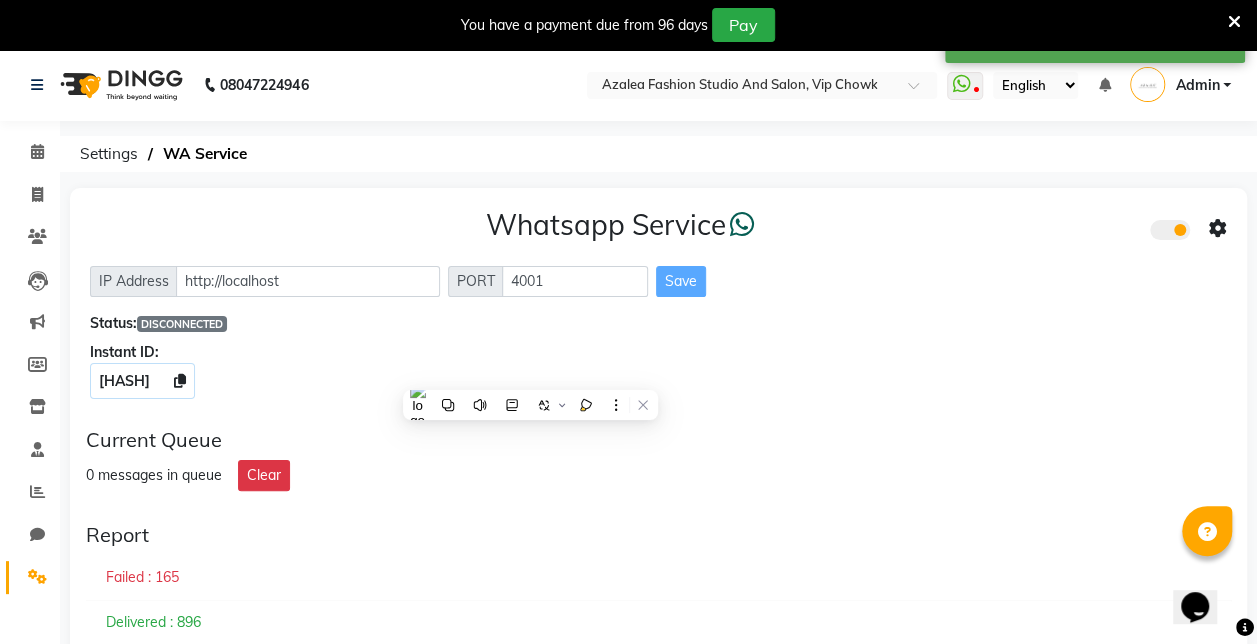 drag, startPoint x: 530, startPoint y: 375, endPoint x: 419, endPoint y: 490, distance: 159.83116 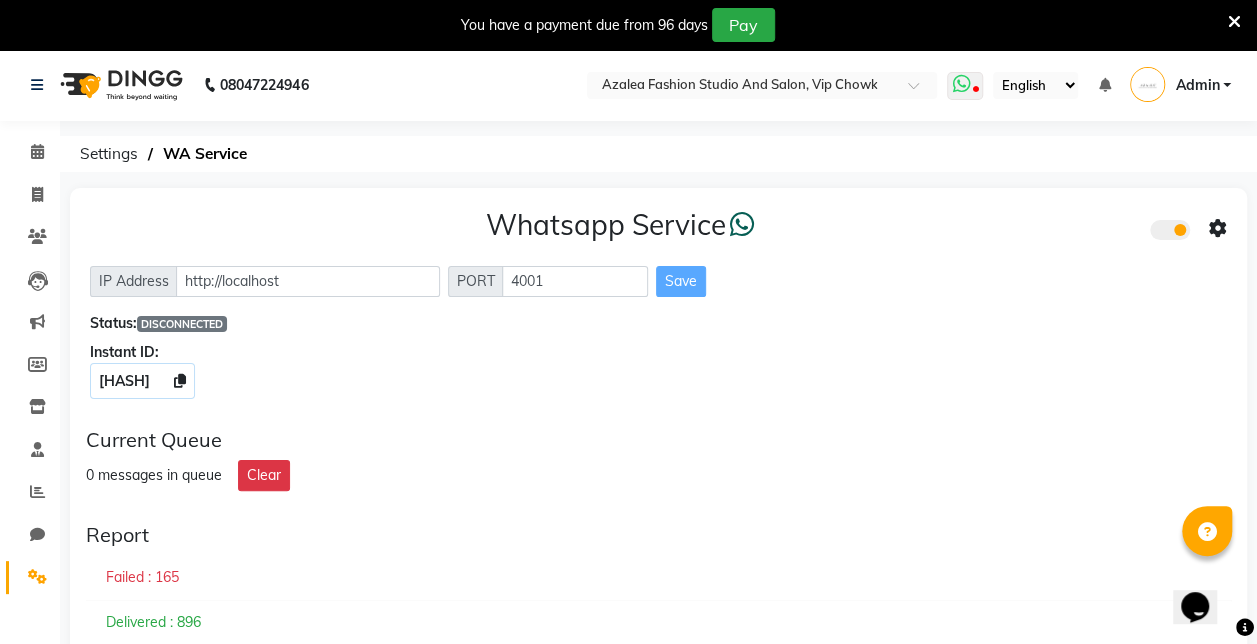click at bounding box center (965, 86) 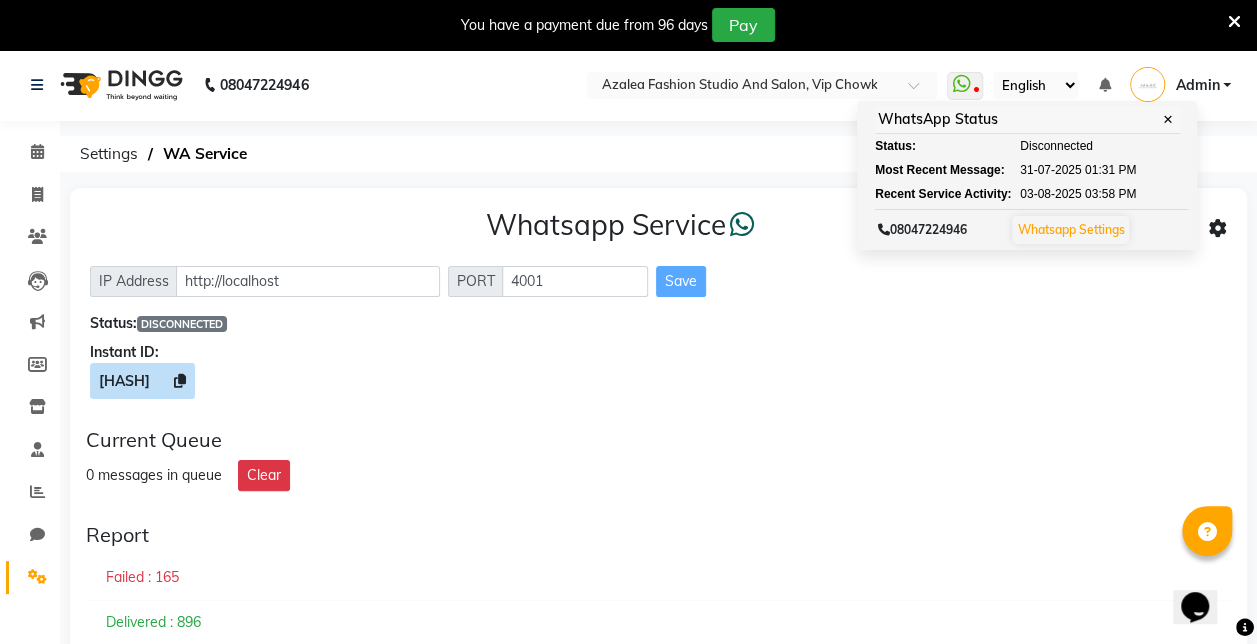 click on "[HASH]" 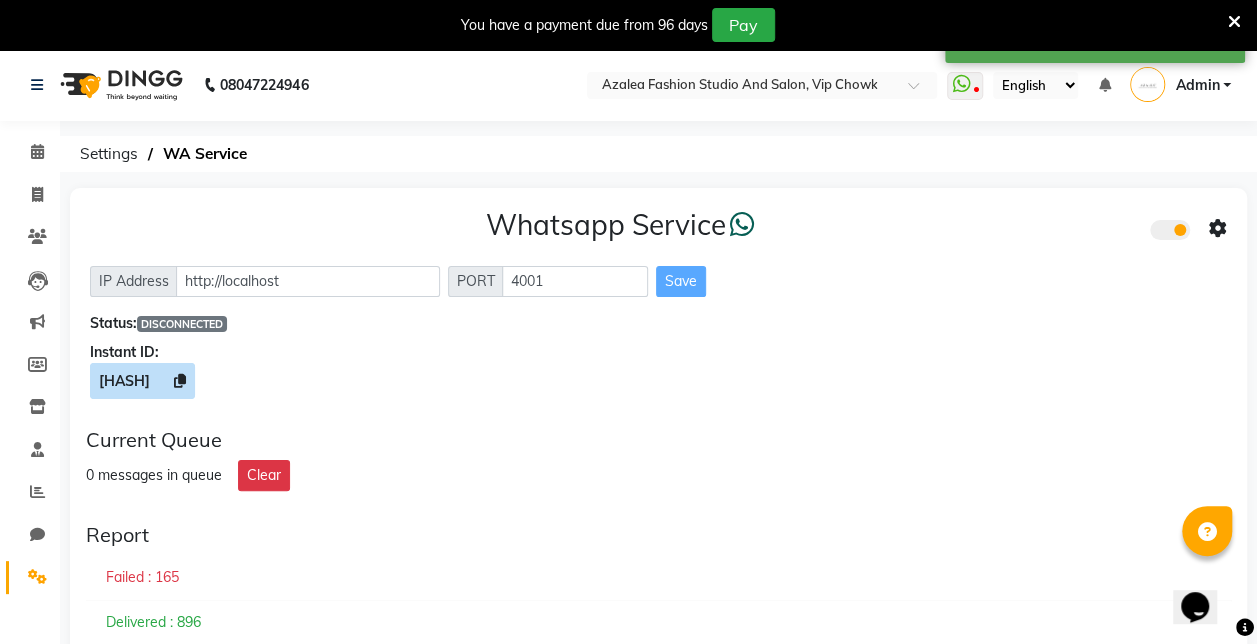 click on "[HASH]" 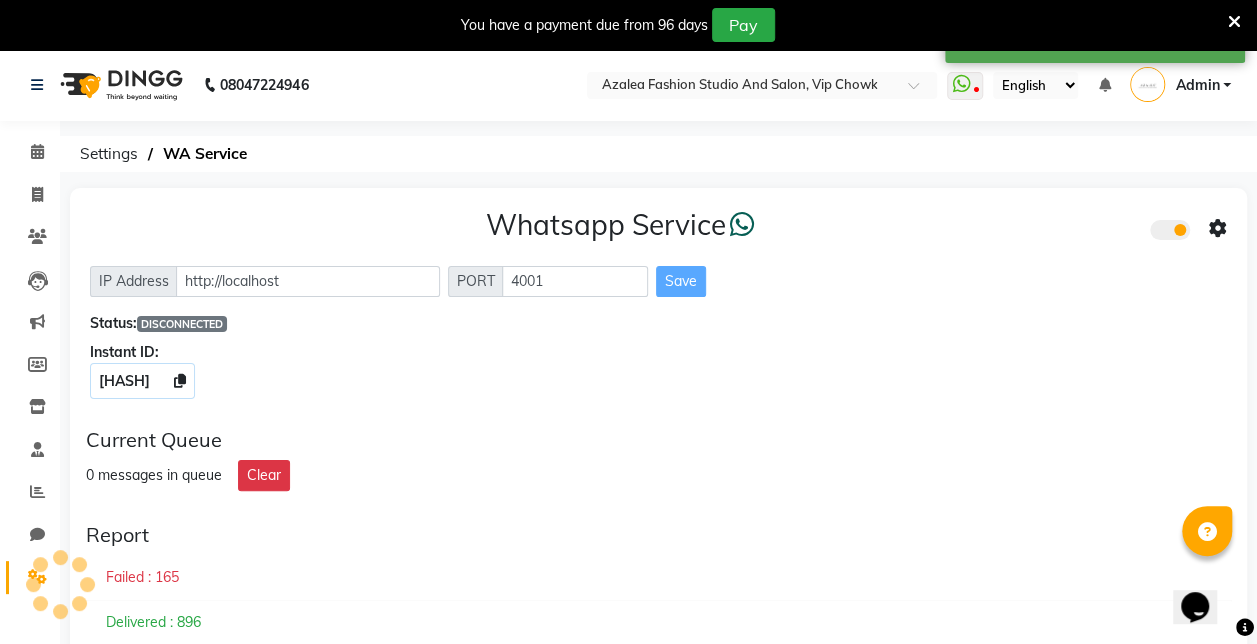 click 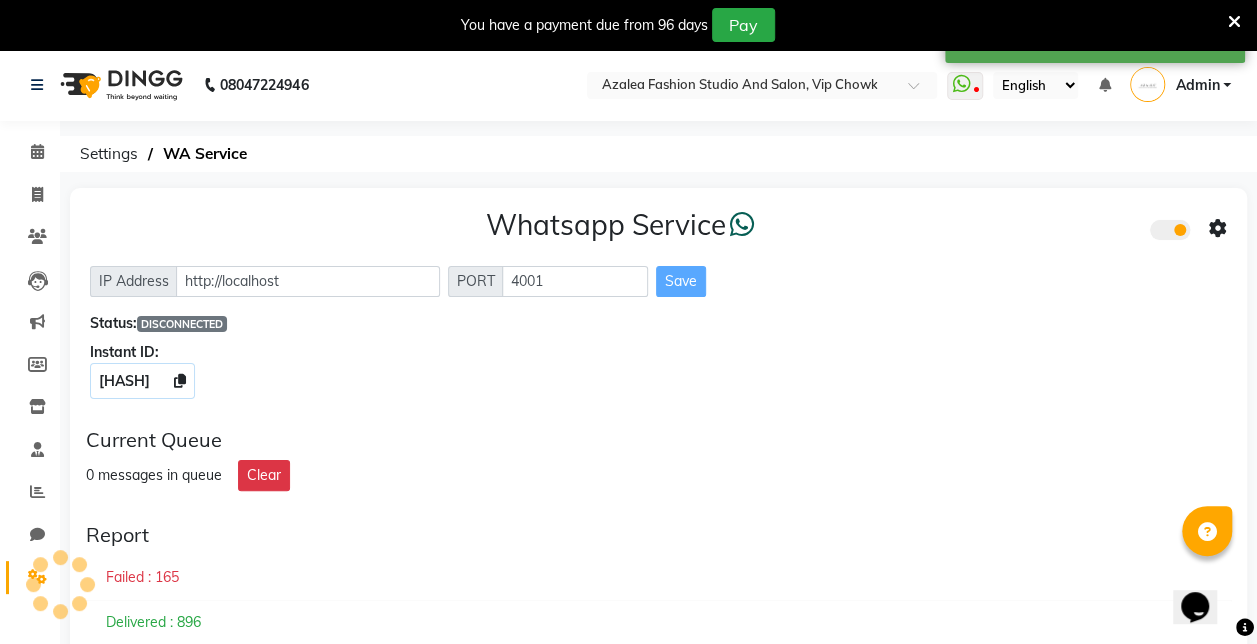 click 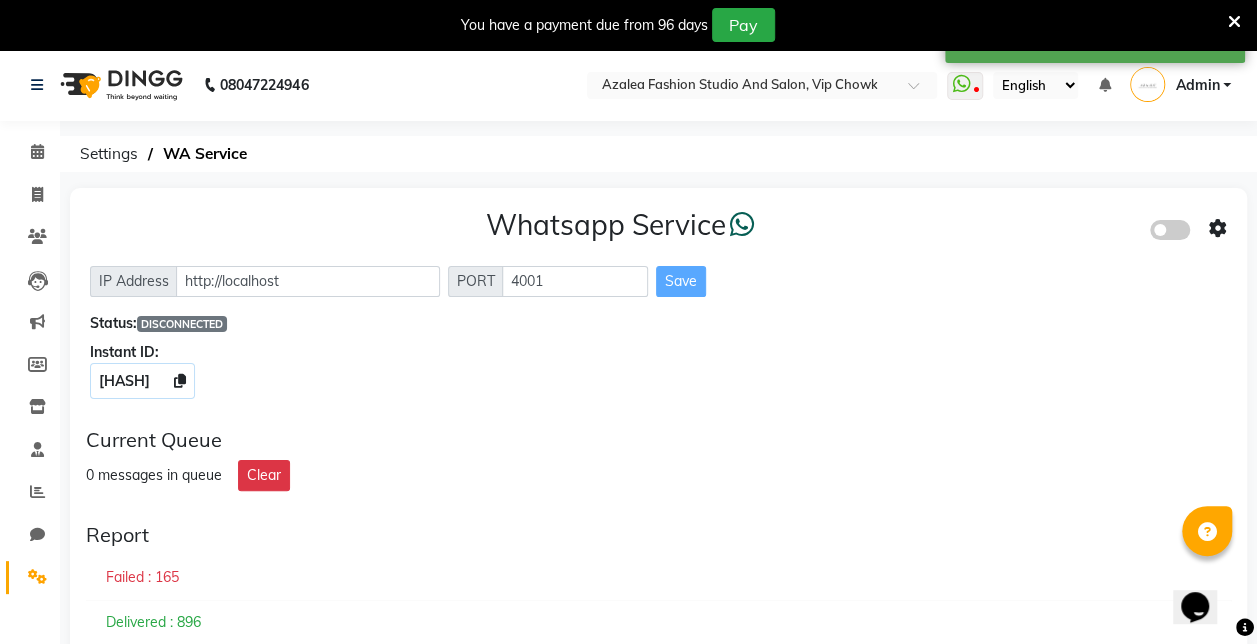 click 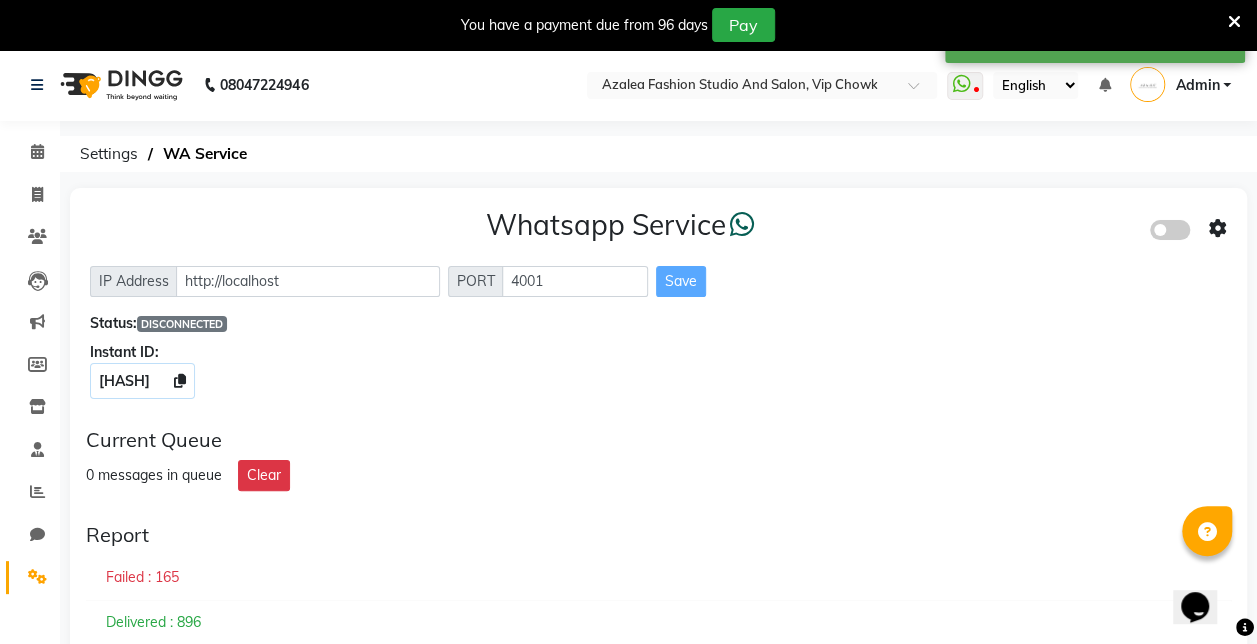 click 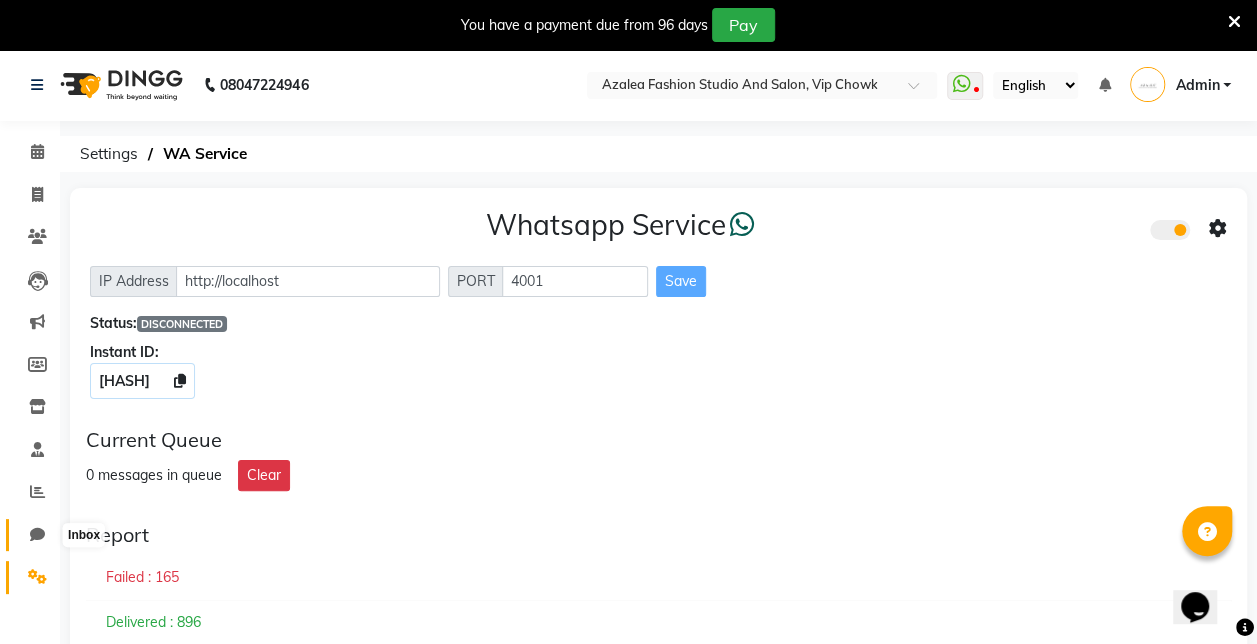 click 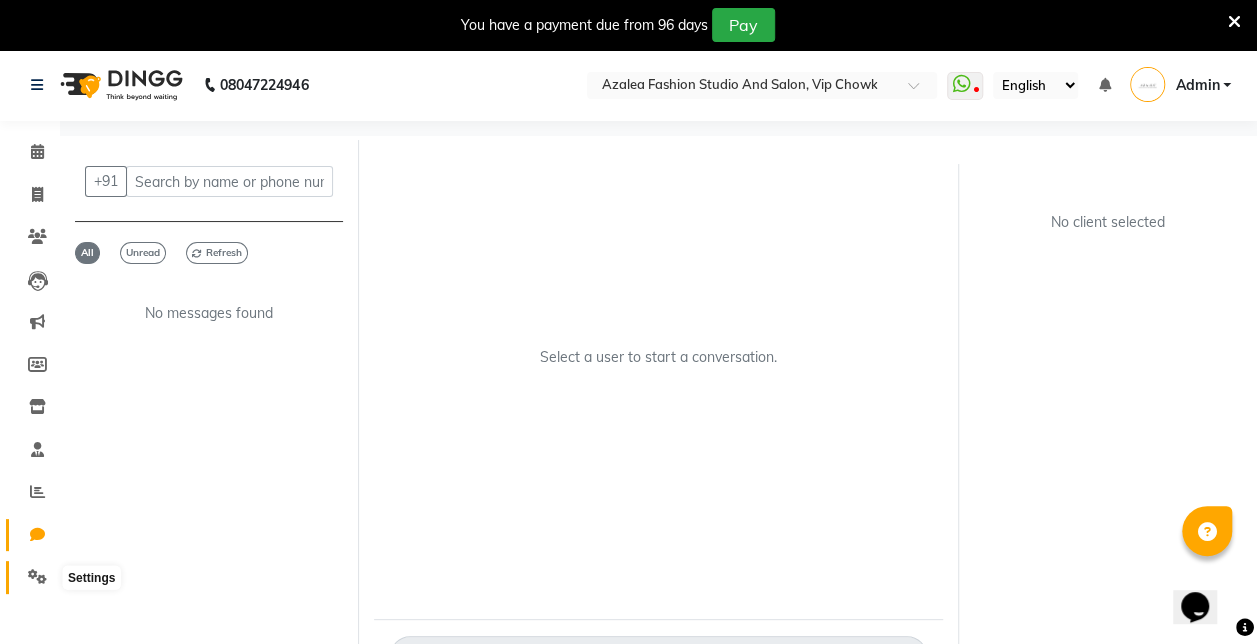 click 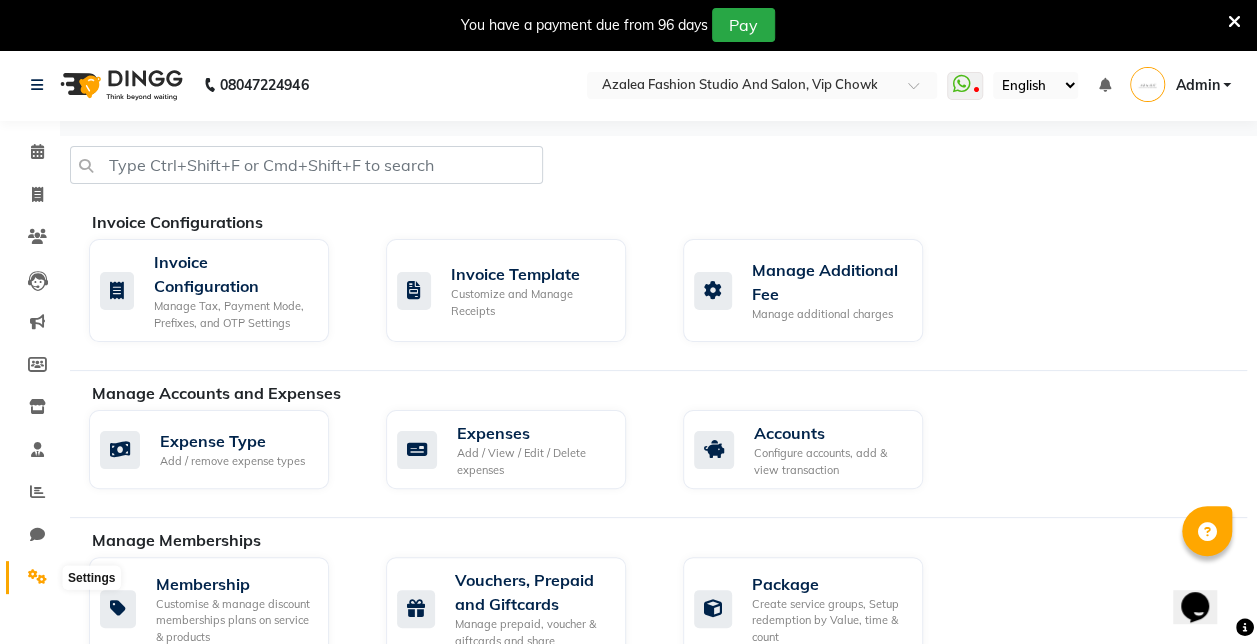 click 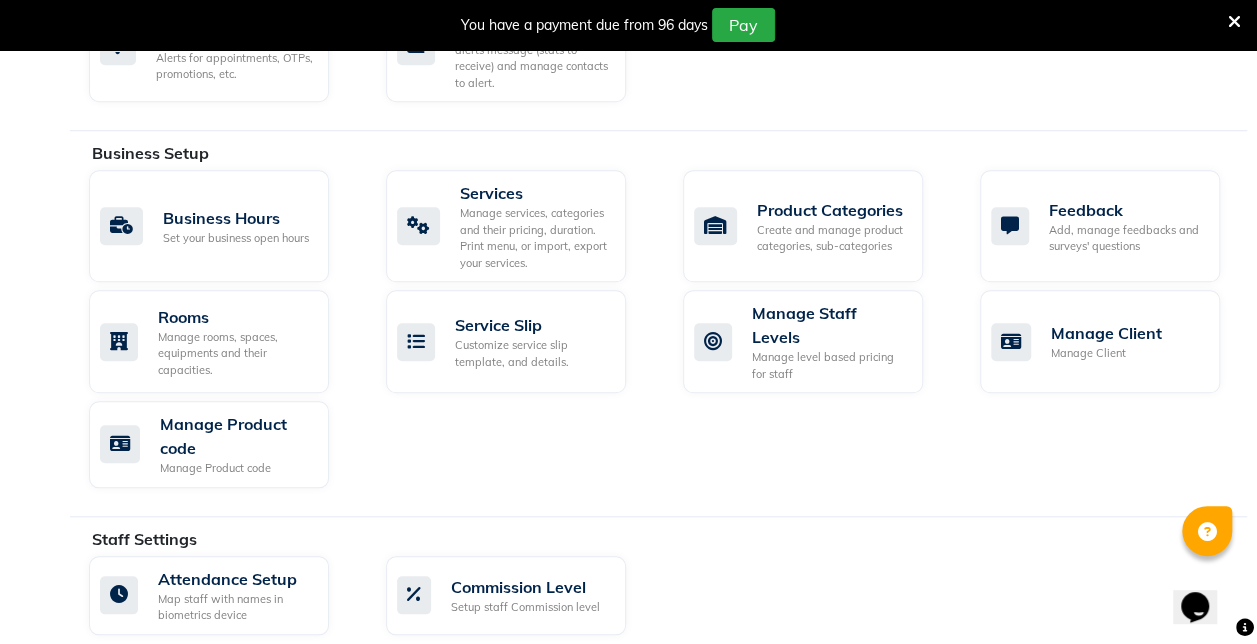 scroll, scrollTop: 1194, scrollLeft: 0, axis: vertical 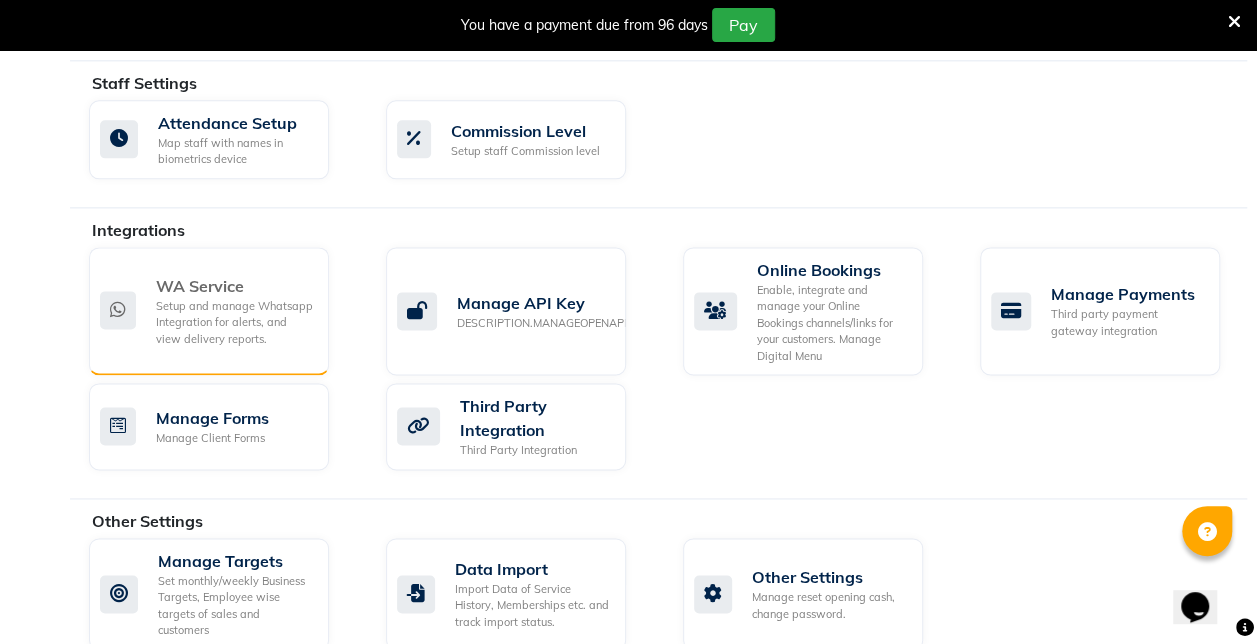click on "WA Service" 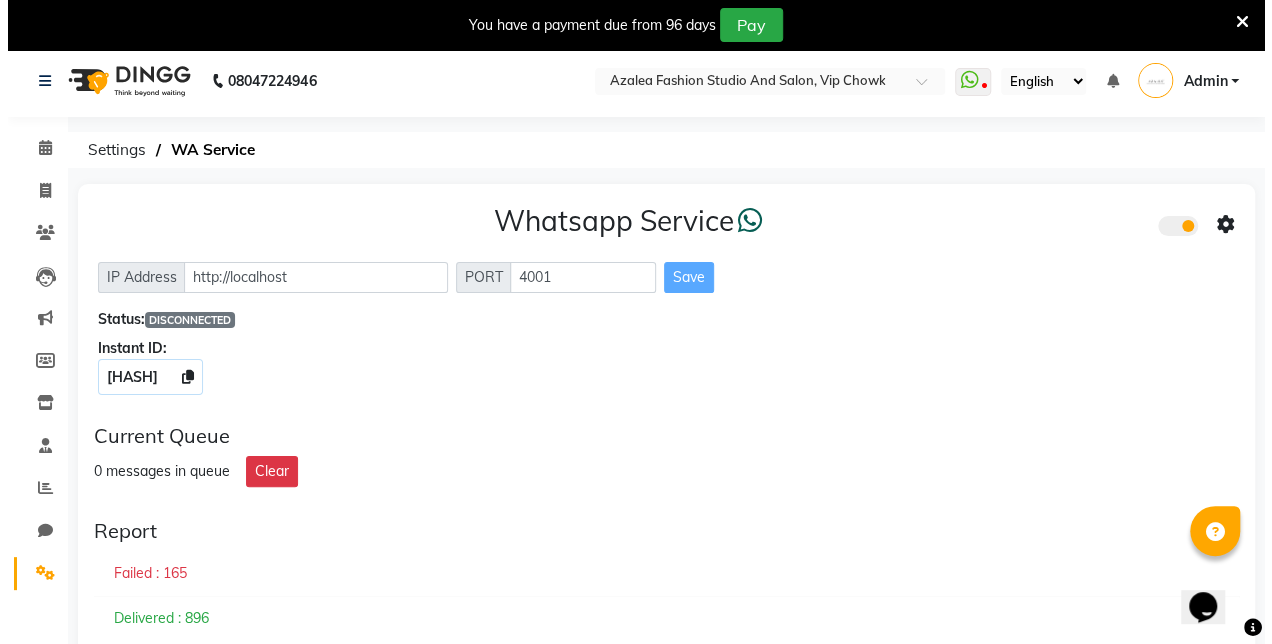 scroll, scrollTop: 0, scrollLeft: 0, axis: both 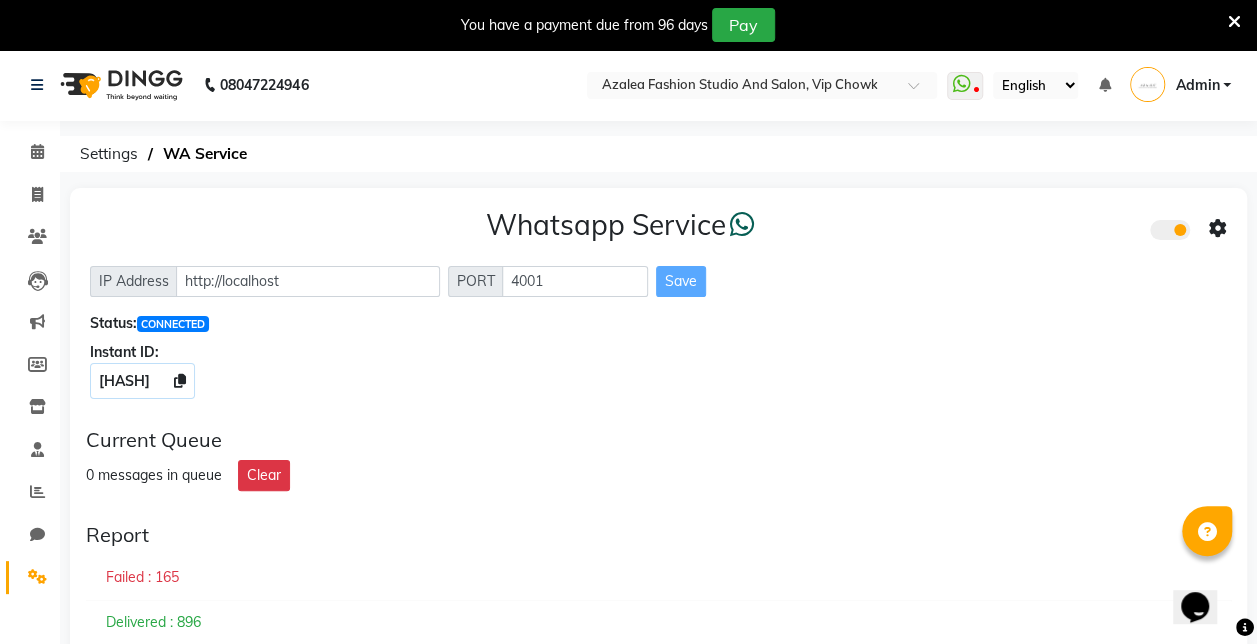 click on "Instant ID:" 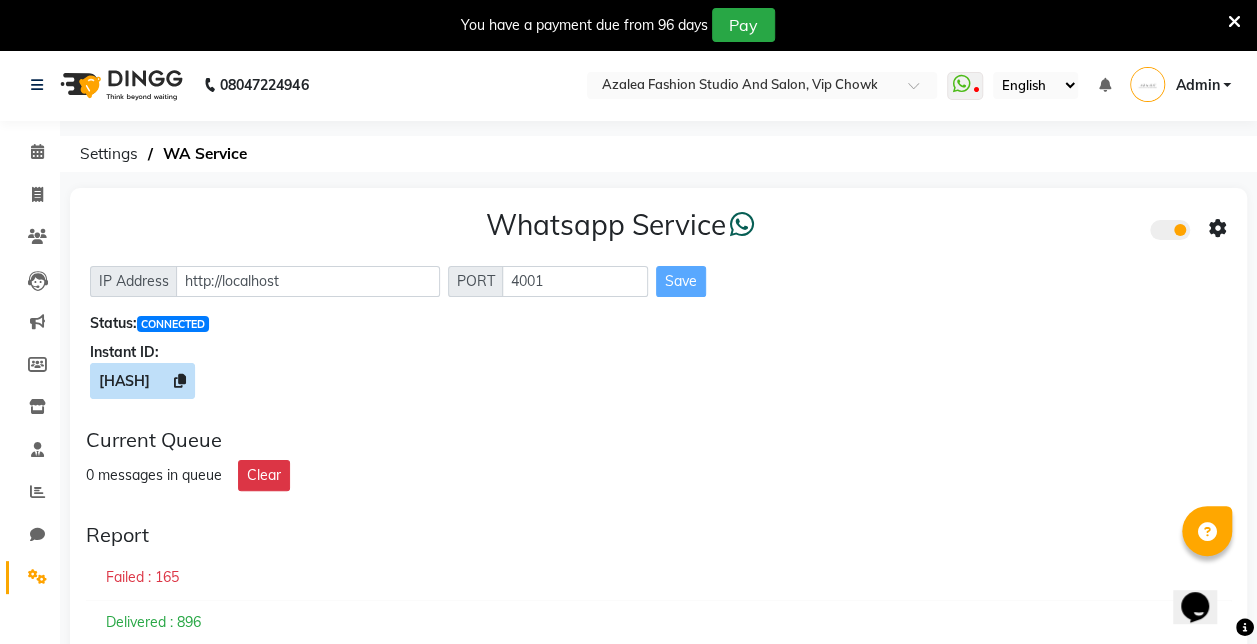 click on "[HASH]" 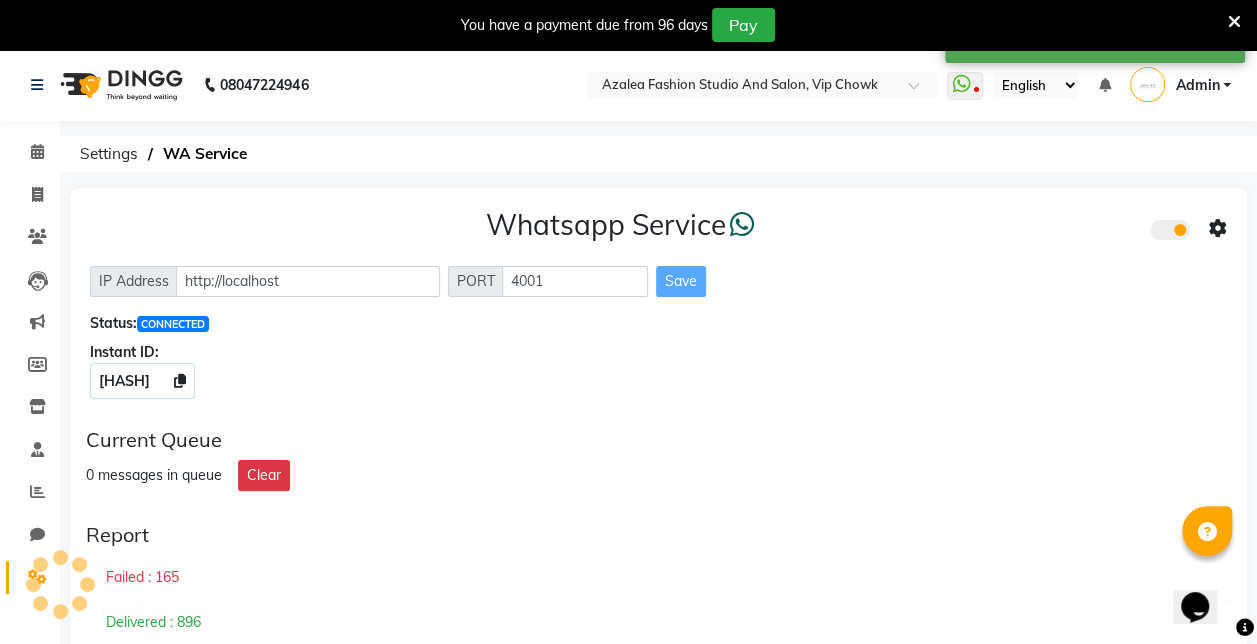 click 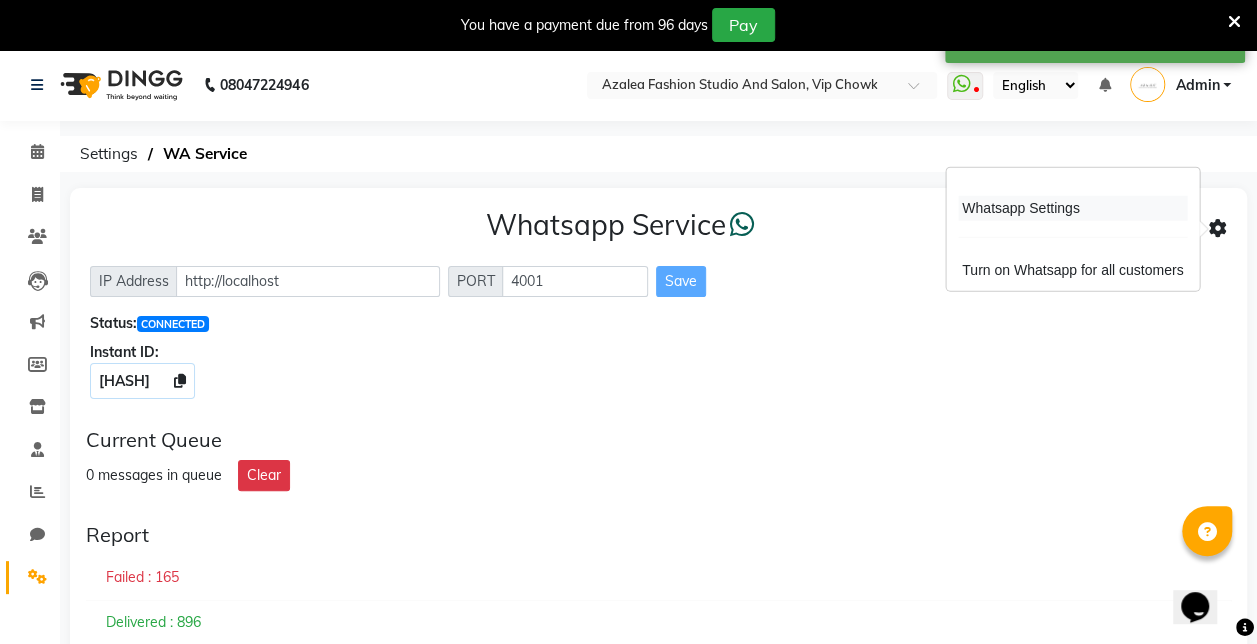 click on "Whatsapp Settings" at bounding box center (1072, 208) 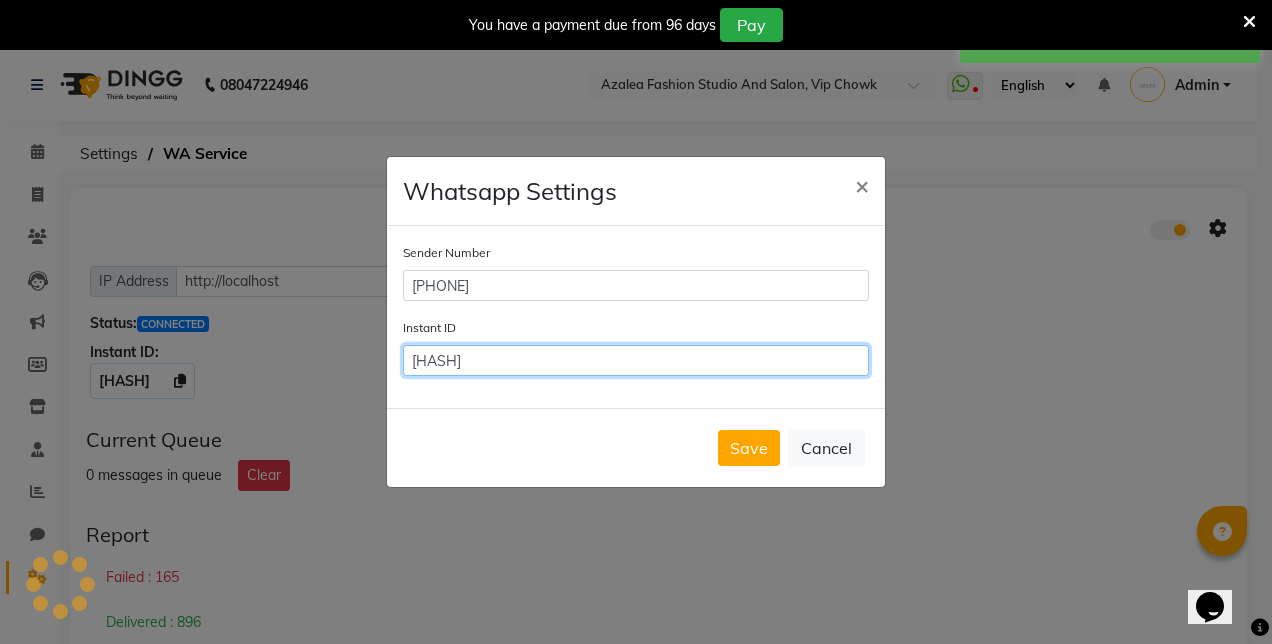 click on "[HASH]" at bounding box center (636, 360) 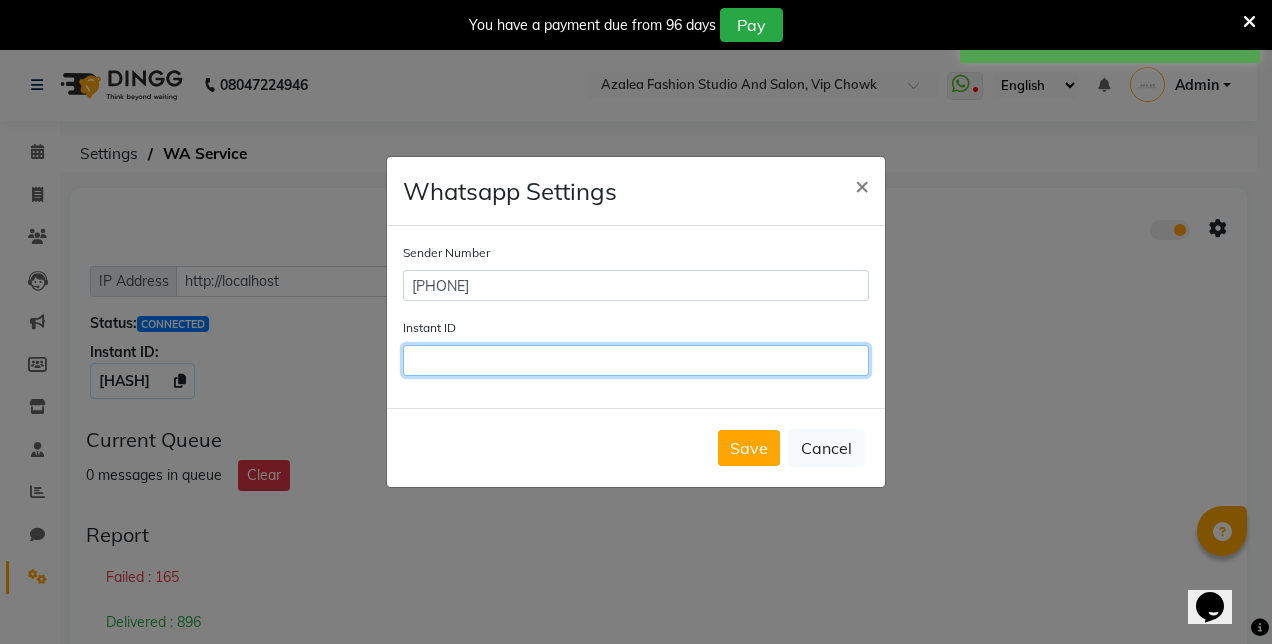 paste on "[HASH]" 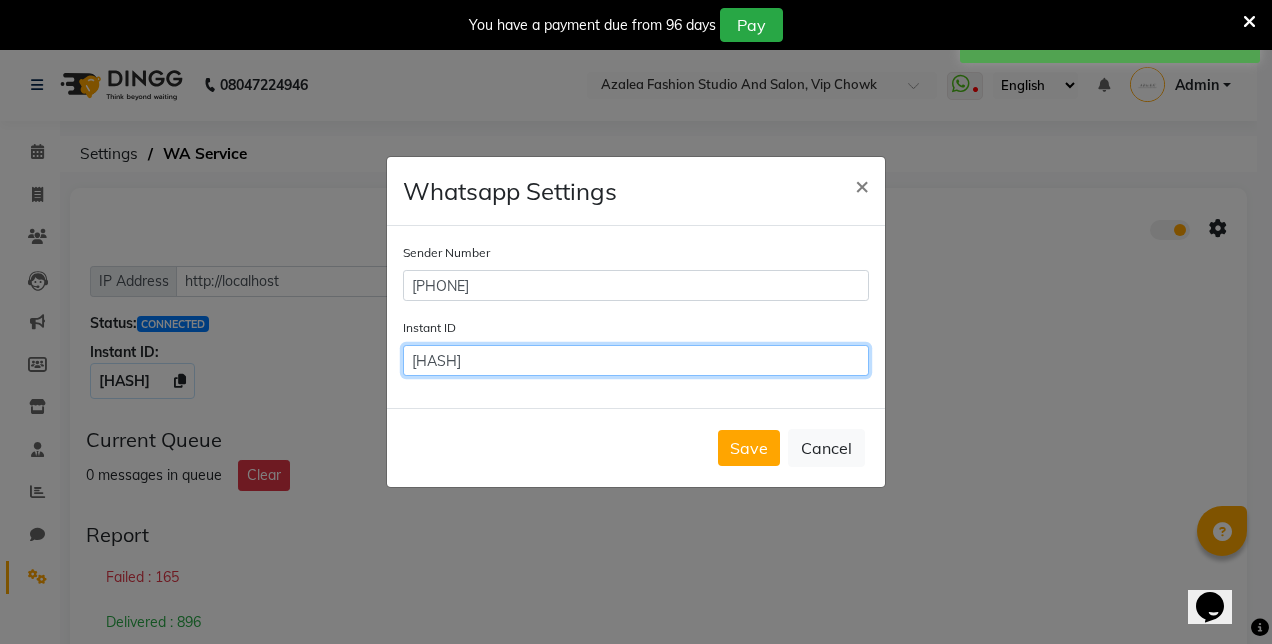 scroll, scrollTop: 0, scrollLeft: 26, axis: horizontal 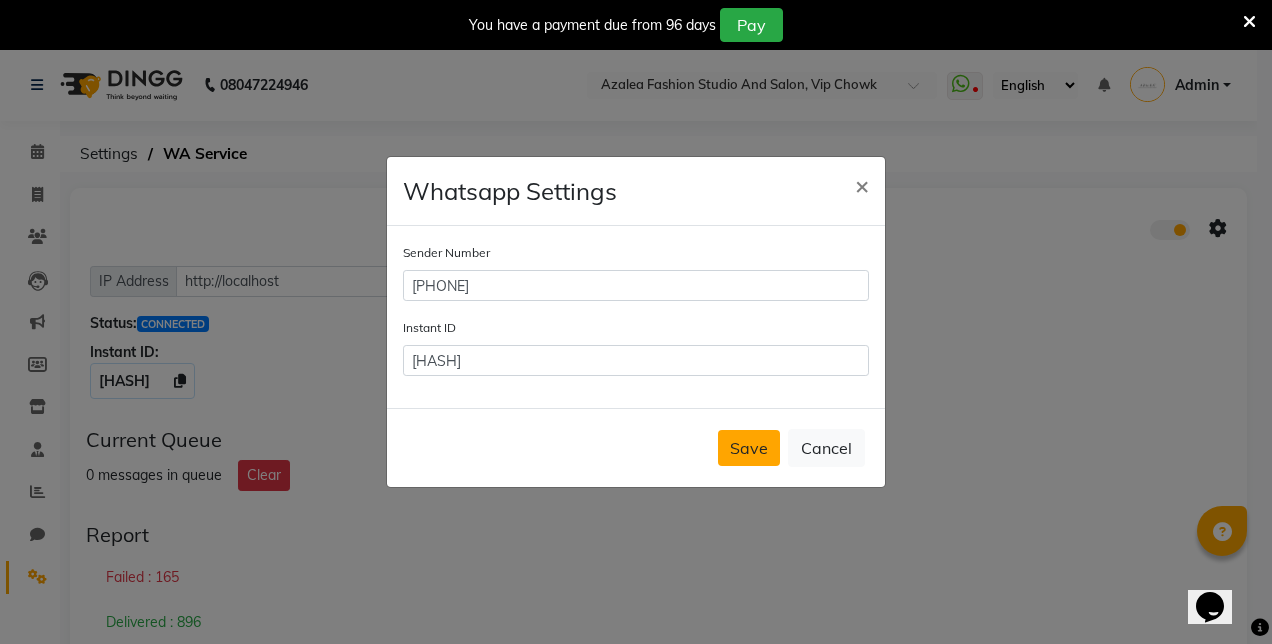 click on "Save" 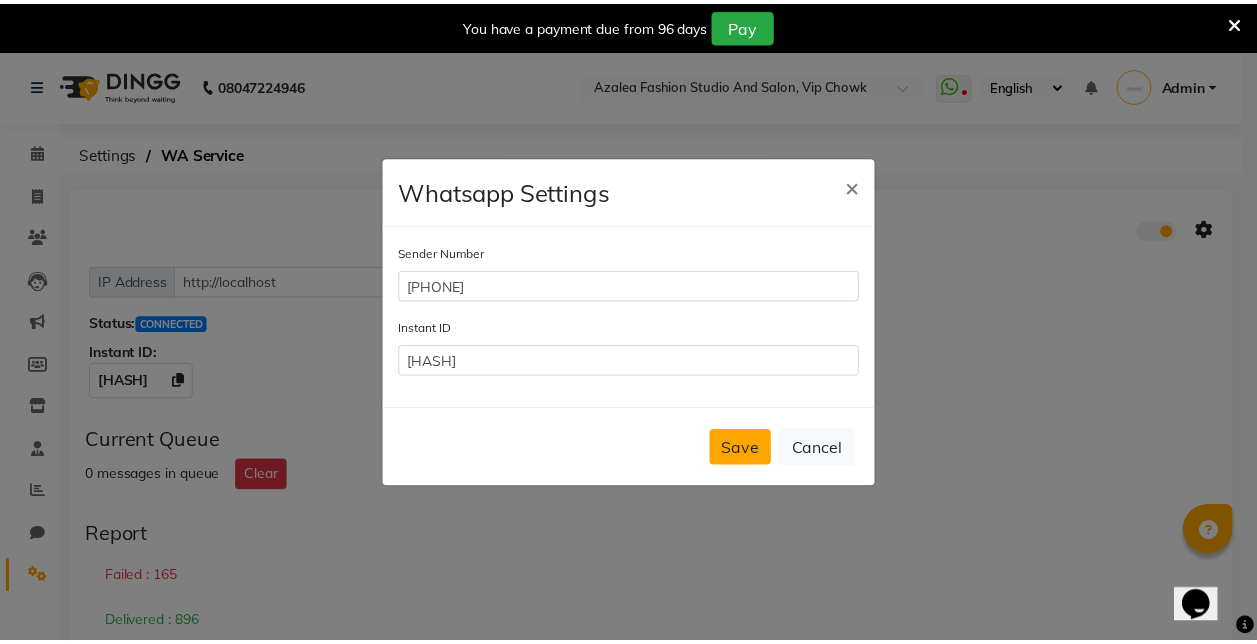 scroll, scrollTop: 0, scrollLeft: 0, axis: both 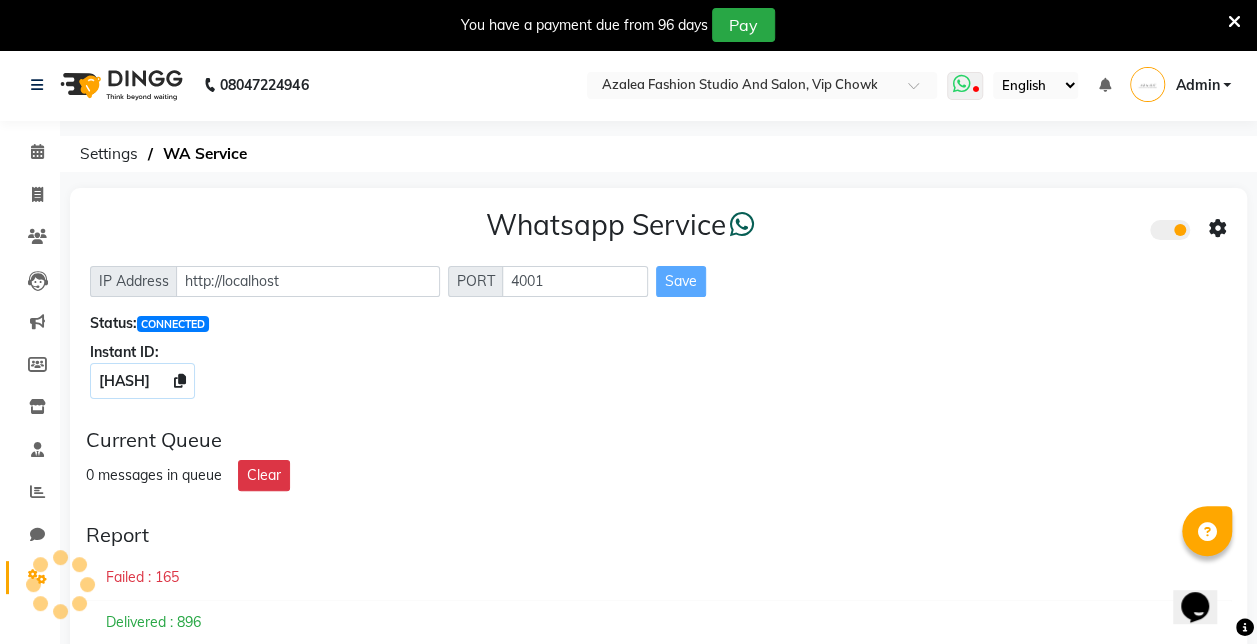 click at bounding box center (961, 84) 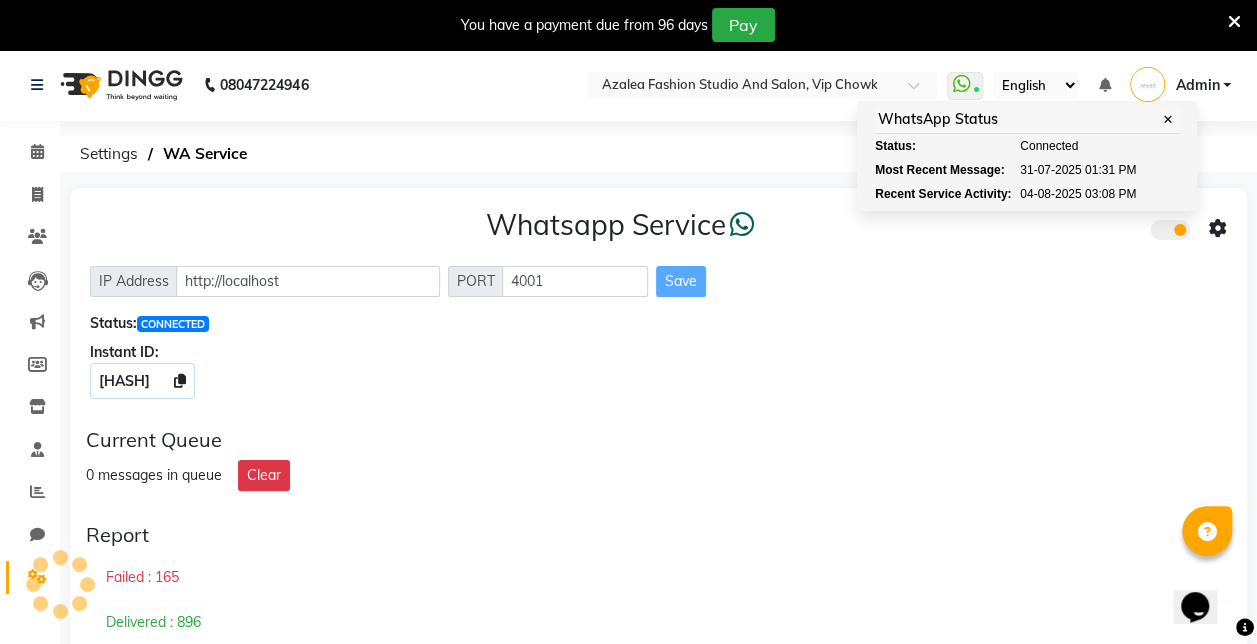 click on "Report" 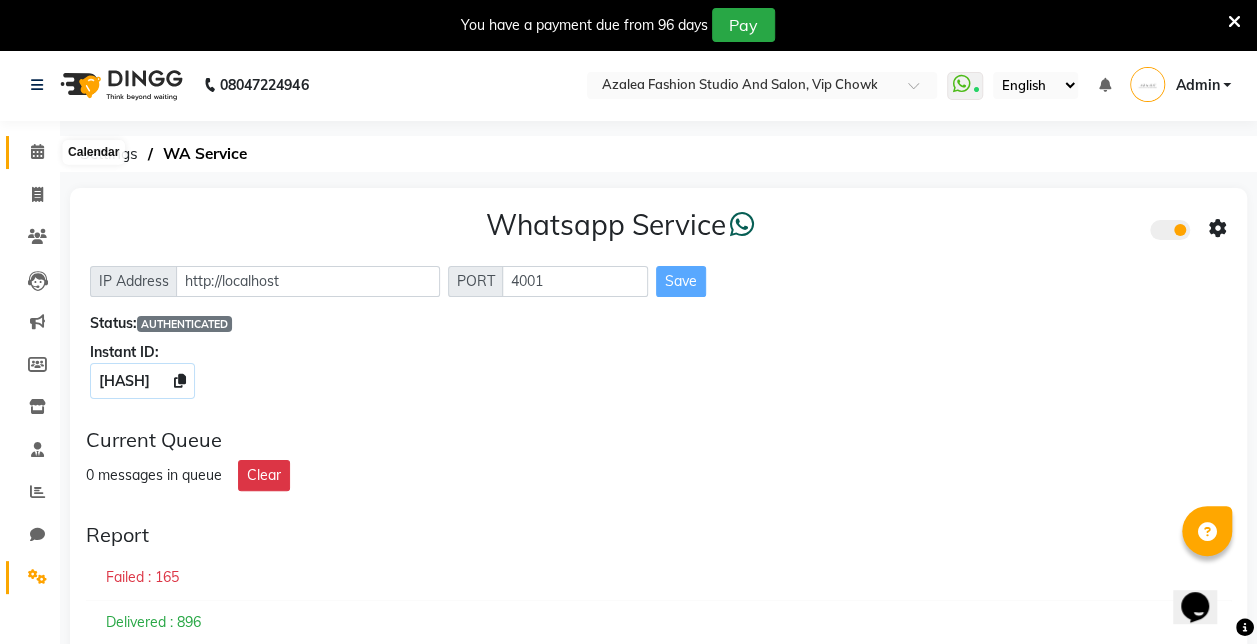 click 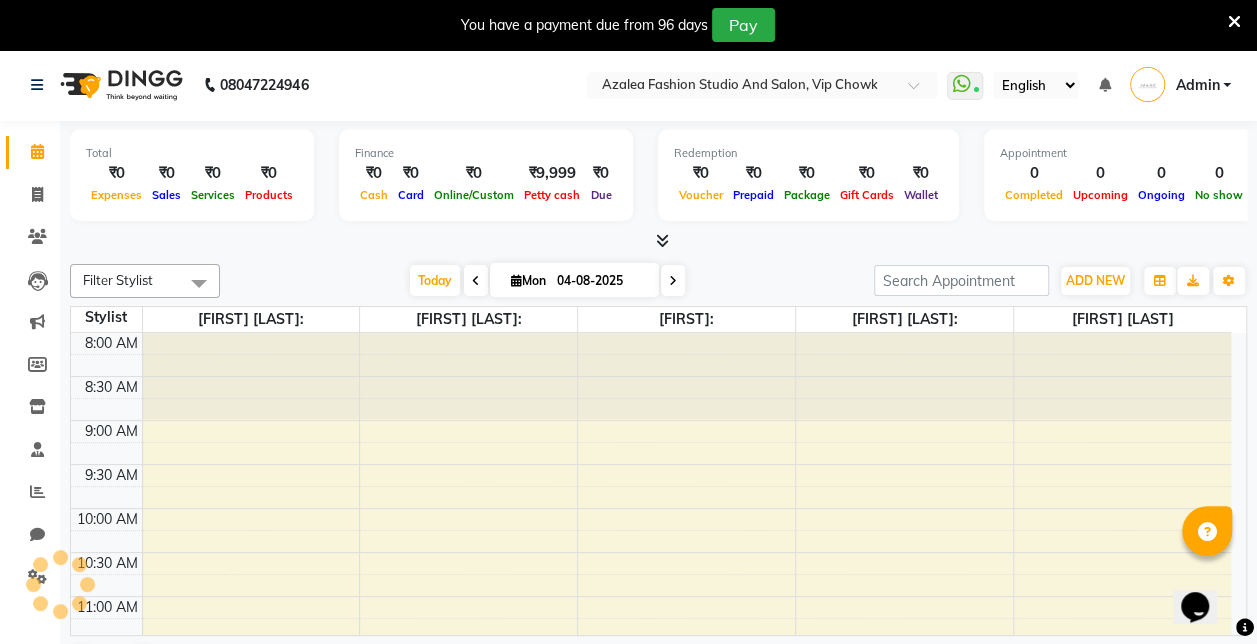 scroll, scrollTop: 0, scrollLeft: 0, axis: both 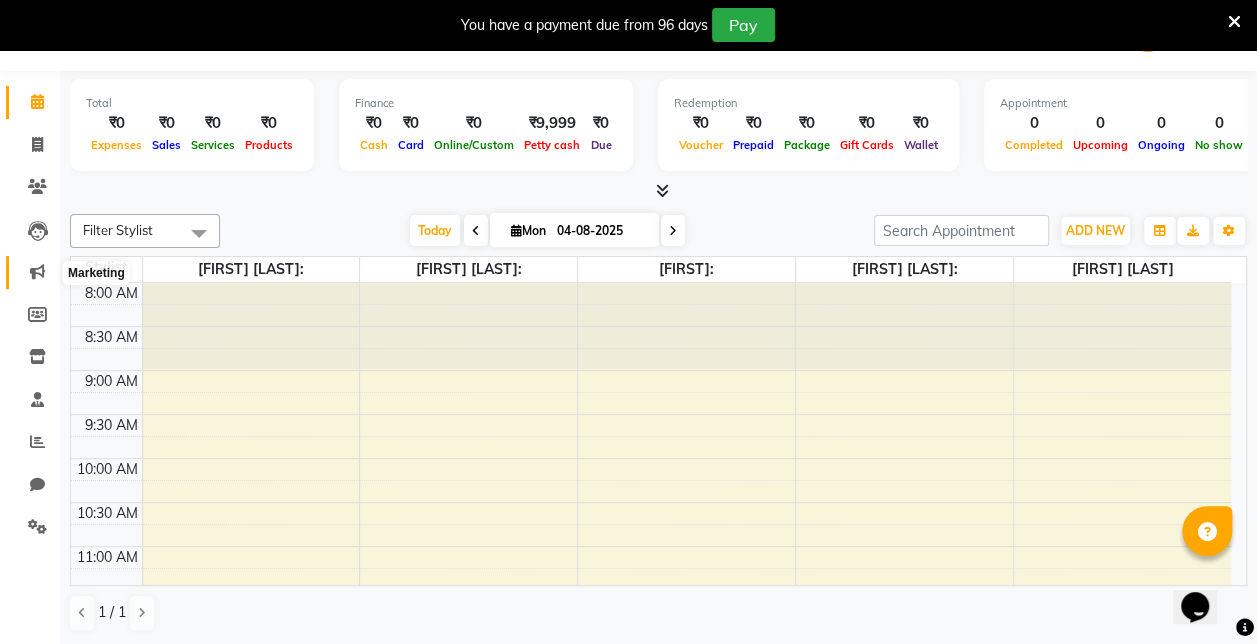 click 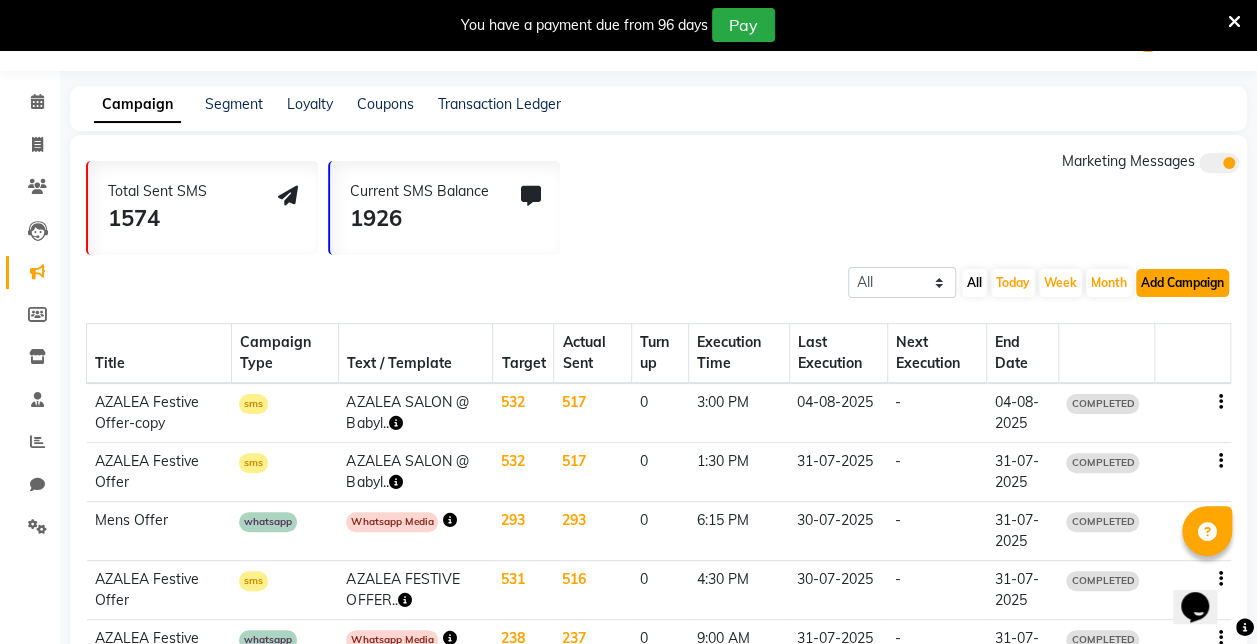 click on "Add Campaign" at bounding box center (1182, 283) 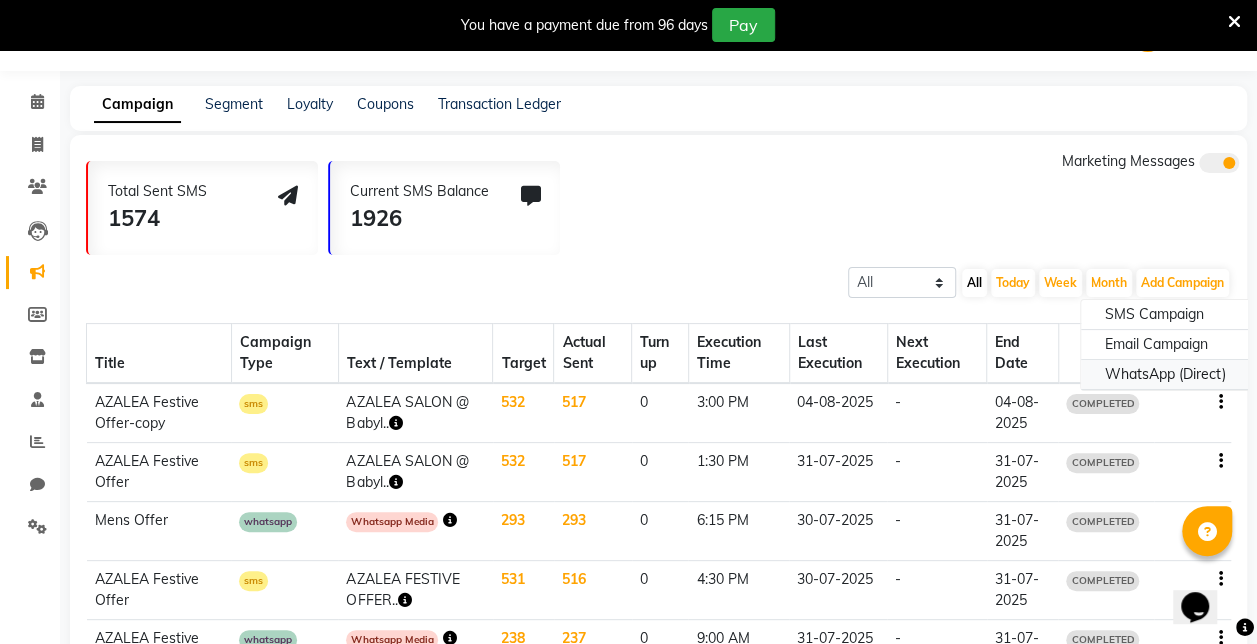 click on "WhatsApp (Direct)" 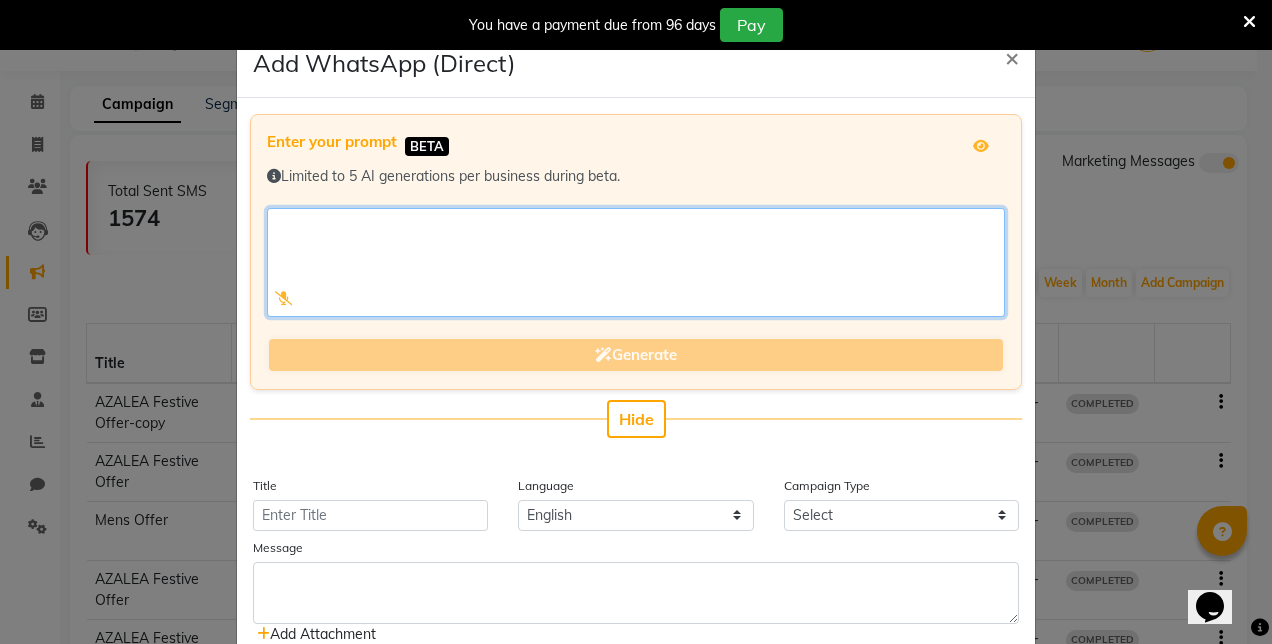 click 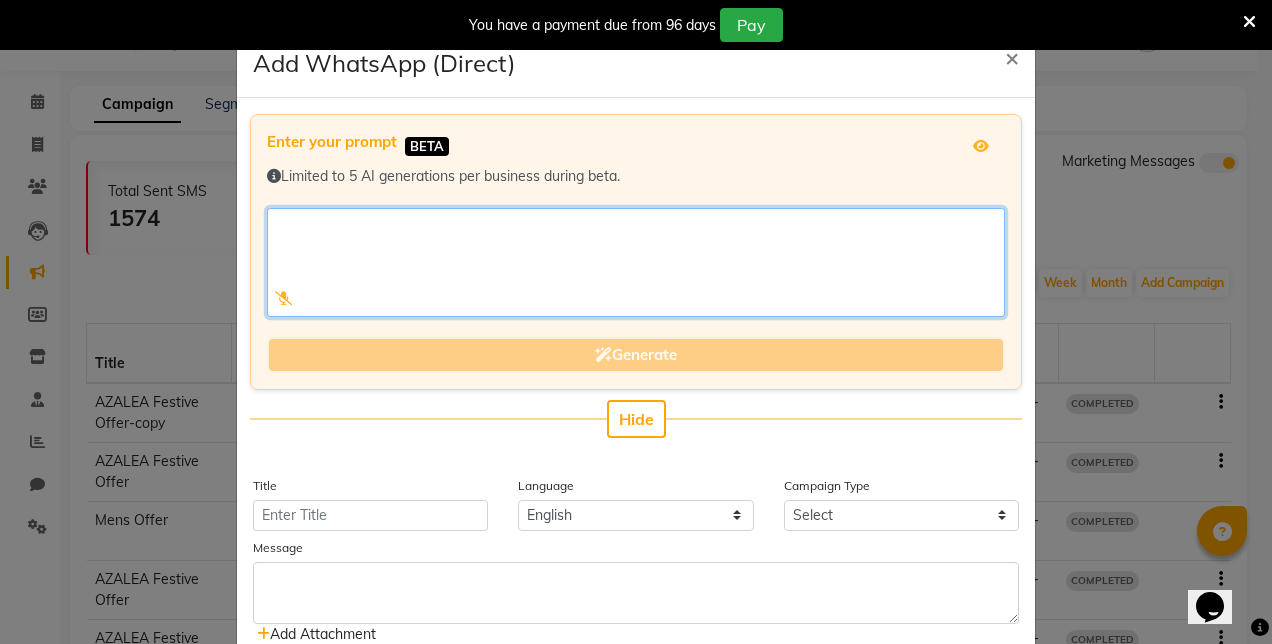 paste on "🎁💖 This Rakhi, Let Her Glow & Let Yourself Shine! 💖🎁
✨ AZALEA FASHION STUDIO & SALON
📍 Hotel Babylon Capital, [CITY]
🎀 Brothers – Gift your sister a luxury makeover she’ll remember
💃 Sisters – Glow brighter this festive season with our beauty combos!
🎉 Rakhi | Teej | Sawan Special Offers 🎉
💆‍♀️ D-Tan | Haircut | Waxing | Styling | Massage
💅 Gel Nail Paint | Blow Dry & More
🎁 FREE Pedicure with Premium Package!
🕒 Limited Period – Offer ends on Rakhi!
📲 Book Now: [PHONE] | [PHONE]
🌟 Gift Style. Feel Beautiful. Celebrate Bonds. 🌟" 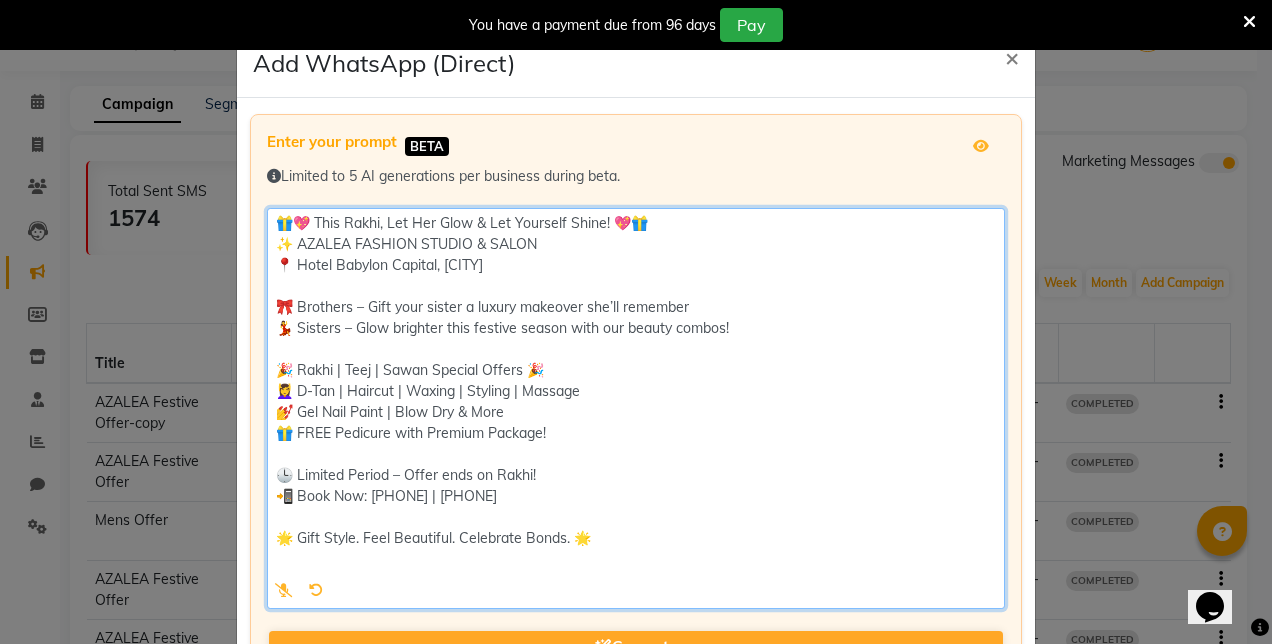 scroll, scrollTop: 1, scrollLeft: 0, axis: vertical 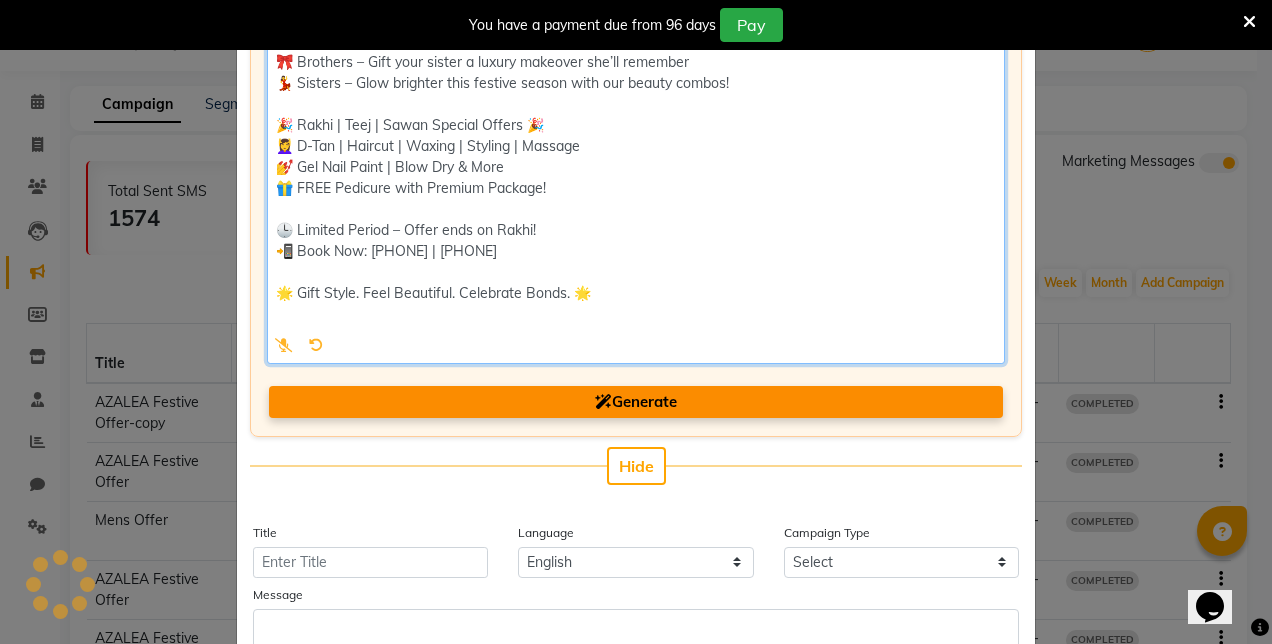 type on "🎁💖 This Rakhi, Let Her Glow & Let Yourself Shine! 💖🎁
✨ AZALEA FASHION STUDIO & SALON
📍 Hotel Babylon Capital, [CITY]
🎀 Brothers – Gift your sister a luxury makeover she’ll remember
💃 Sisters – Glow brighter this festive season with our beauty combos!
🎉 Rakhi | Teej | Sawan Special Offers 🎉
💆‍♀️ D-Tan | Haircut | Waxing | Styling | Massage
💅 Gel Nail Paint | Blow Dry & More
🎁 FREE Pedicure with Premium Package!
🕒 Limited Period – Offer ends on Rakhi!
📲 Book Now: [PHONE] | [PHONE]
🌟 Gift Style. Feel Beautiful. Celebrate Bonds. 🌟" 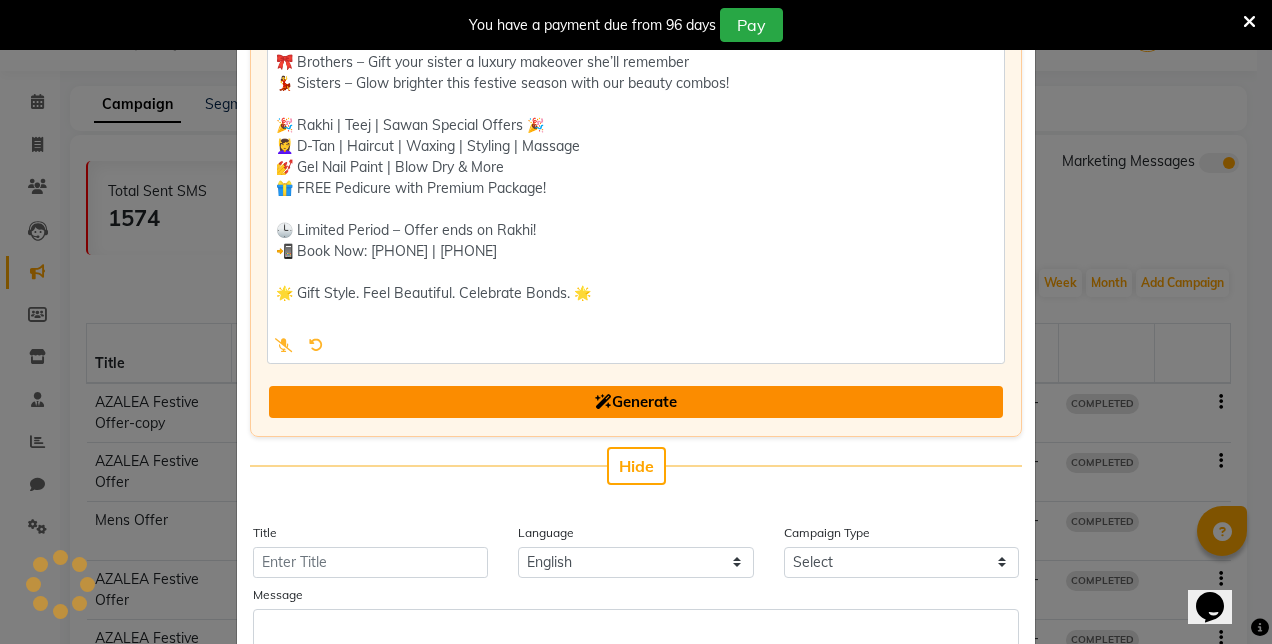 click on "Generate" 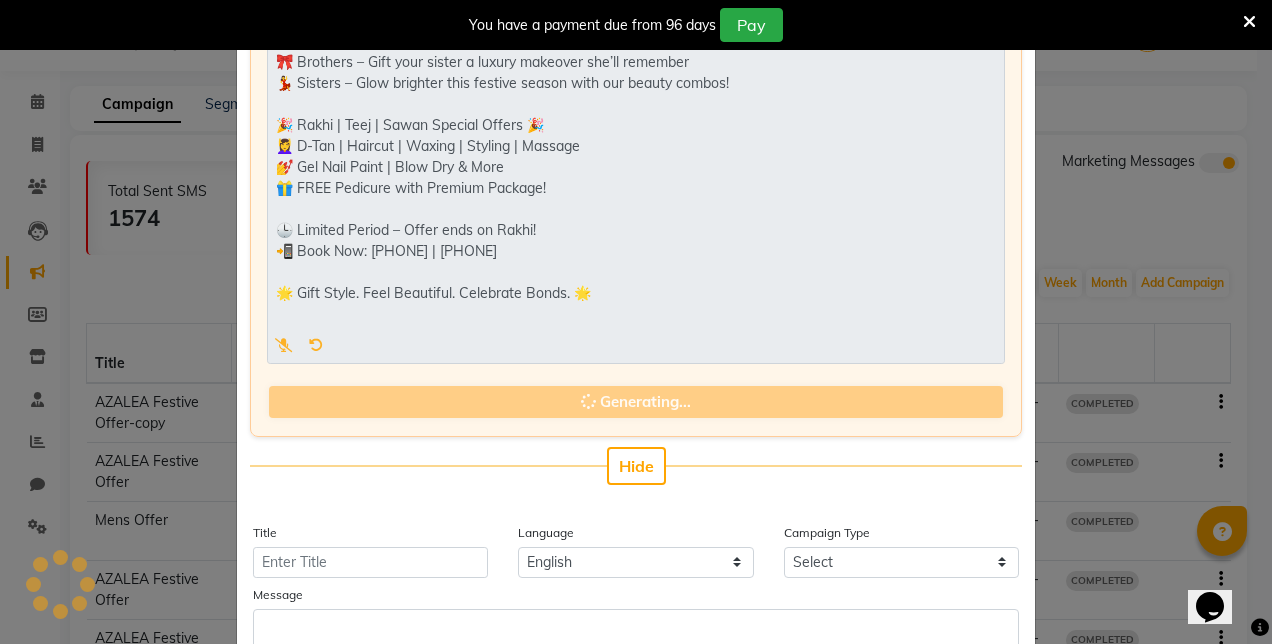 type on "Rakhi Special Makeover Offer" 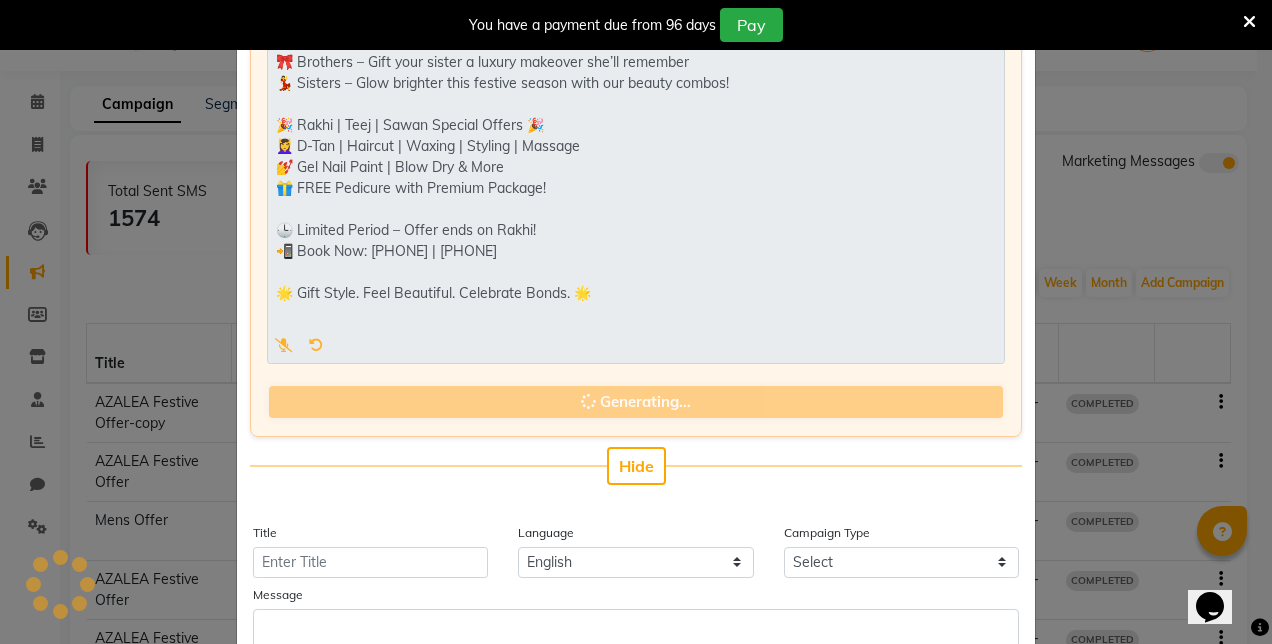 select on "3" 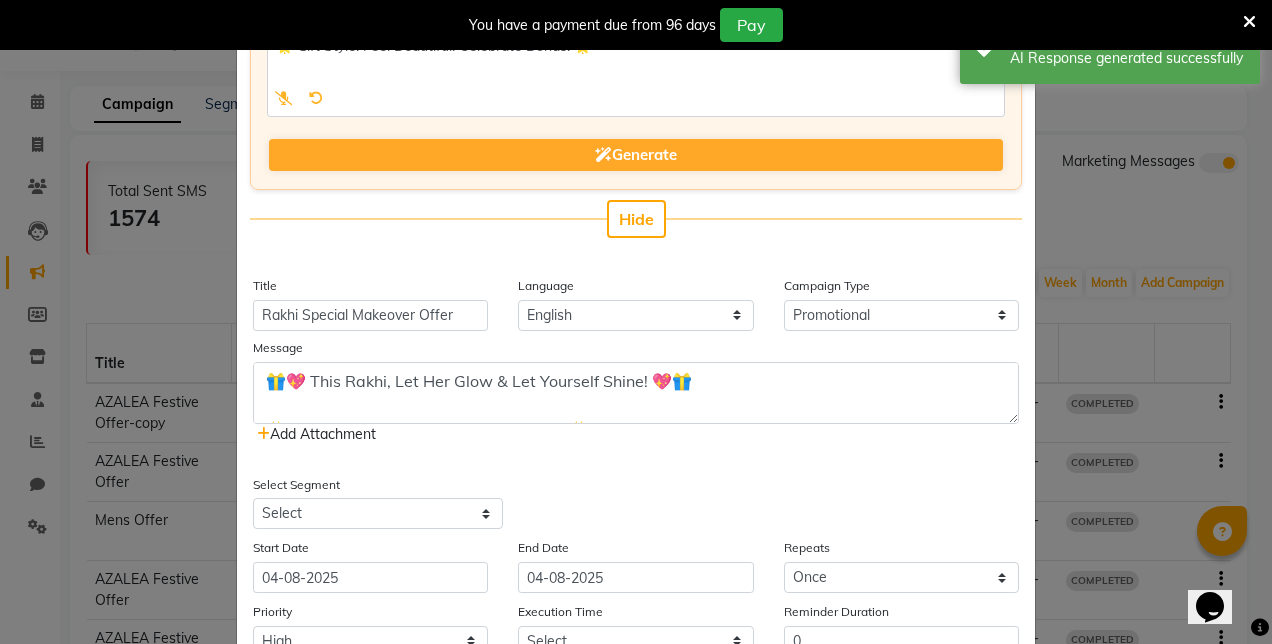 scroll, scrollTop: 503, scrollLeft: 0, axis: vertical 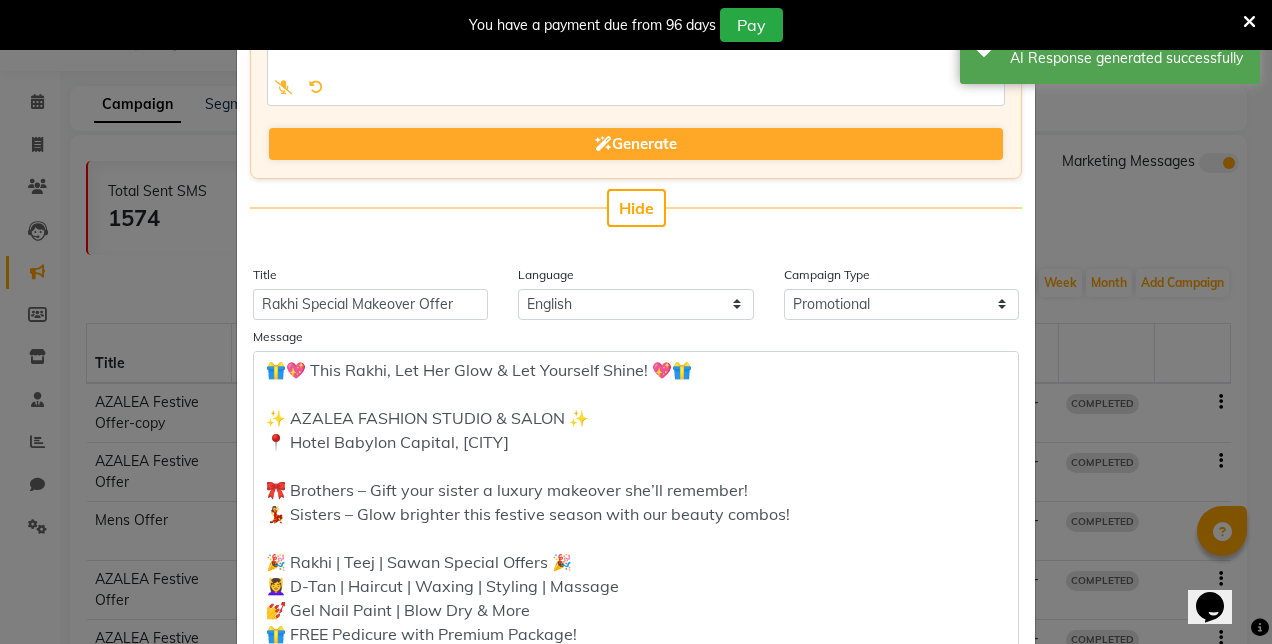 drag, startPoint x: 1006, startPoint y: 402, endPoint x: 988, endPoint y: 694, distance: 292.55426 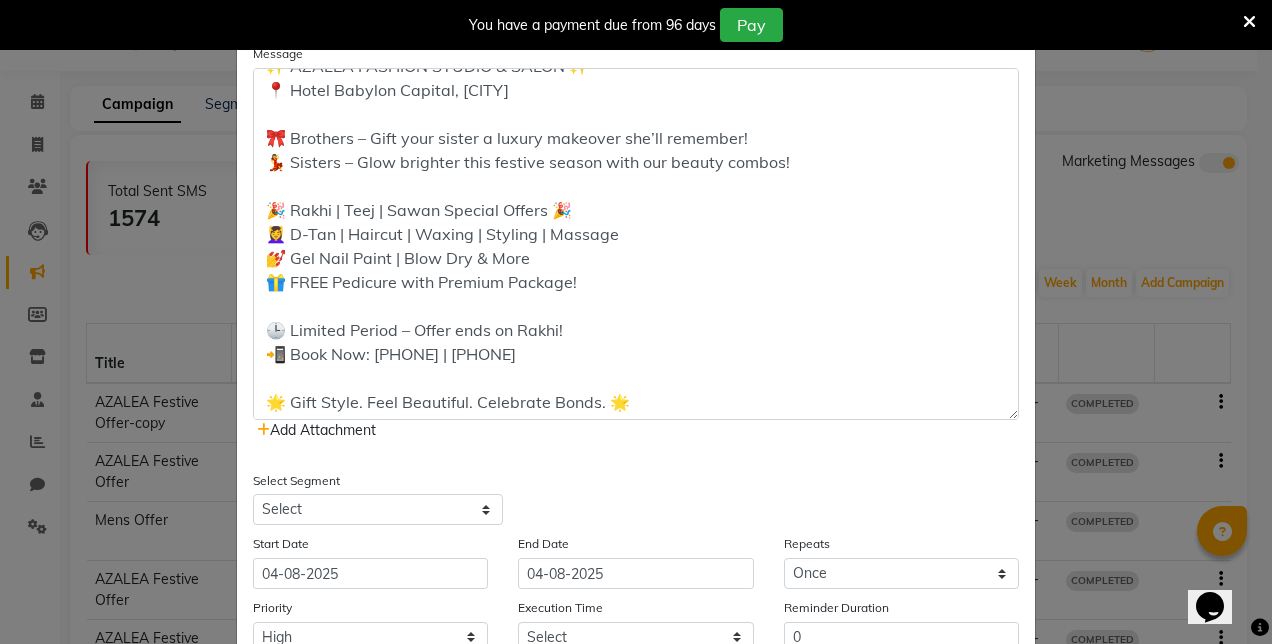 scroll, scrollTop: 788, scrollLeft: 0, axis: vertical 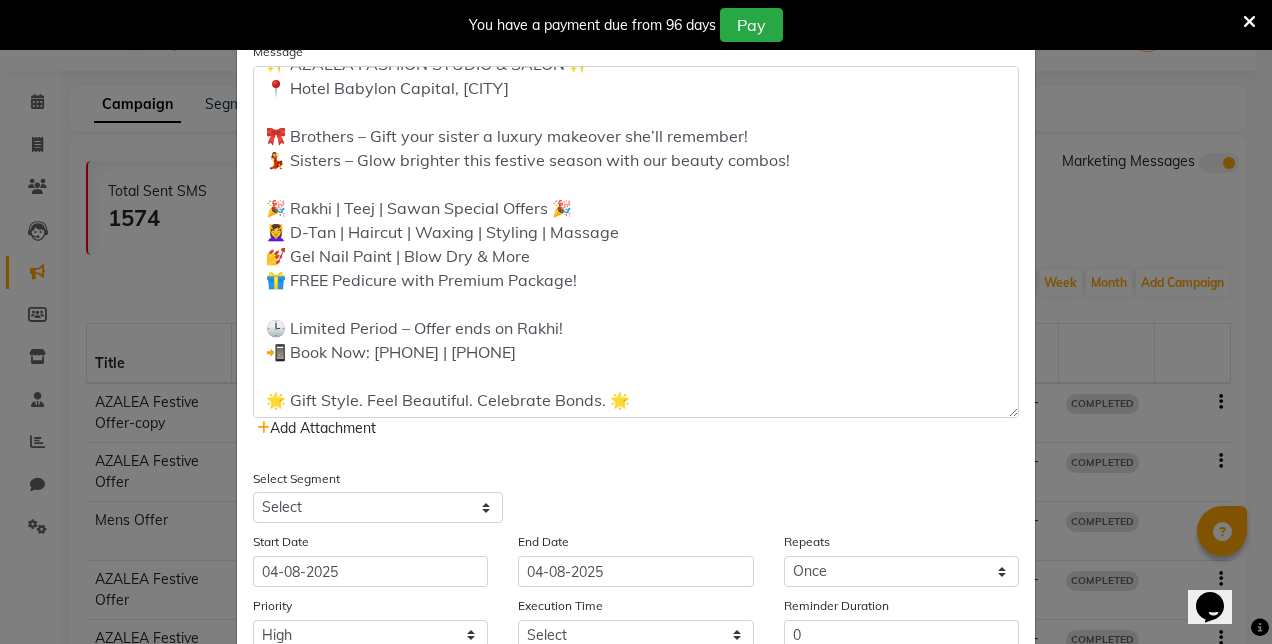 click on "Add Attachment" 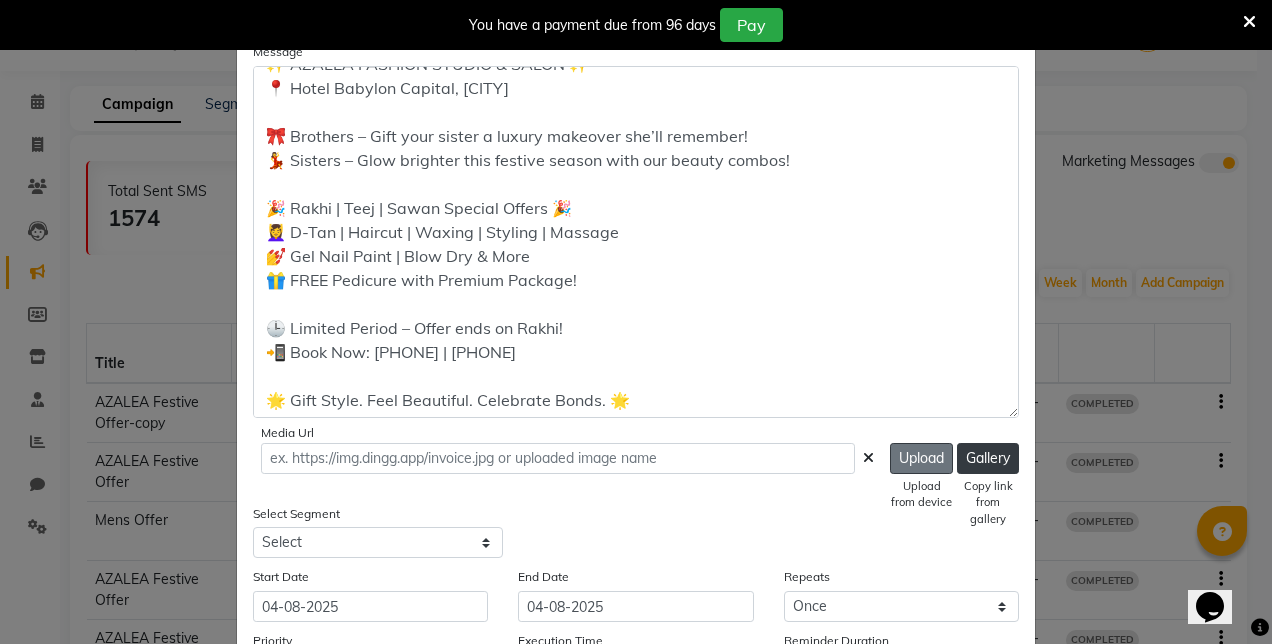 click on "Upload" 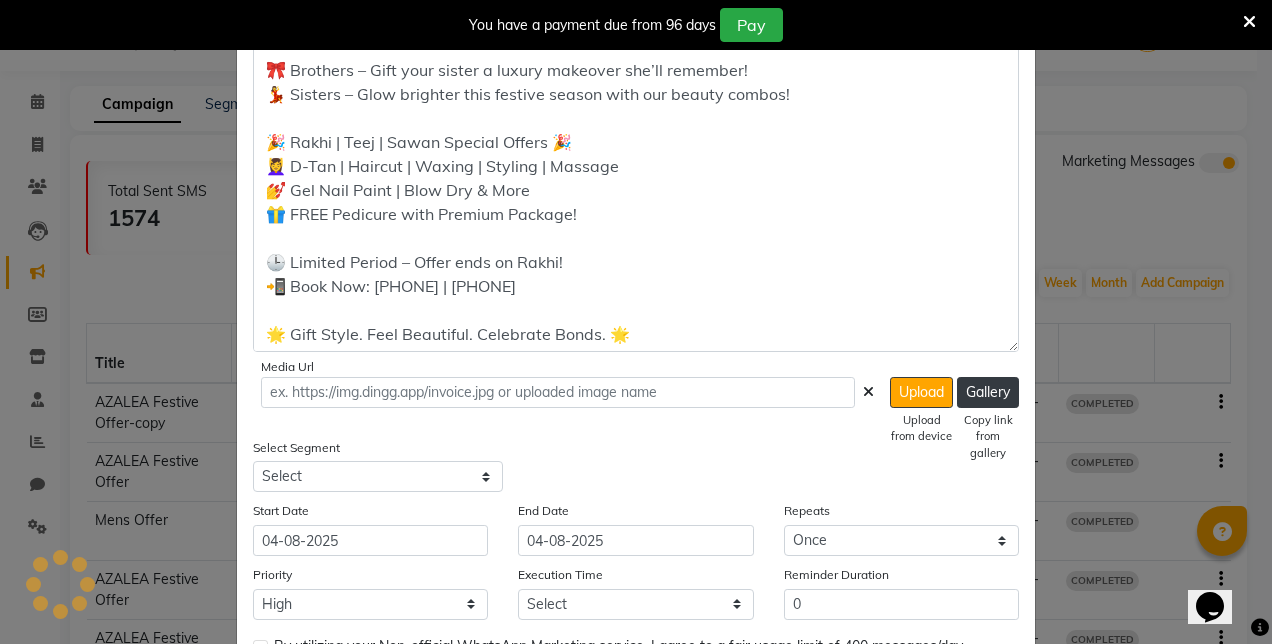 scroll, scrollTop: 855, scrollLeft: 0, axis: vertical 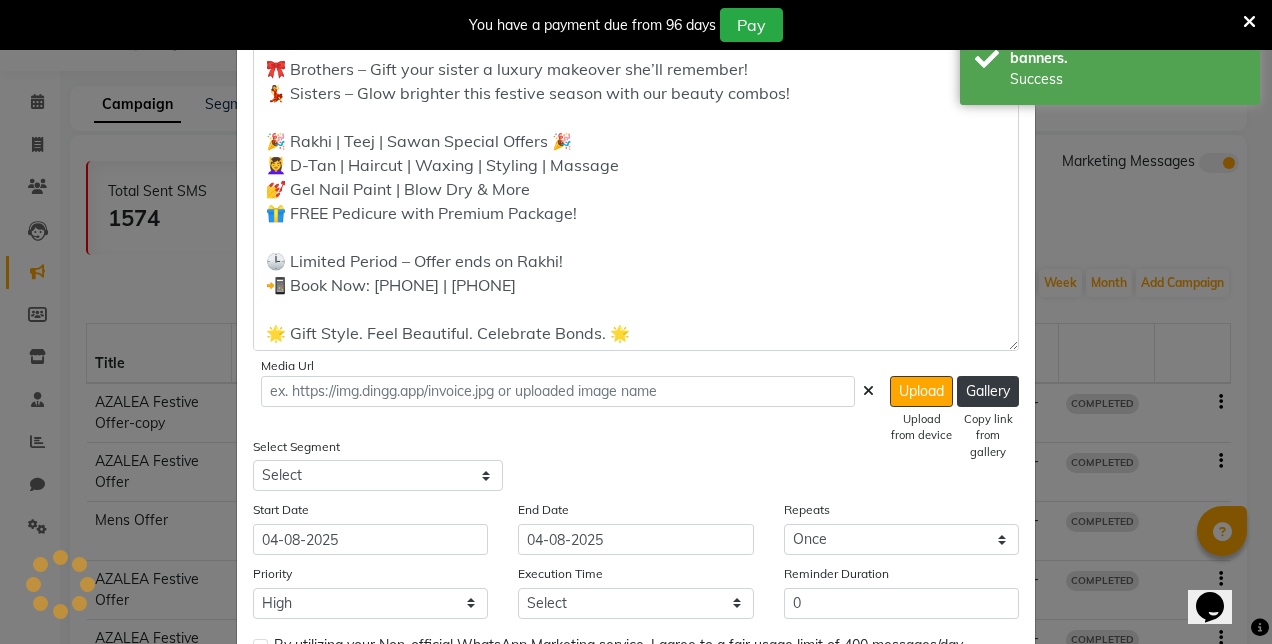 type on "https://ww4.in/a?c=ICEQjQ" 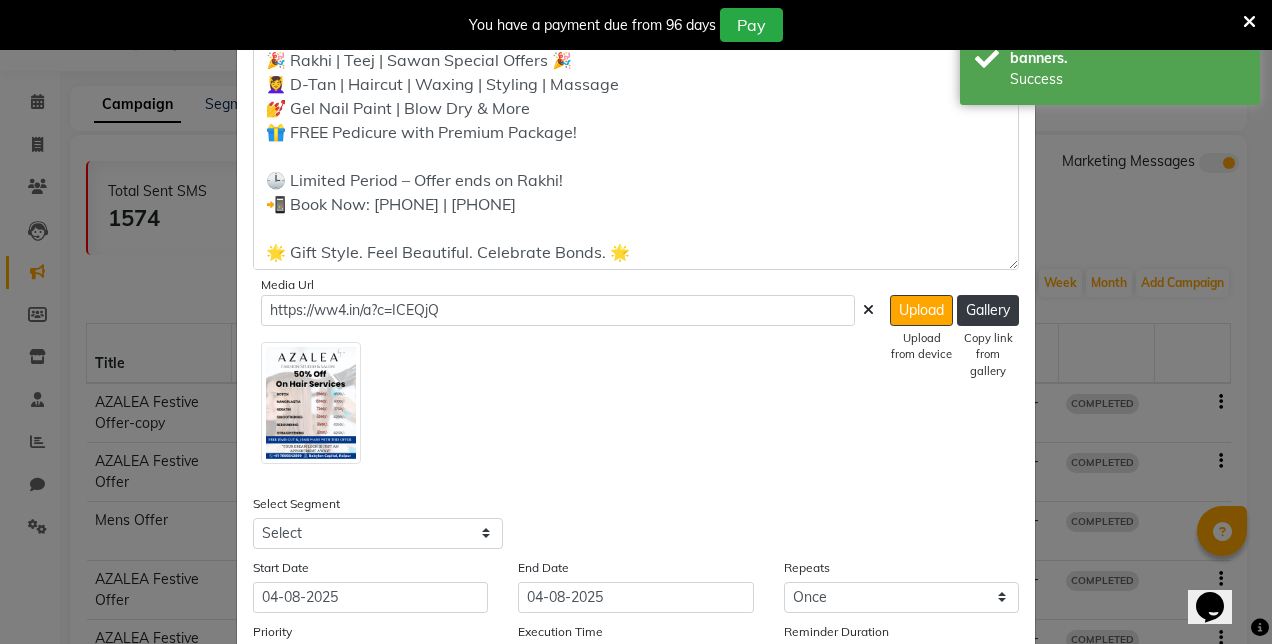 scroll, scrollTop: 949, scrollLeft: 0, axis: vertical 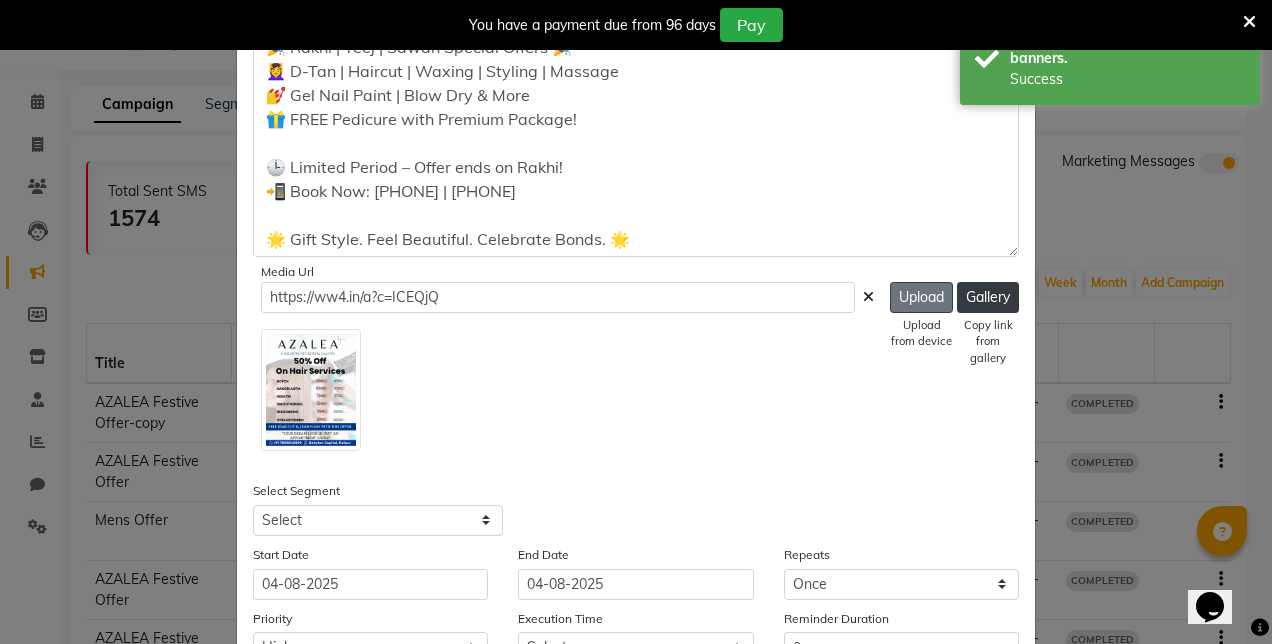 click on "Upload" 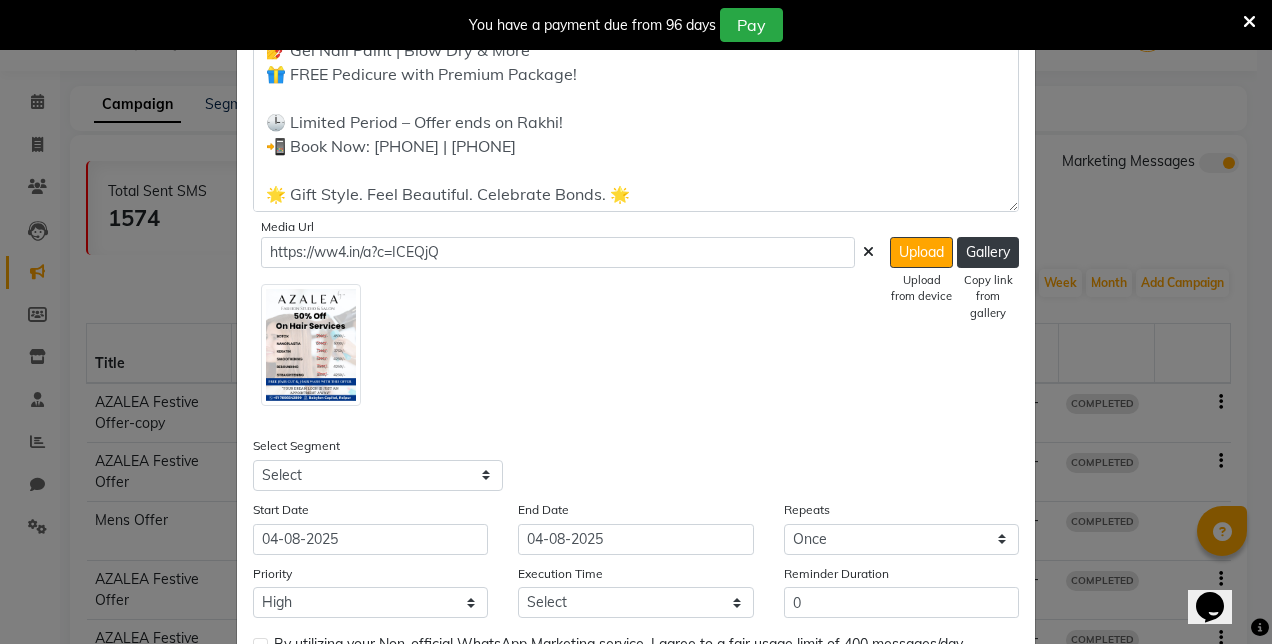 scroll, scrollTop: 984, scrollLeft: 0, axis: vertical 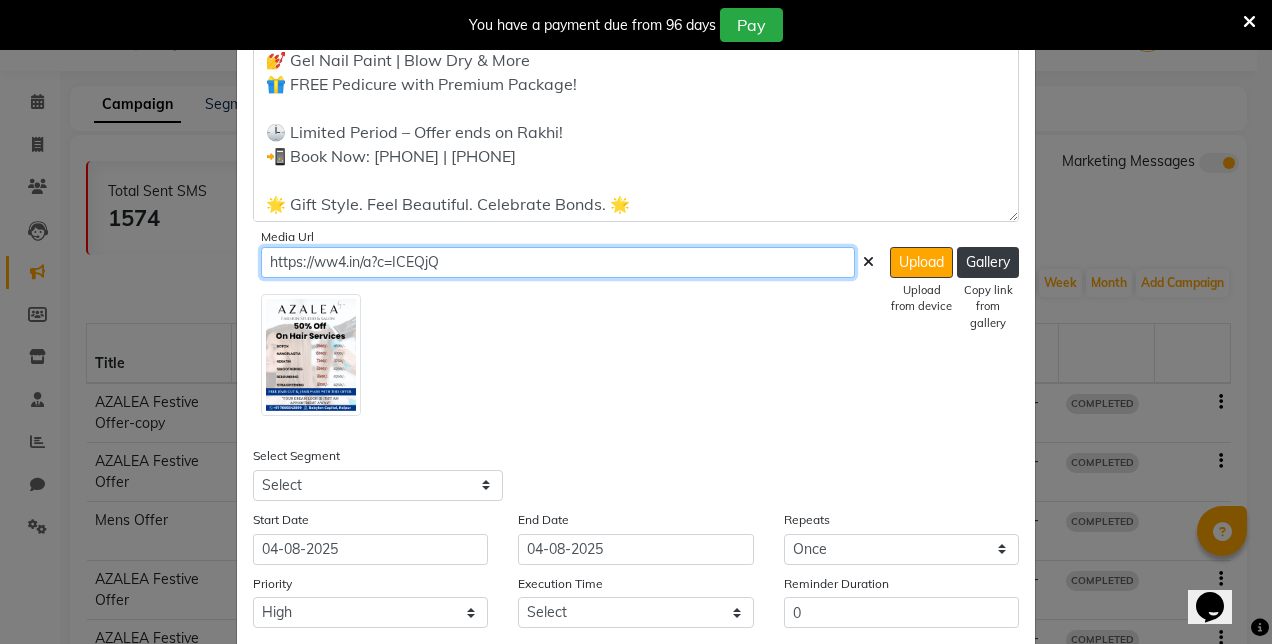 click on "https://ww4.in/a?c=ICEQjQ" 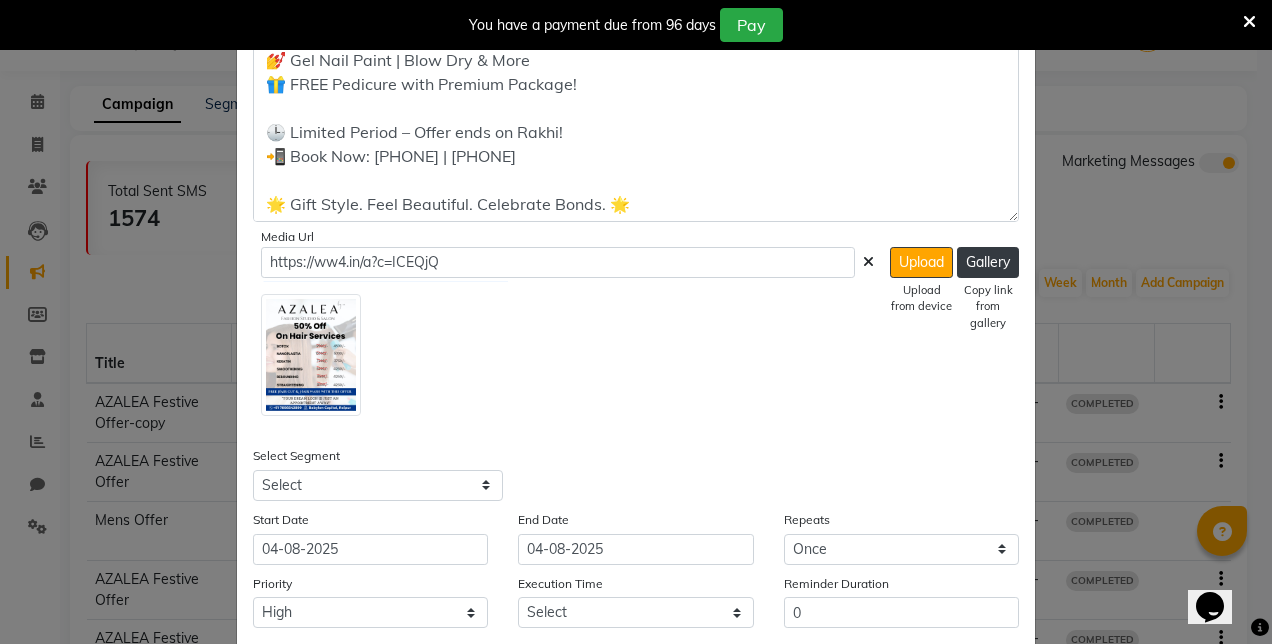 click 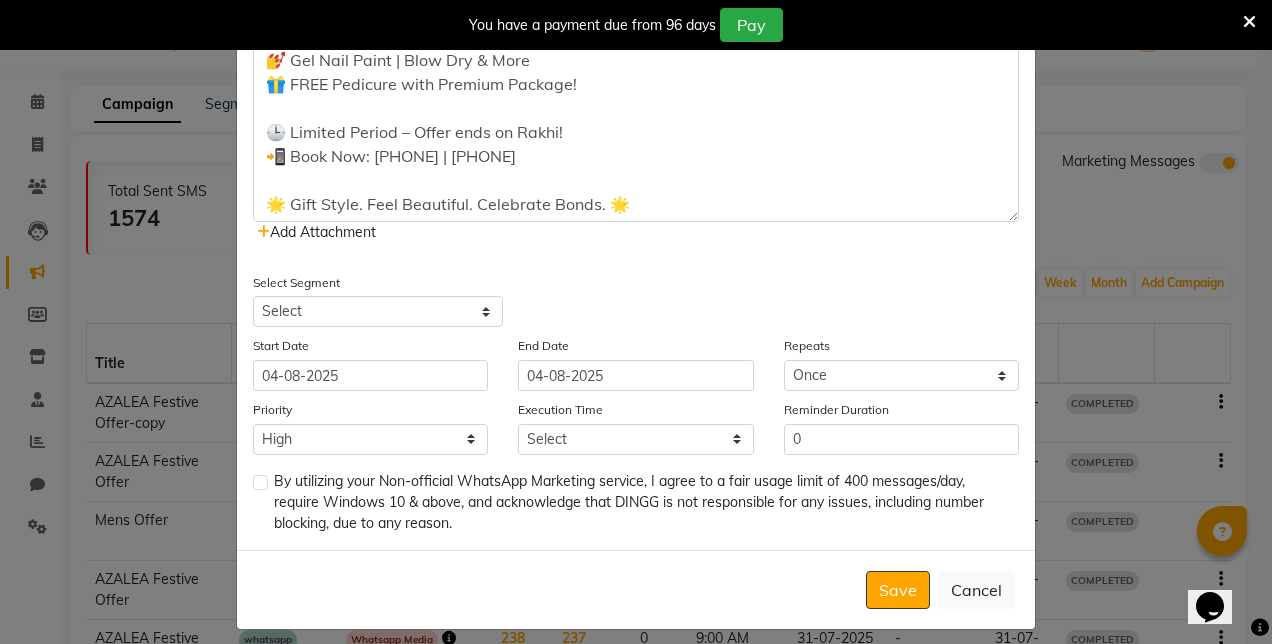 click on "Add Attachment" 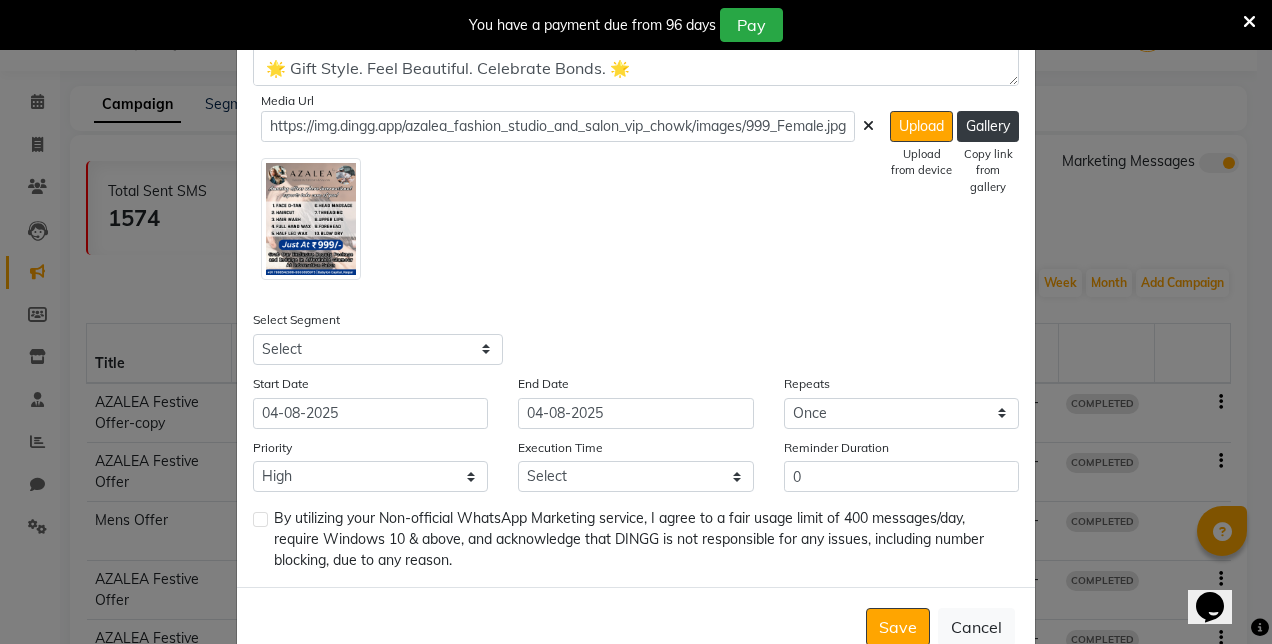 scroll, scrollTop: 1120, scrollLeft: 0, axis: vertical 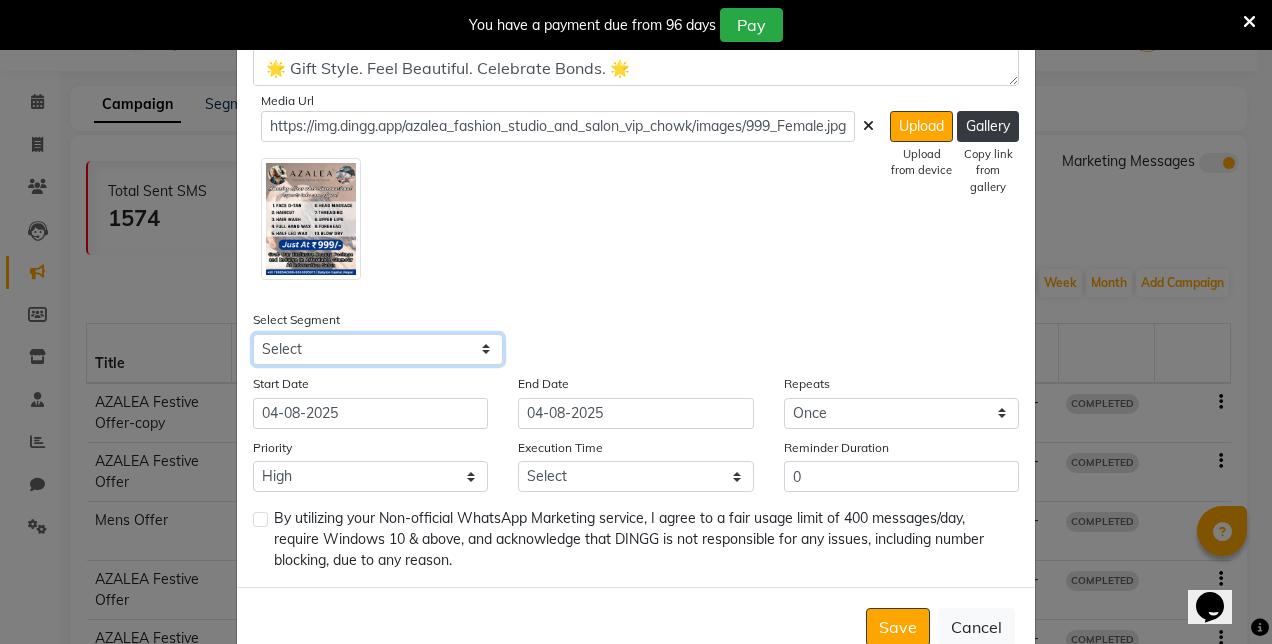 click on "Select All Customers All Male Customer All Female Customer All Members All Customers Visited in last 30 days All Customers Visited in last 60 days but not in last 30 days Inactive/Lost Customers High Ticket Customers Low Ticket Customers Frequent Customers Regular Customers New Customers All Customers with Valid Birthdays All Customers with Valid Anniversary All Customer Visited in 2020" at bounding box center (378, 349) 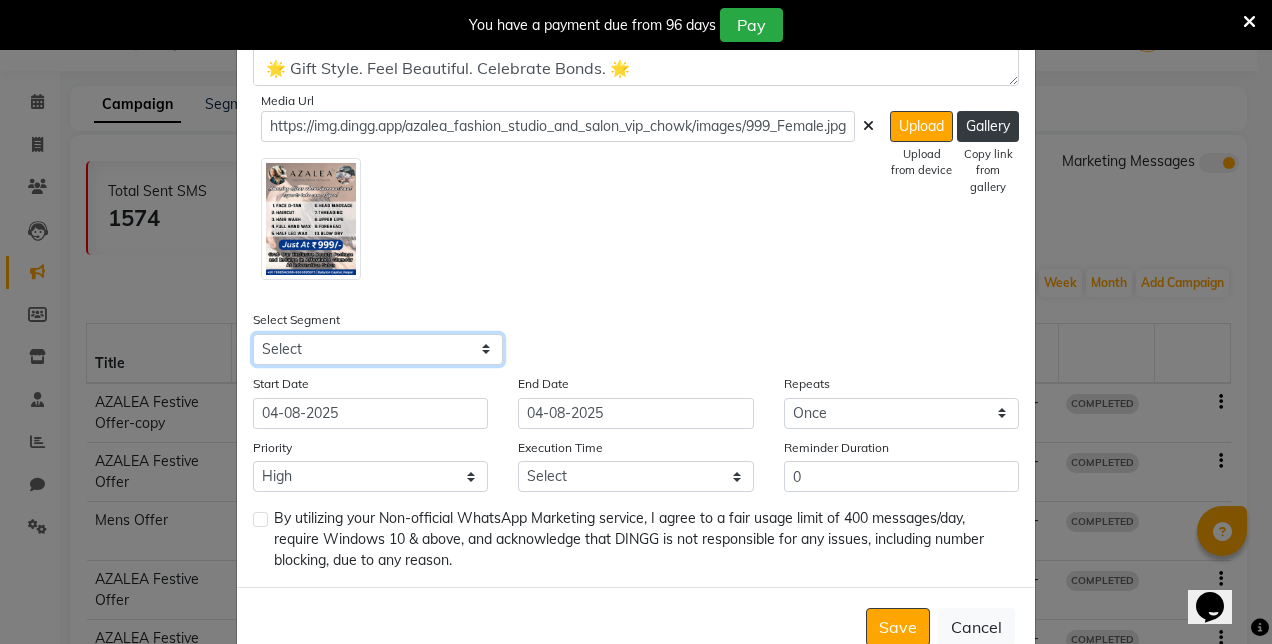 click on "Select All Customers All Male Customer All Female Customer All Members All Customers Visited in last 30 days All Customers Visited in last 60 days but not in last 30 days Inactive/Lost Customers High Ticket Customers Low Ticket Customers Frequent Customers Regular Customers New Customers All Customers with Valid Birthdays All Customers with Valid Anniversary All Customer Visited in 2020" at bounding box center (378, 349) 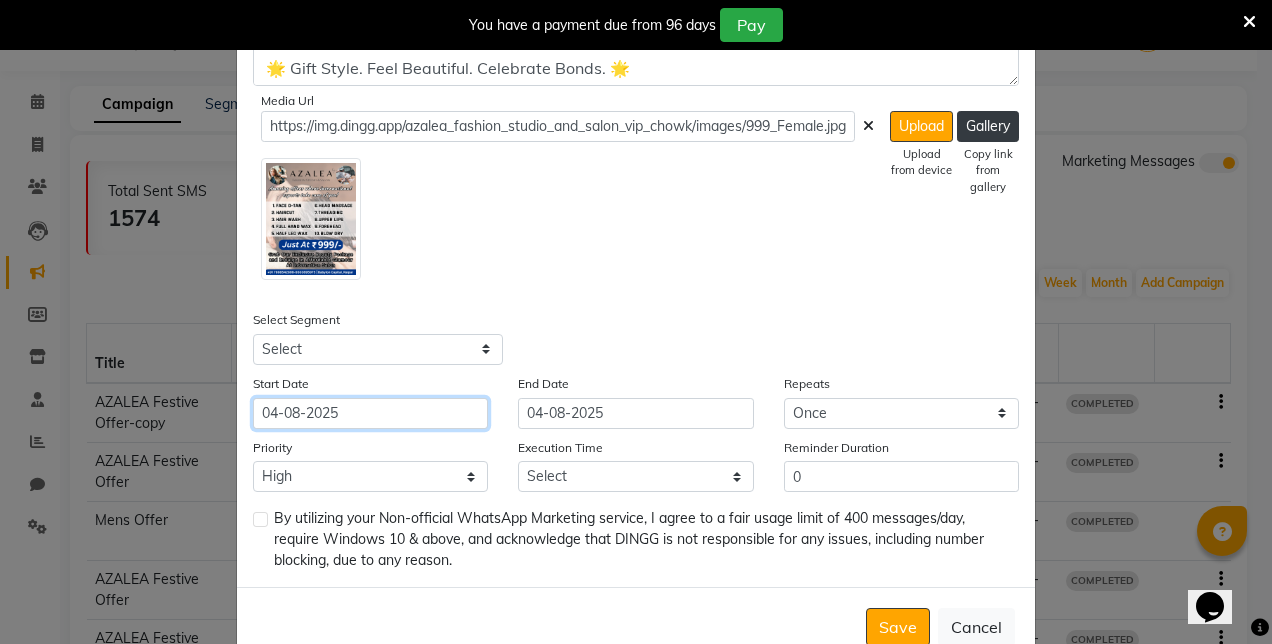 click on "04-08-2025" 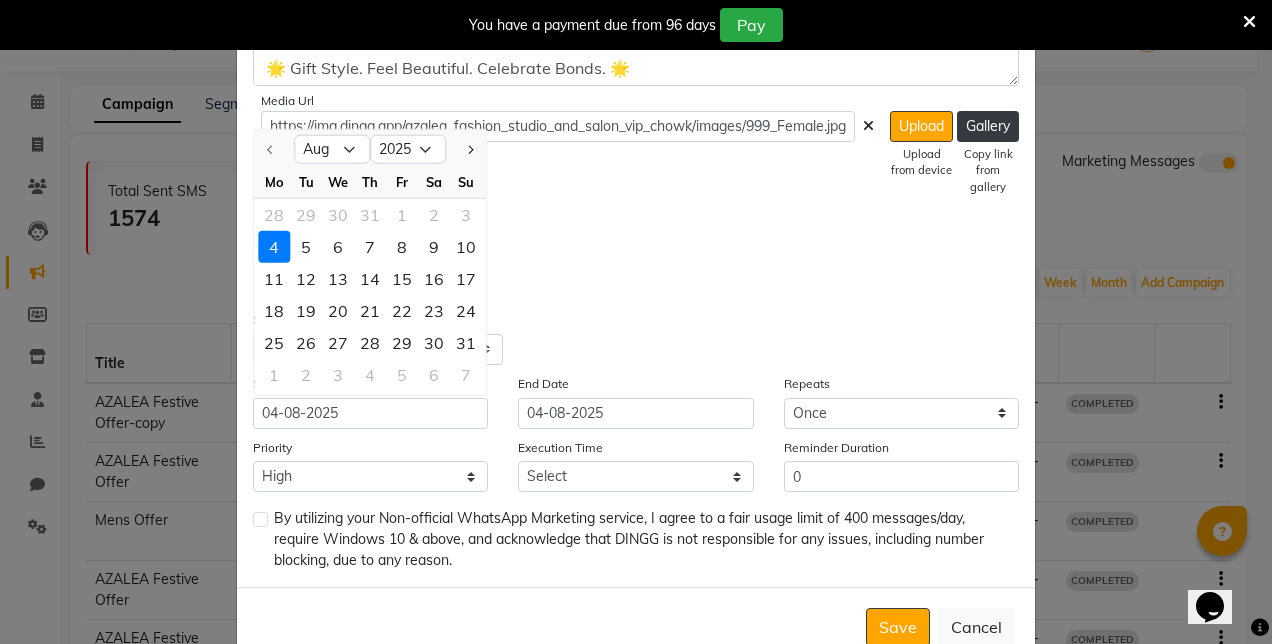 click on "4" 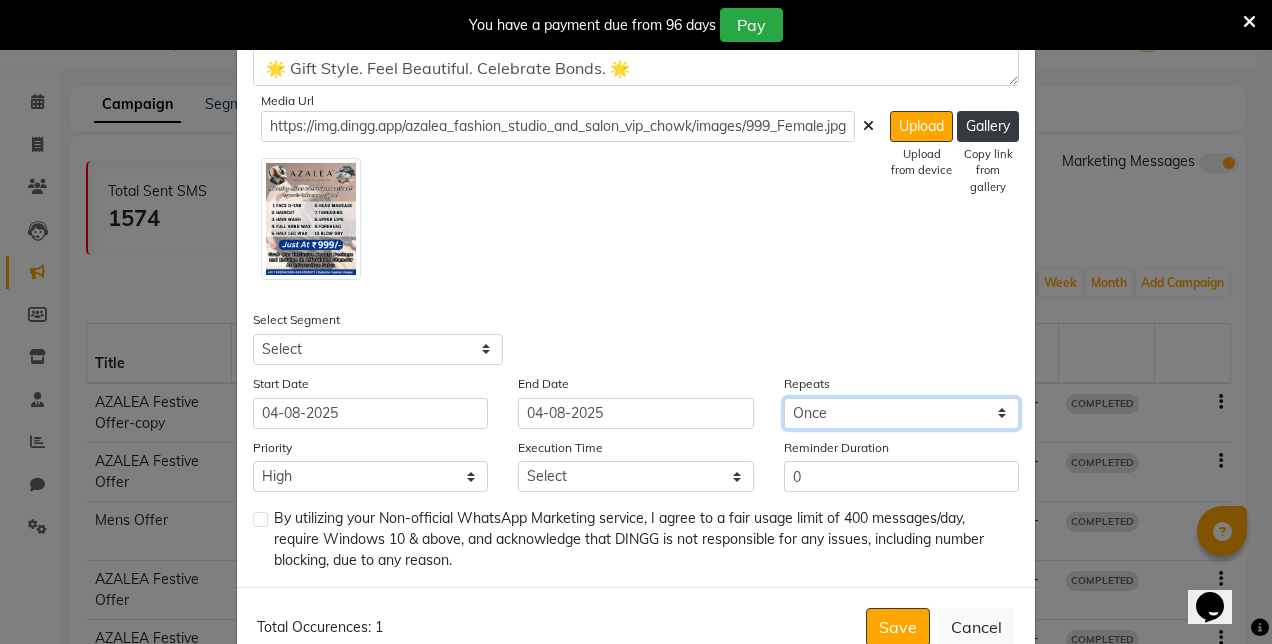 click on "Select Once Daily Alternate Day Weekly Monthly Yearly" at bounding box center (901, 413) 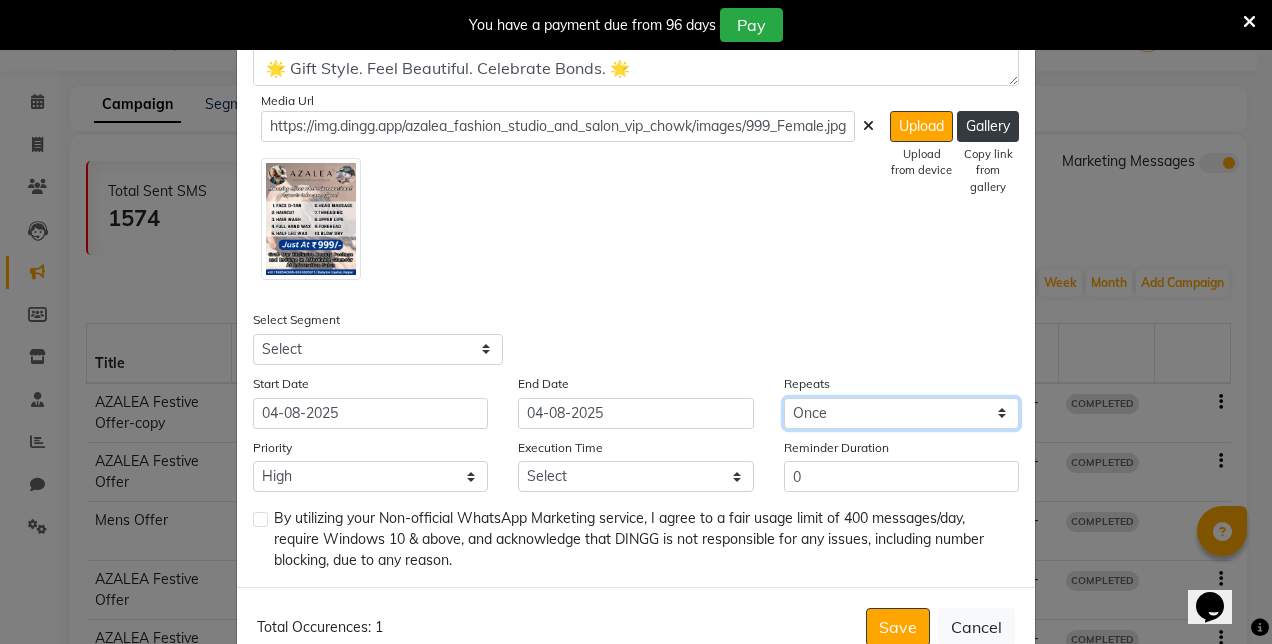select on "2" 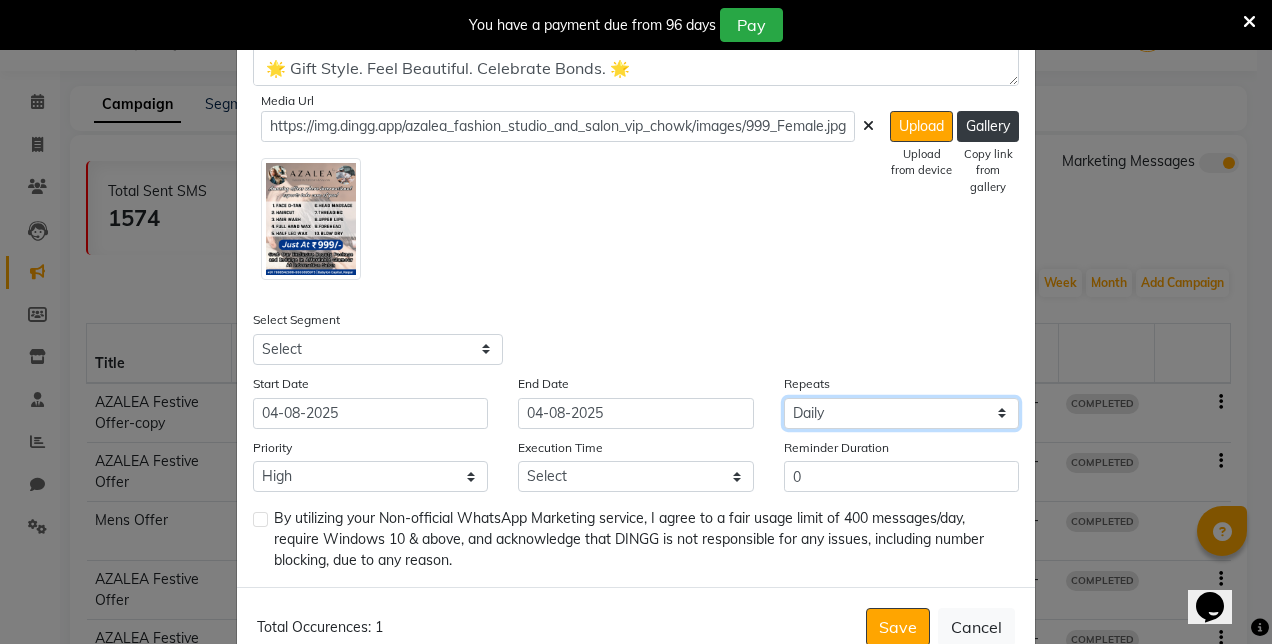 click on "Select Once Daily Alternate Day Weekly Monthly Yearly" at bounding box center (901, 413) 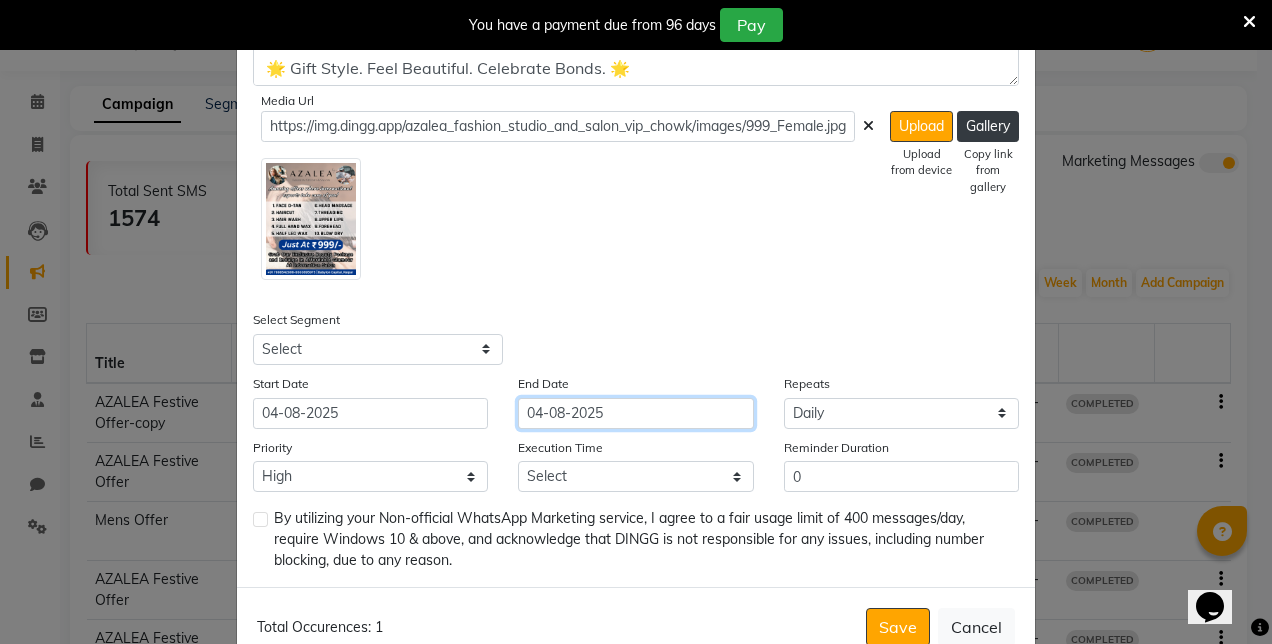 click on "04-08-2025" 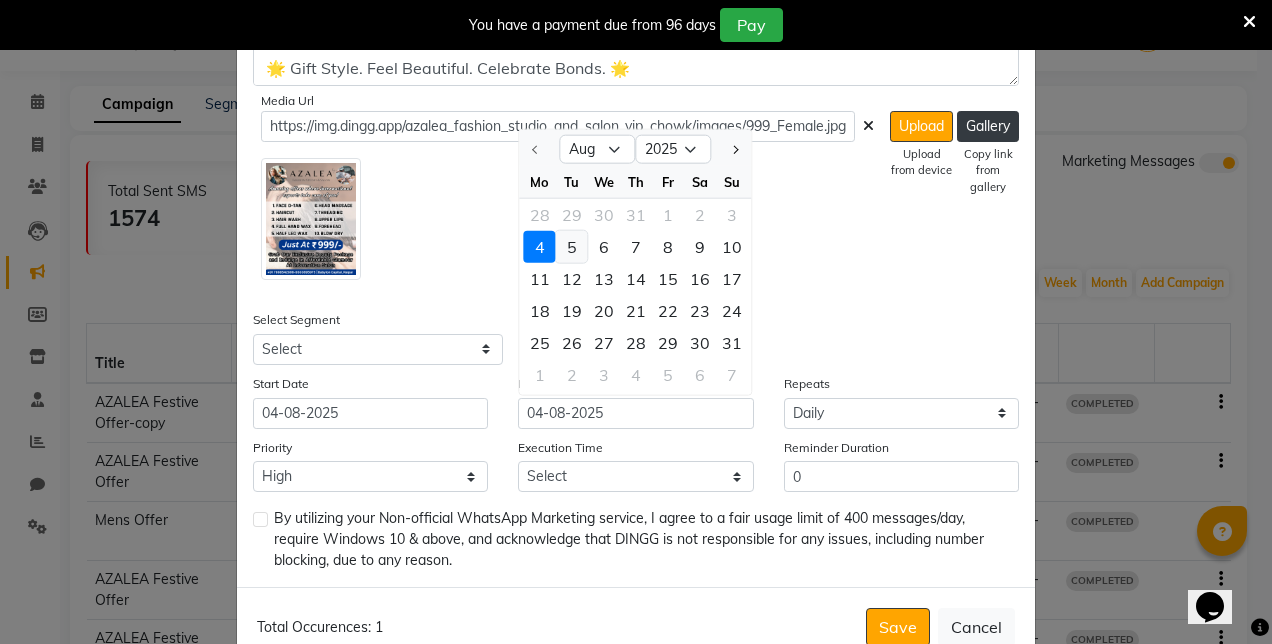 click on "5" 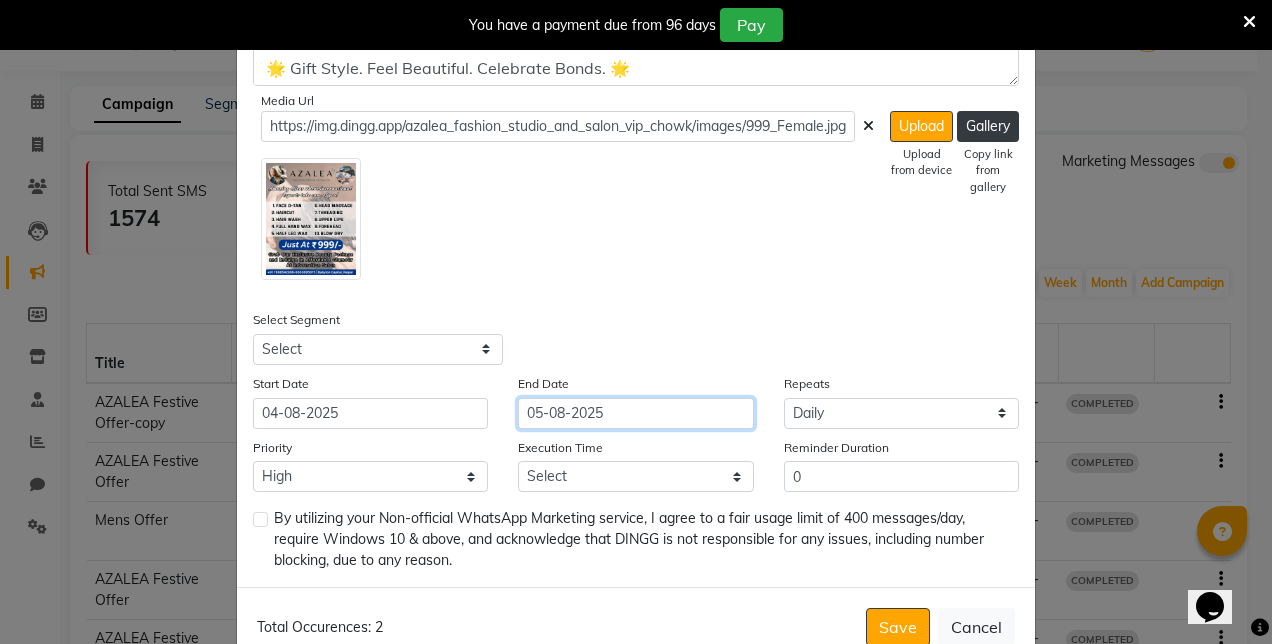 click on "05-08-2025" 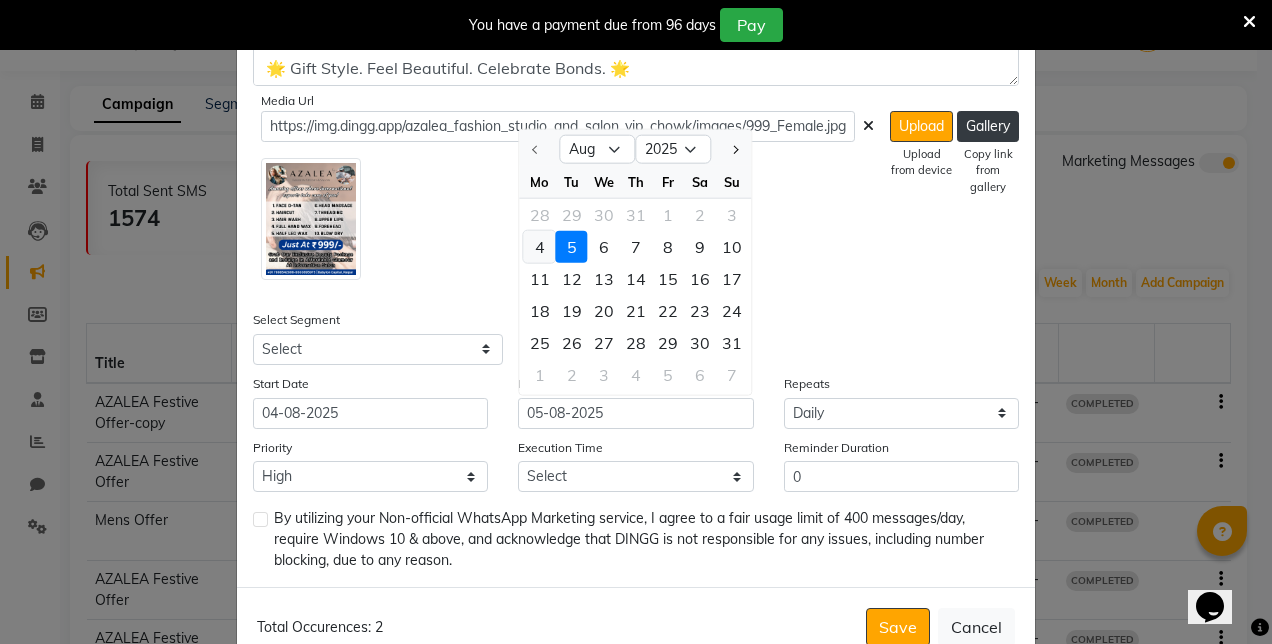 click on "4" 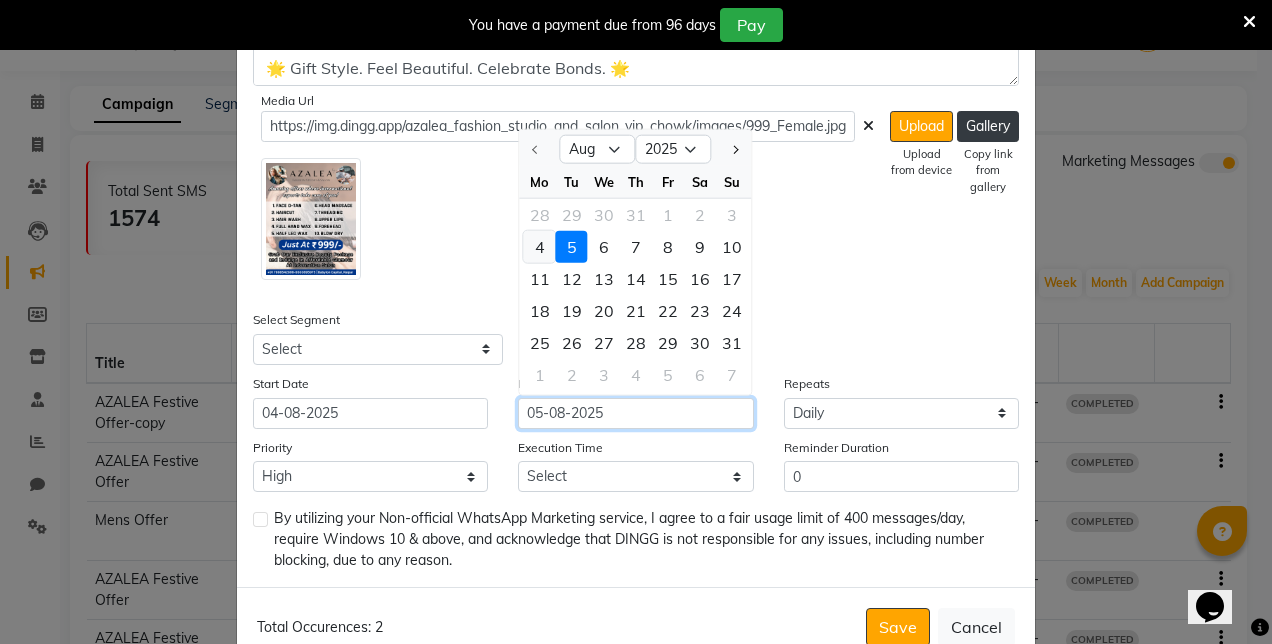 type on "04-08-2025" 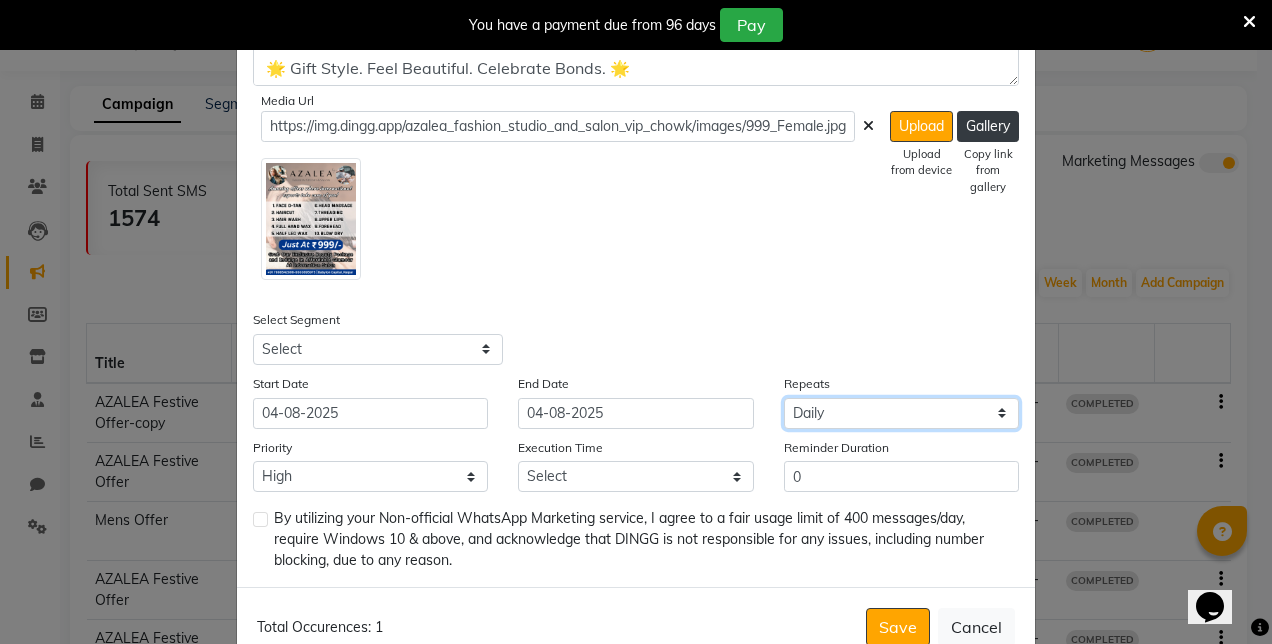 click on "Select Once Daily Alternate Day Weekly Monthly Yearly" at bounding box center [901, 413] 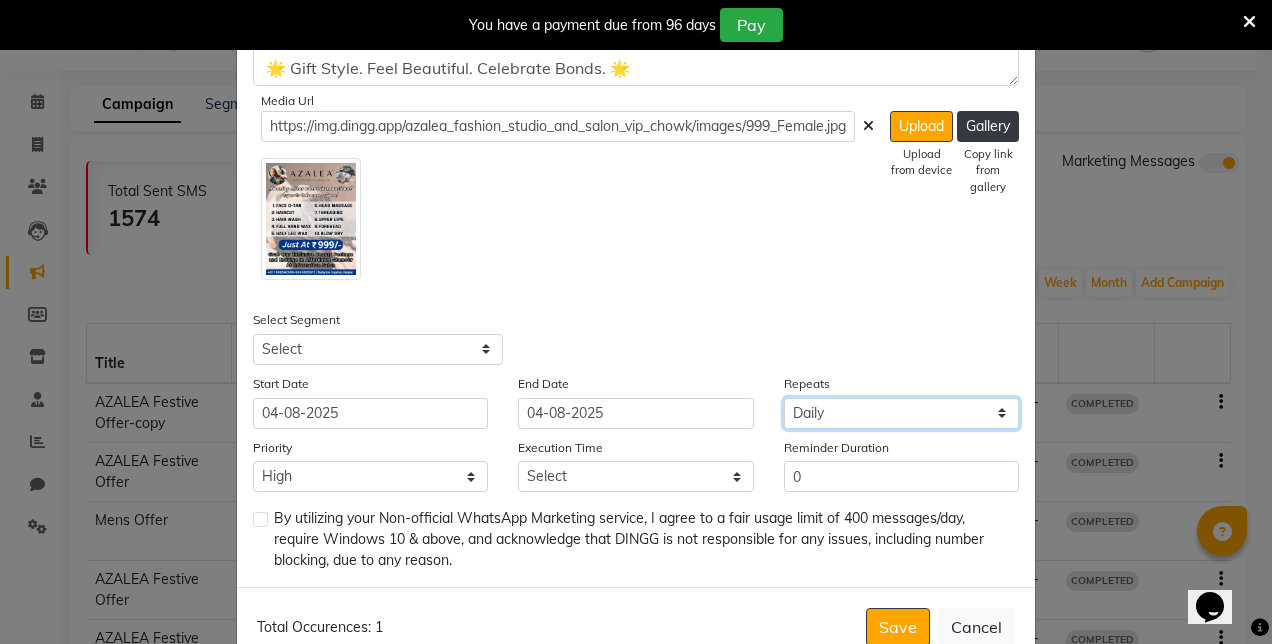 select on "1" 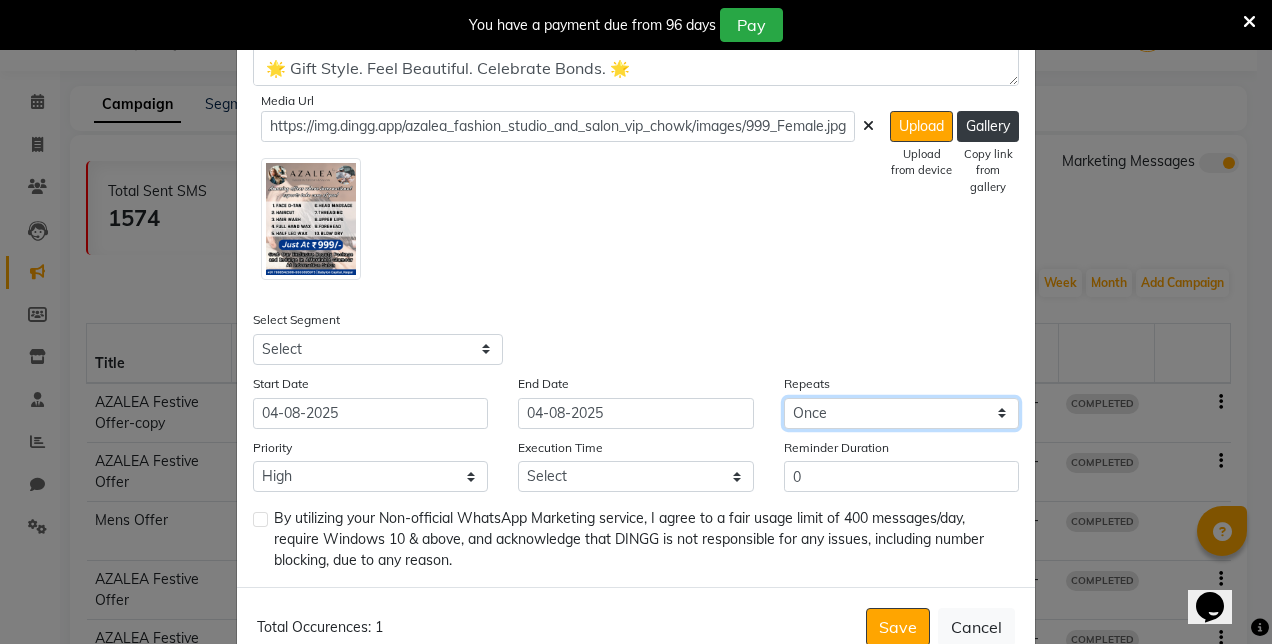 click on "Select Once Daily Alternate Day Weekly Monthly Yearly" at bounding box center [901, 413] 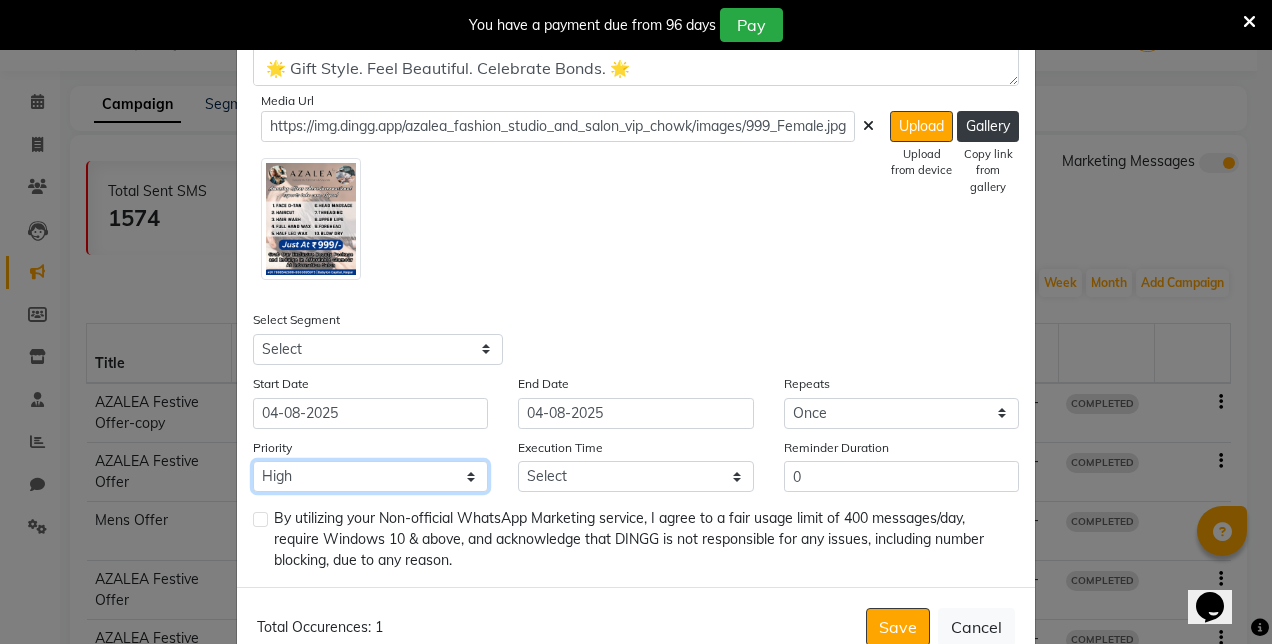 click on "Low Medium High" at bounding box center (370, 476) 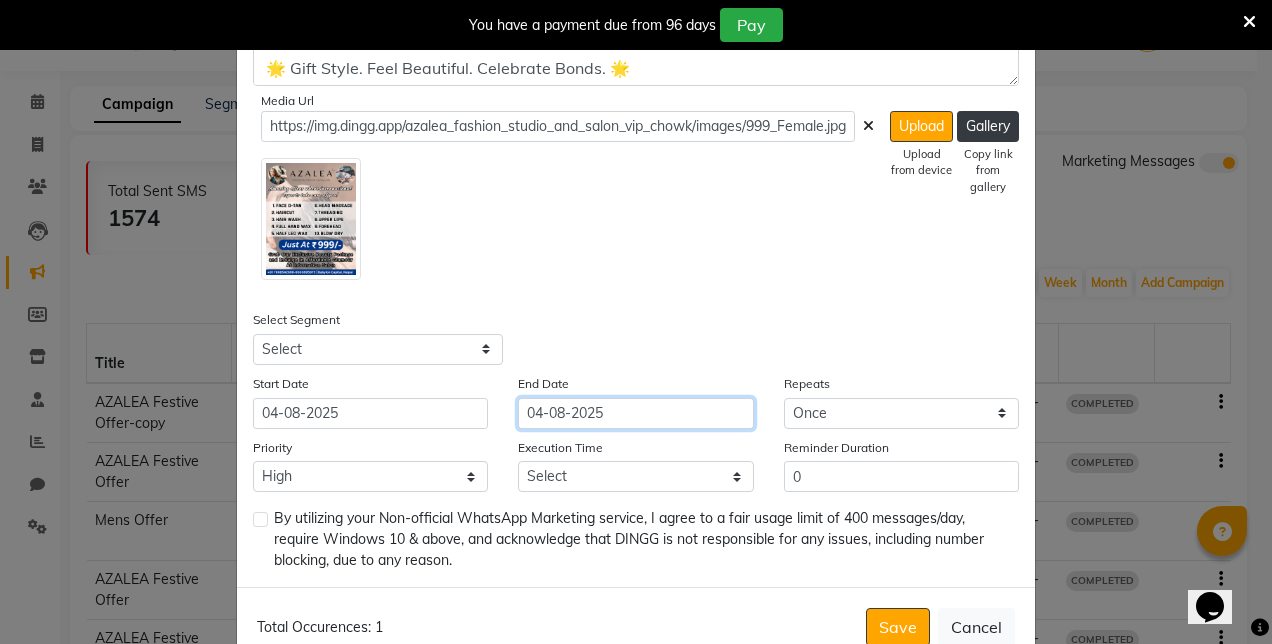 click on "04-08-2025" 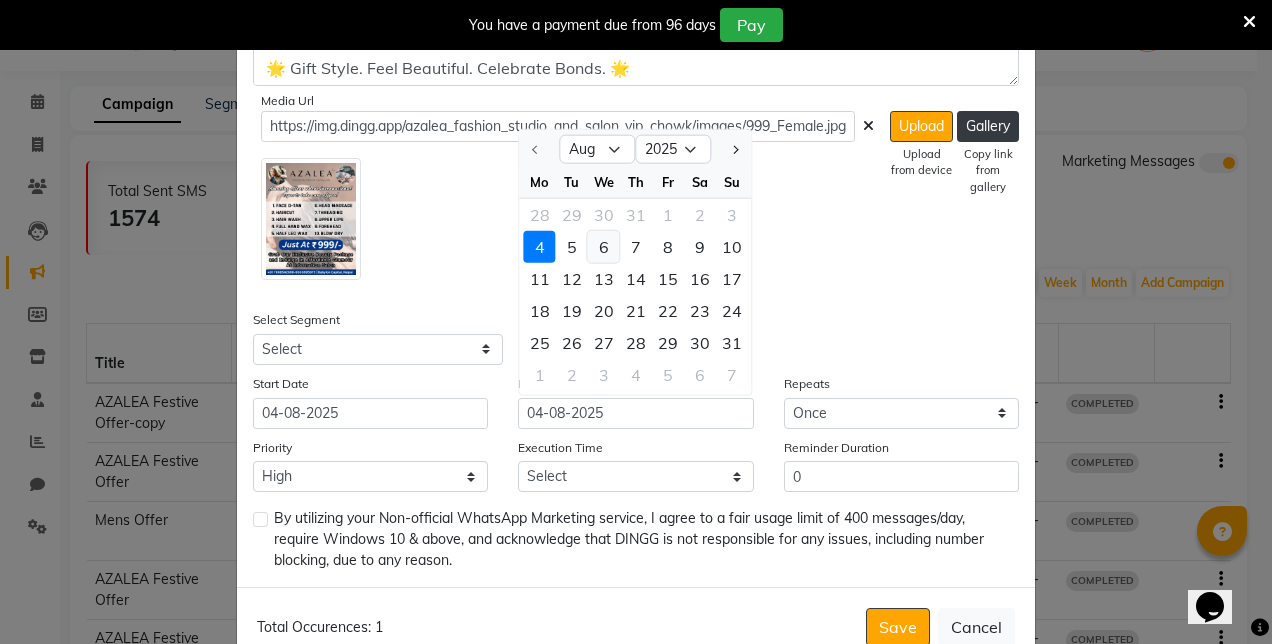 click on "6" 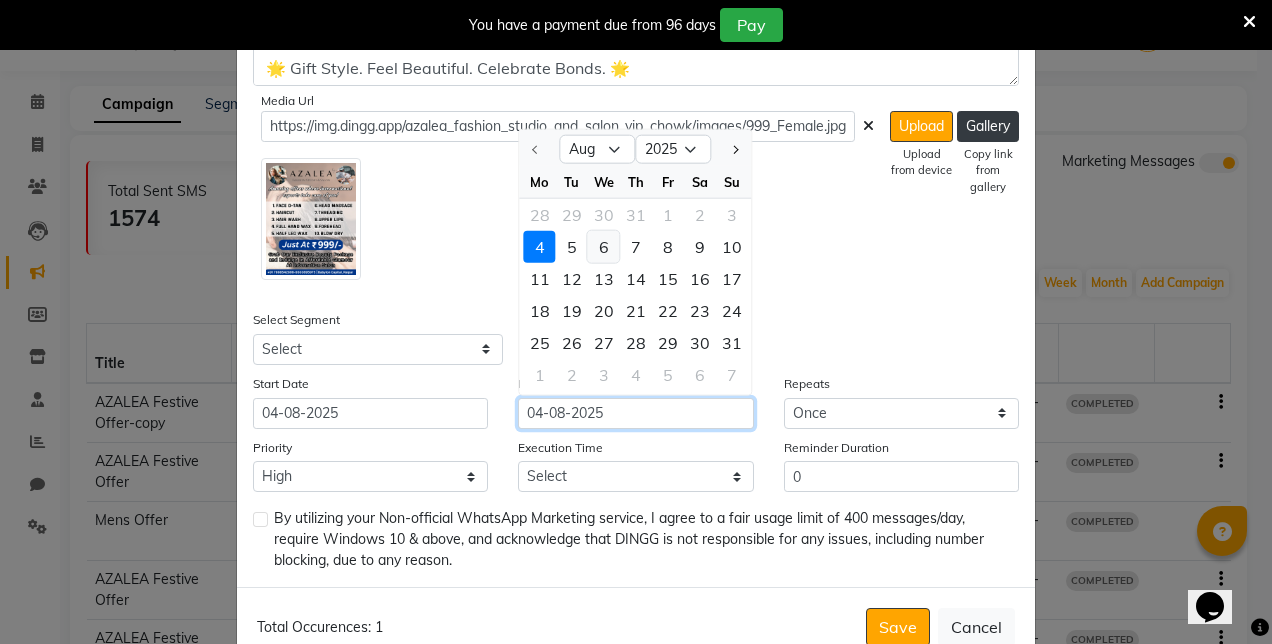 type on "06-08-2025" 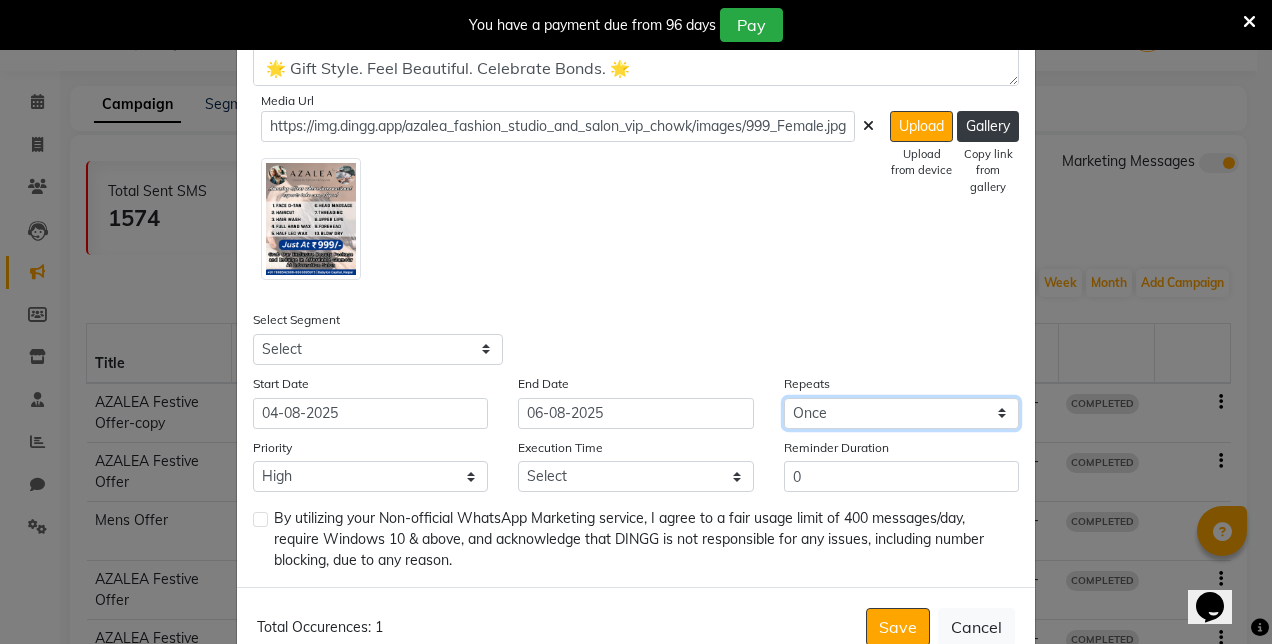 click on "Select Once Daily Alternate Day Weekly Monthly Yearly" at bounding box center [901, 413] 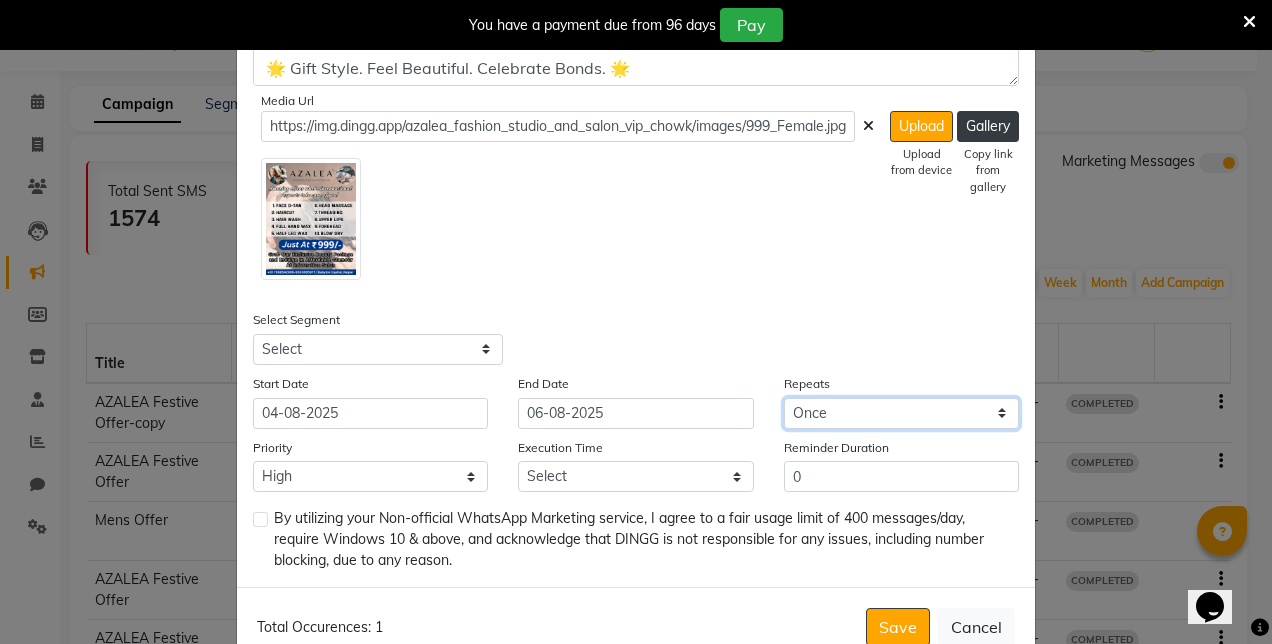 select on "2" 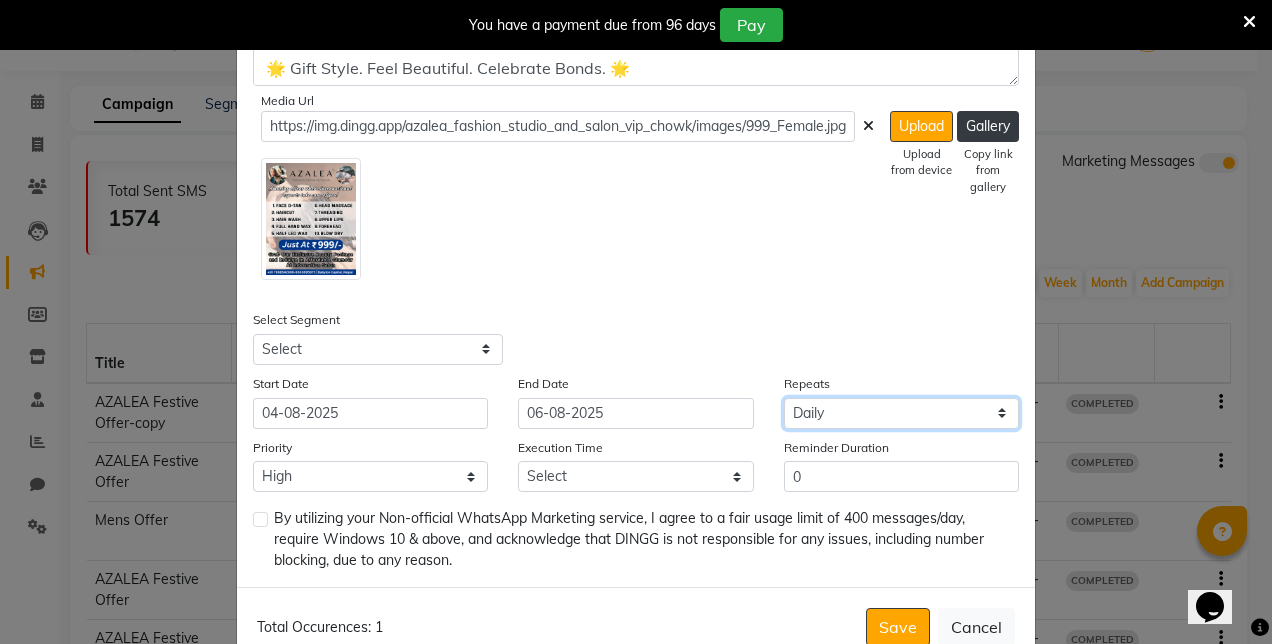 click on "Select Once Daily Alternate Day Weekly Monthly Yearly" at bounding box center (901, 413) 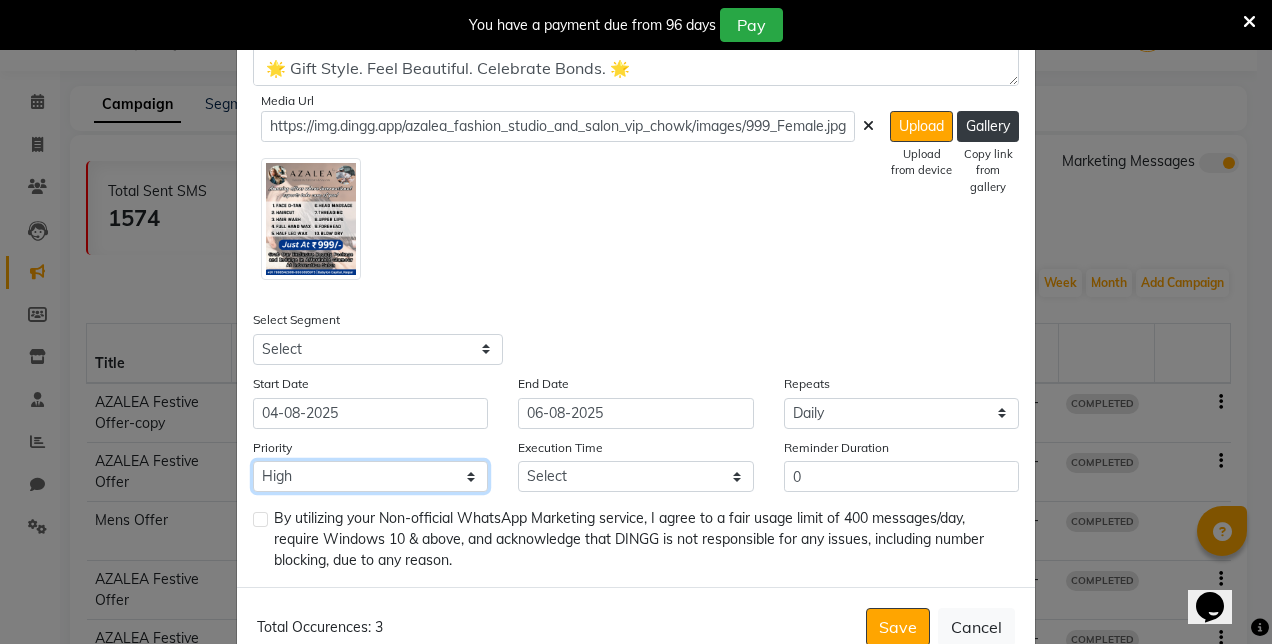 click on "Low Medium High" at bounding box center [370, 476] 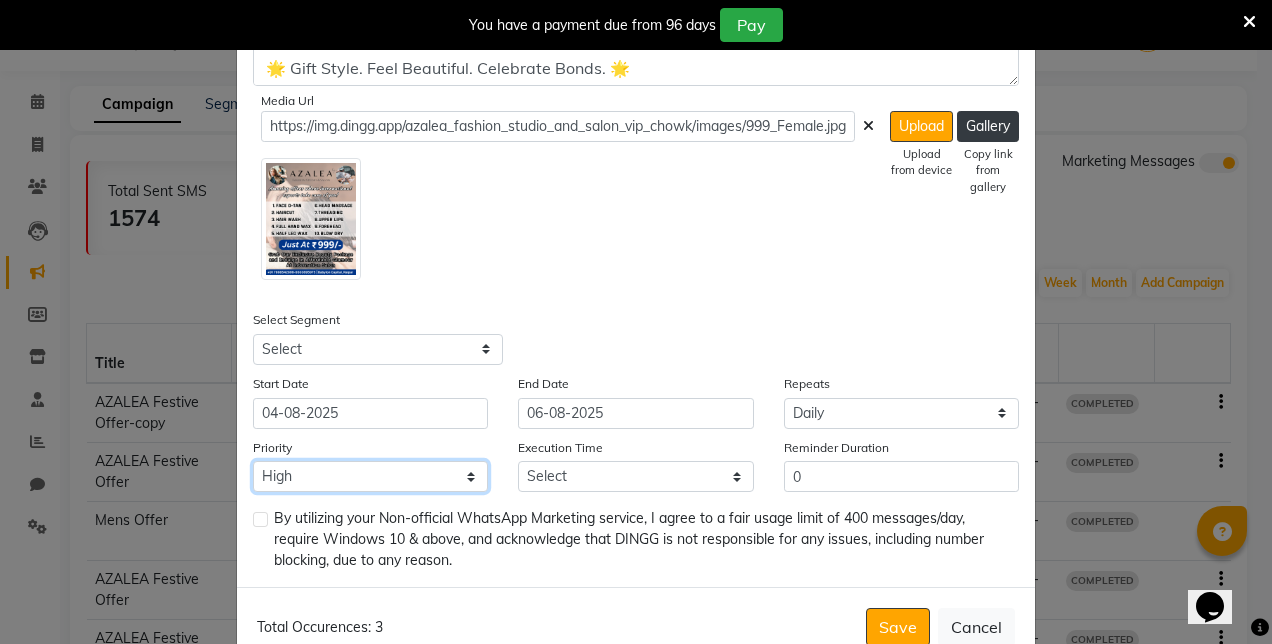 click on "Low Medium High" at bounding box center [370, 476] 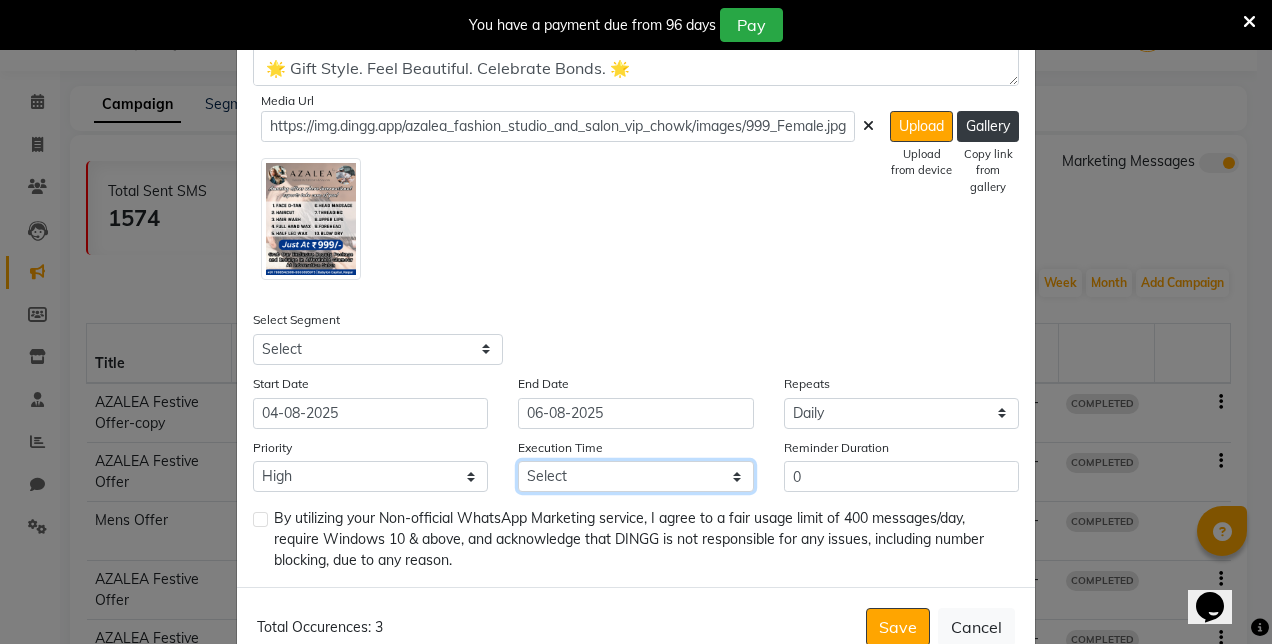click on "Select 09:00 AM 09:15 AM 09:30 AM 09:45 AM 10:00 AM 10:15 AM 10:30 AM 10:45 AM 11:00 AM 11:15 AM 11:30 AM 11:45 AM 12:00 PM 12:15 PM 12:30 PM 12:45 PM 01:00 PM 01:15 PM 01:30 PM 01:45 PM 02:00 PM 02:15 PM 02:30 PM 02:45 PM 03:00 PM 03:15 PM 03:30 PM 03:45 PM 04:00 PM 04:15 PM 04:30 PM 04:45 PM 05:00 PM 05:15 PM 05:30 PM 05:45 PM 06:00 PM 06:15 PM 06:30 PM 06:45 PM 07:00 PM 07:15 PM 07:30 PM 07:45 PM 08:00 PM 08:15 PM 08:30 PM 08:45 PM 09:00 PM 09:15 PM 09:30 PM 09:45 PM" at bounding box center [635, 476] 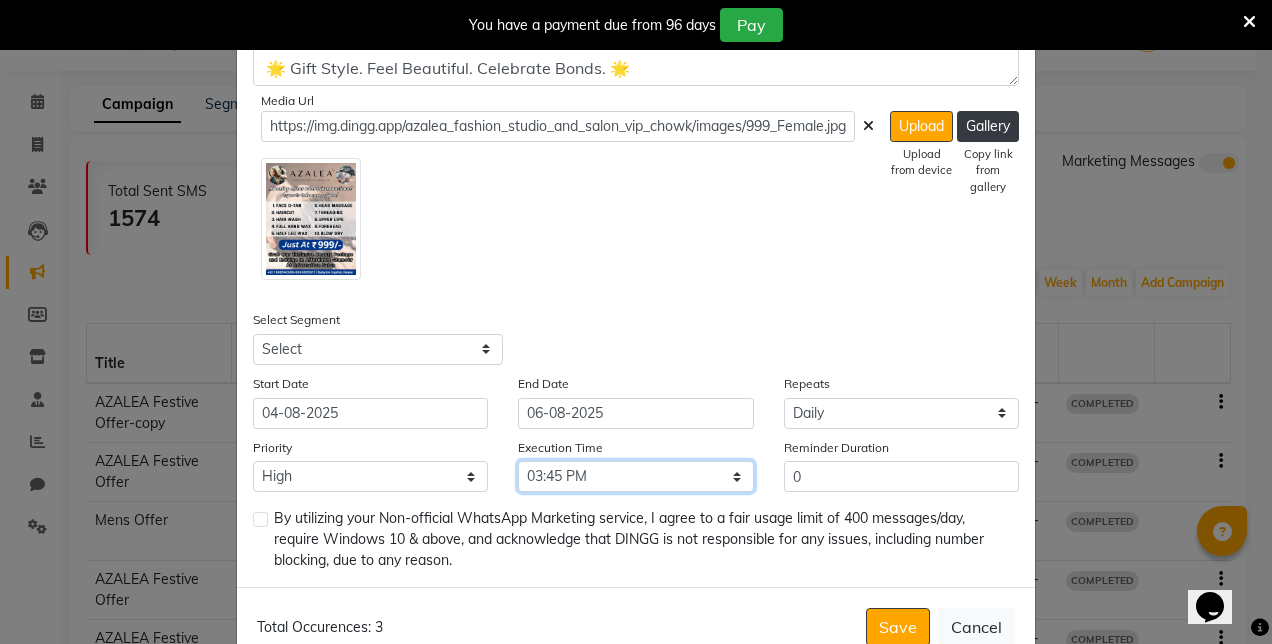 click on "Select 09:00 AM 09:15 AM 09:30 AM 09:45 AM 10:00 AM 10:15 AM 10:30 AM 10:45 AM 11:00 AM 11:15 AM 11:30 AM 11:45 AM 12:00 PM 12:15 PM 12:30 PM 12:45 PM 01:00 PM 01:15 PM 01:30 PM 01:45 PM 02:00 PM 02:15 PM 02:30 PM 02:45 PM 03:00 PM 03:15 PM 03:30 PM 03:45 PM 04:00 PM 04:15 PM 04:30 PM 04:45 PM 05:00 PM 05:15 PM 05:30 PM 05:45 PM 06:00 PM 06:15 PM 06:30 PM 06:45 PM 07:00 PM 07:15 PM 07:30 PM 07:45 PM 08:00 PM 08:15 PM 08:30 PM 08:45 PM 09:00 PM 09:15 PM 09:30 PM 09:45 PM" at bounding box center (635, 476) 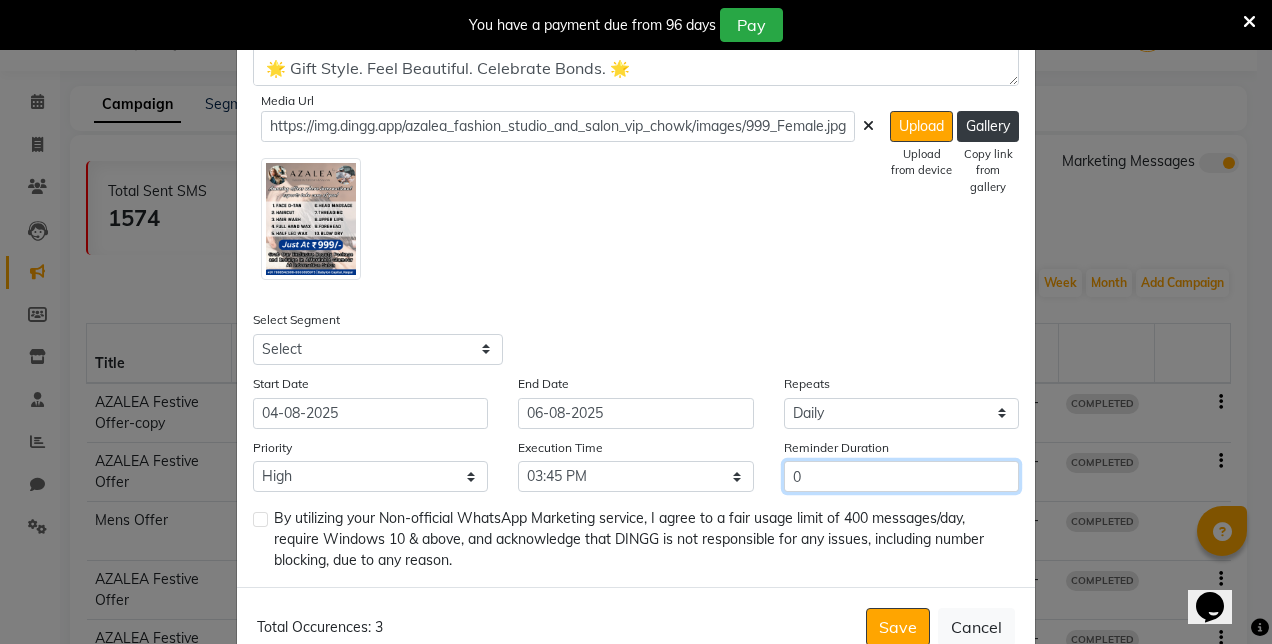 click on "0" at bounding box center [901, 476] 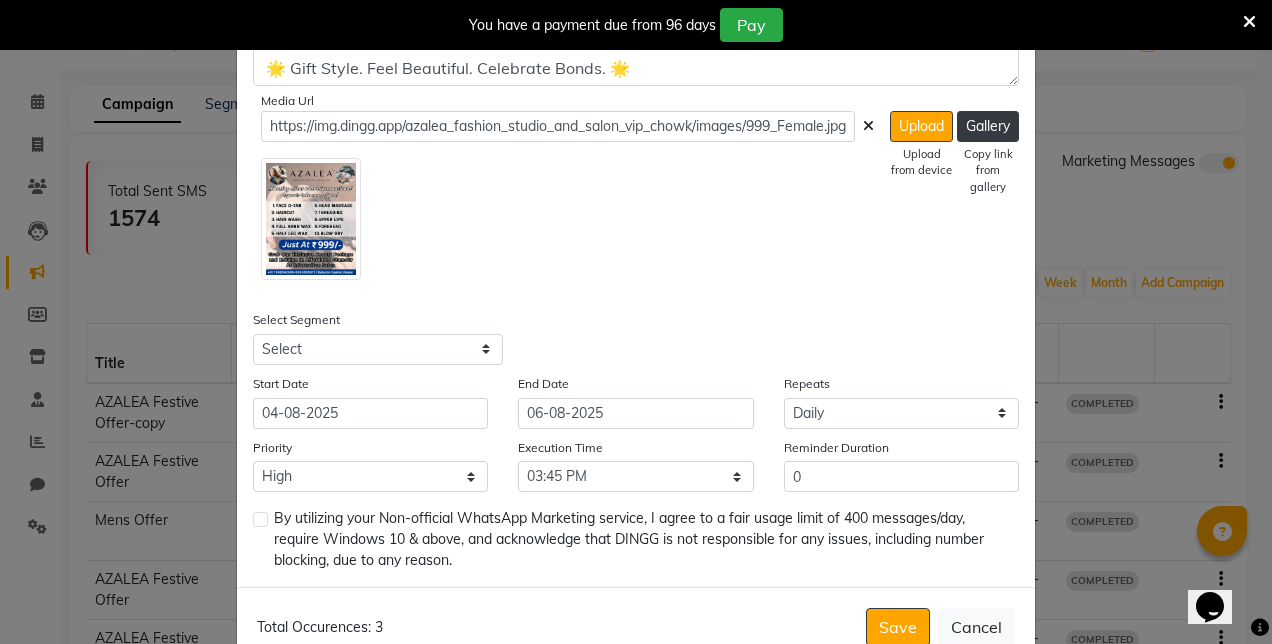 click 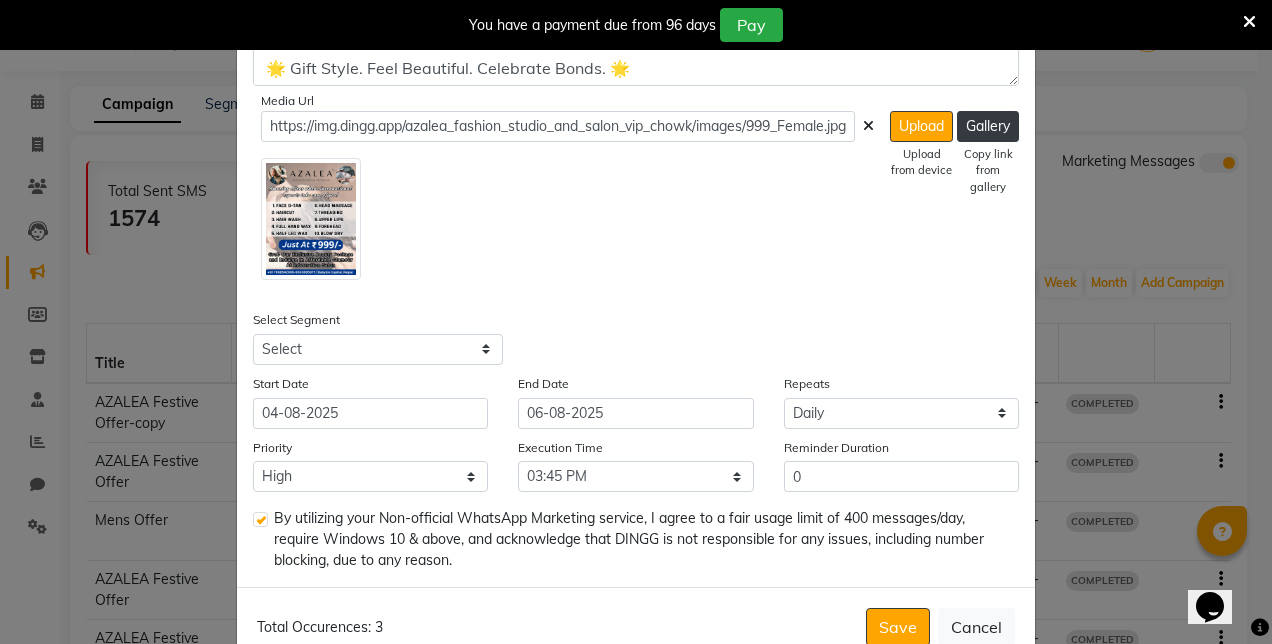 scroll, scrollTop: 1168, scrollLeft: 0, axis: vertical 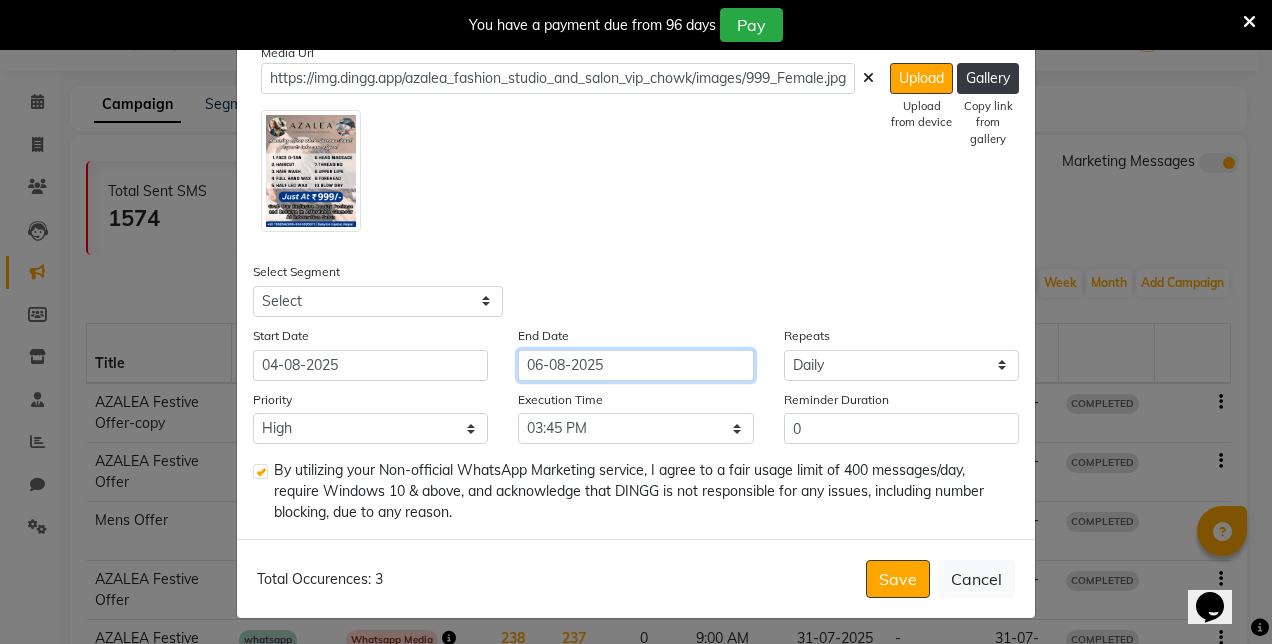 click on "06-08-2025" 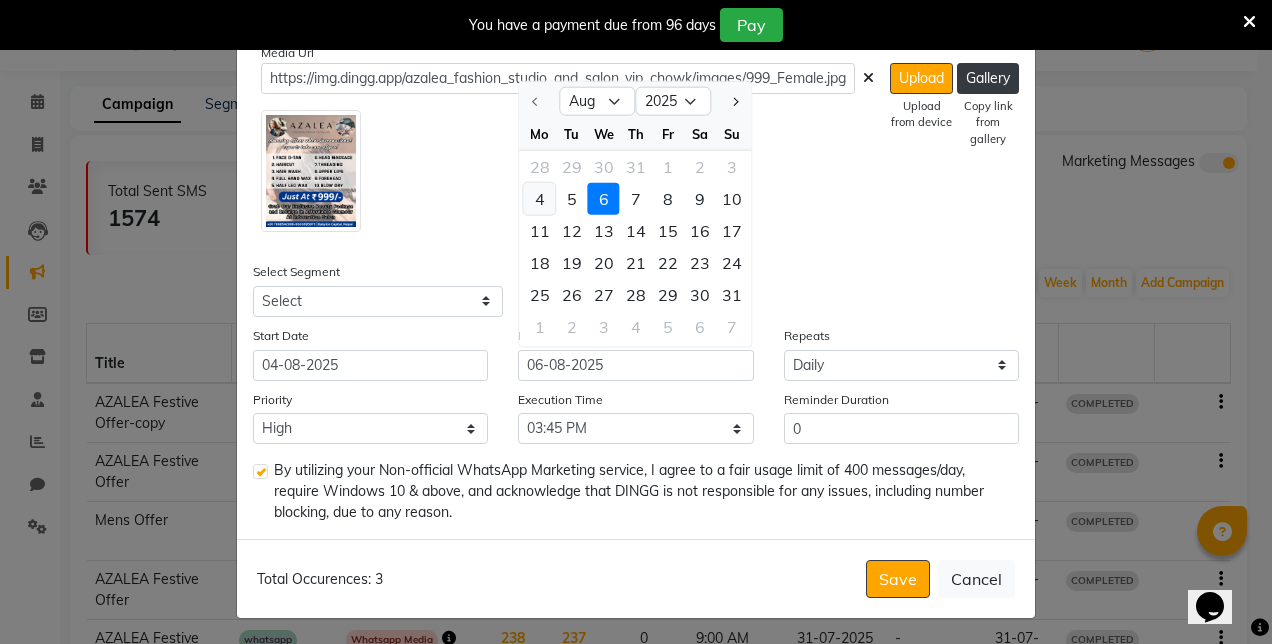 click on "4" 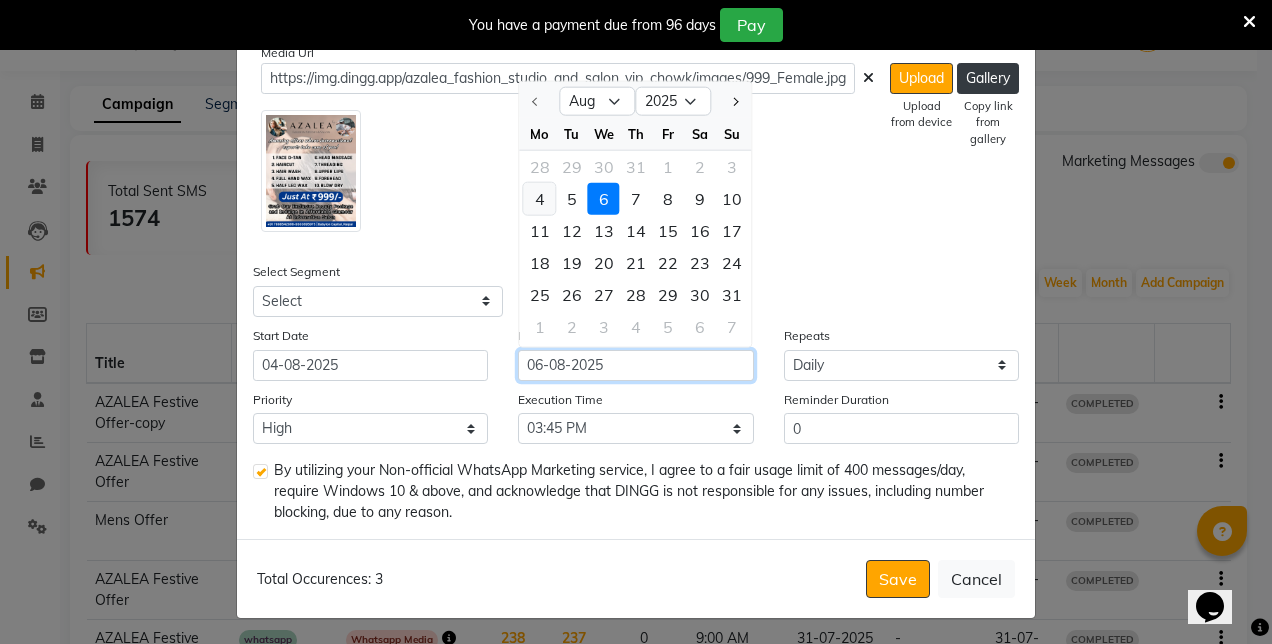 type on "04-08-2025" 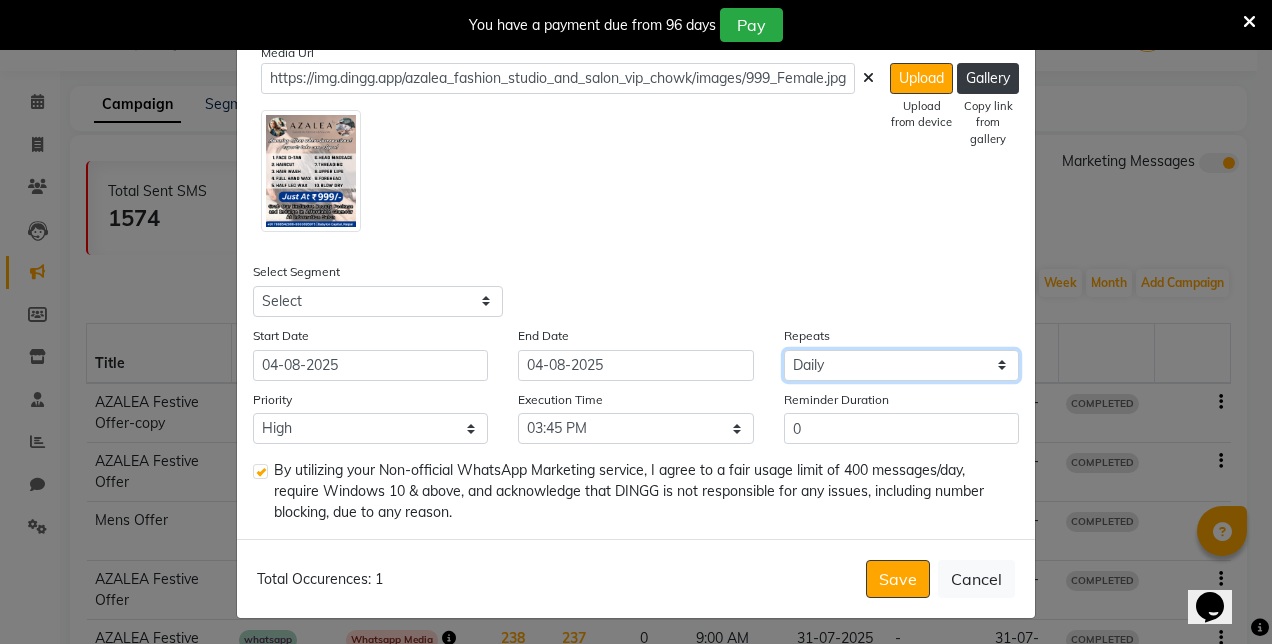 click on "Select Once Daily Alternate Day Weekly Monthly Yearly" at bounding box center (901, 365) 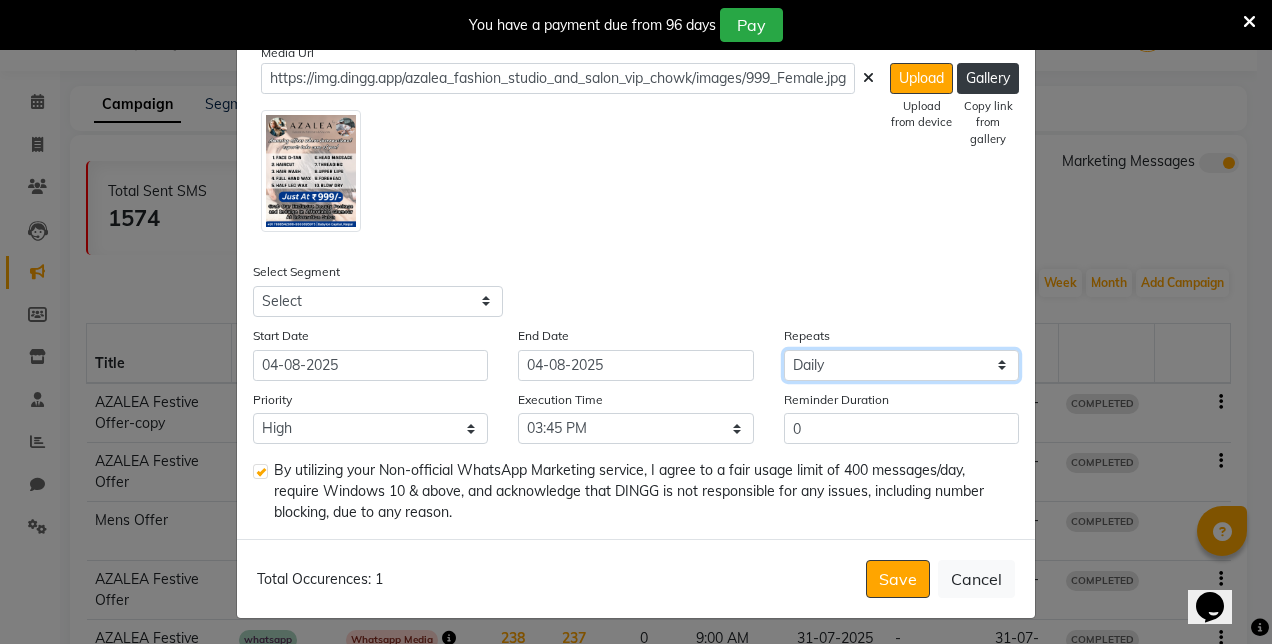 select on "1" 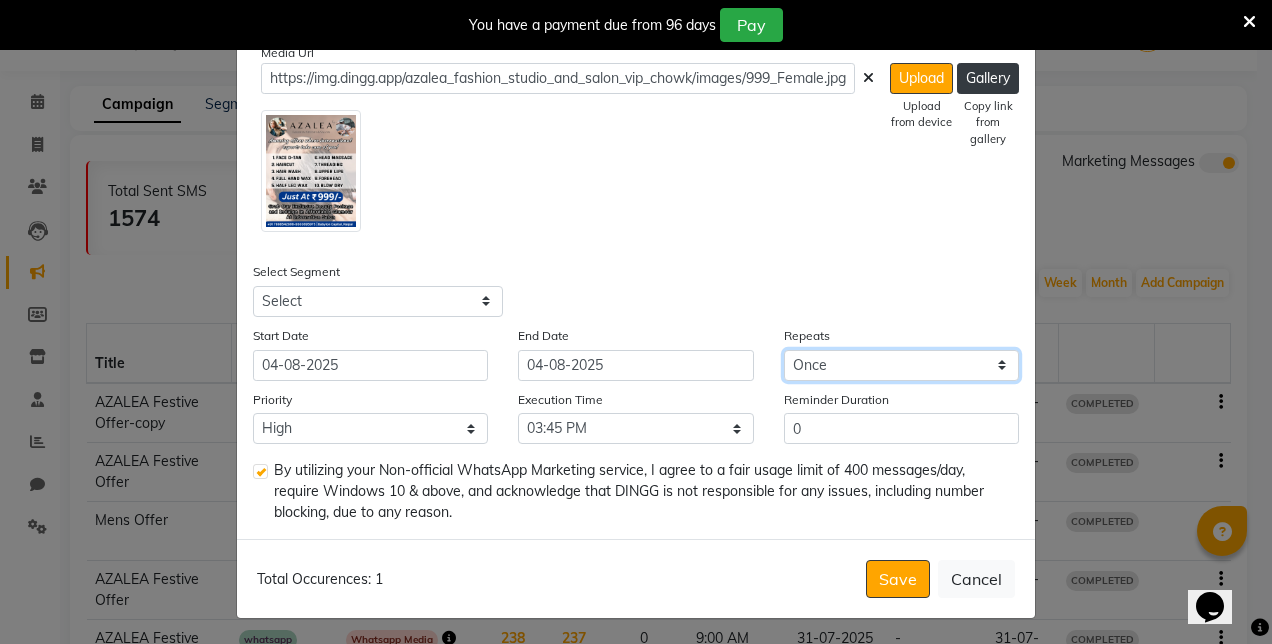 click on "Select Once Daily Alternate Day Weekly Monthly Yearly" at bounding box center (901, 365) 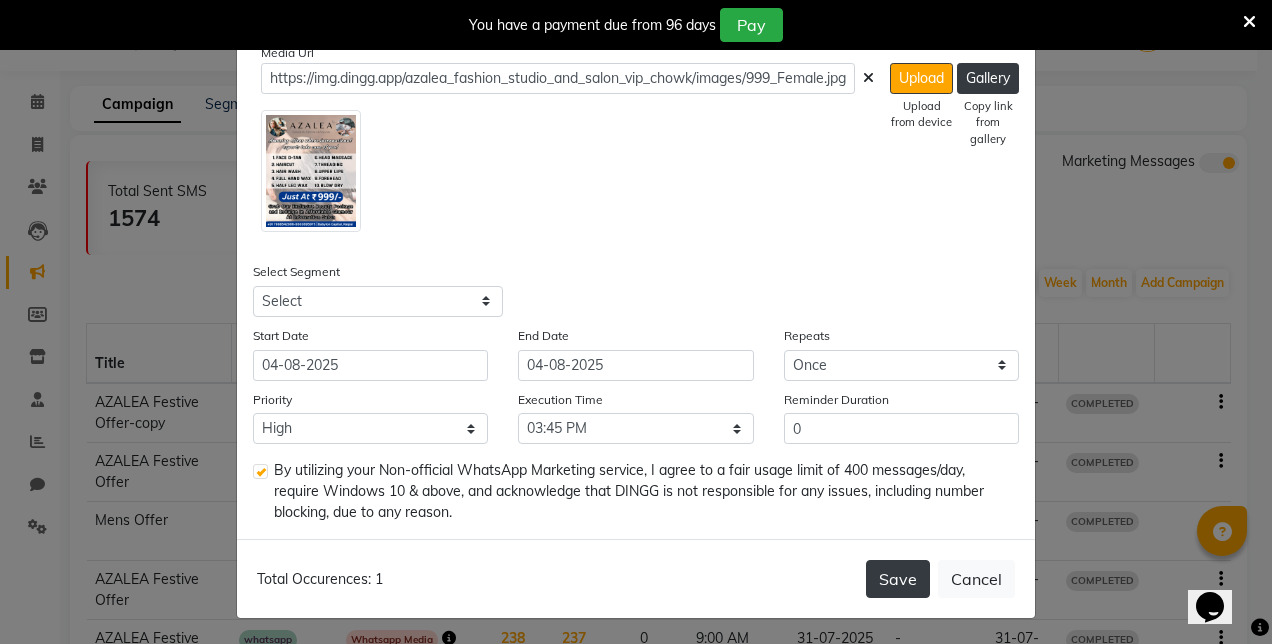 click on "Save" 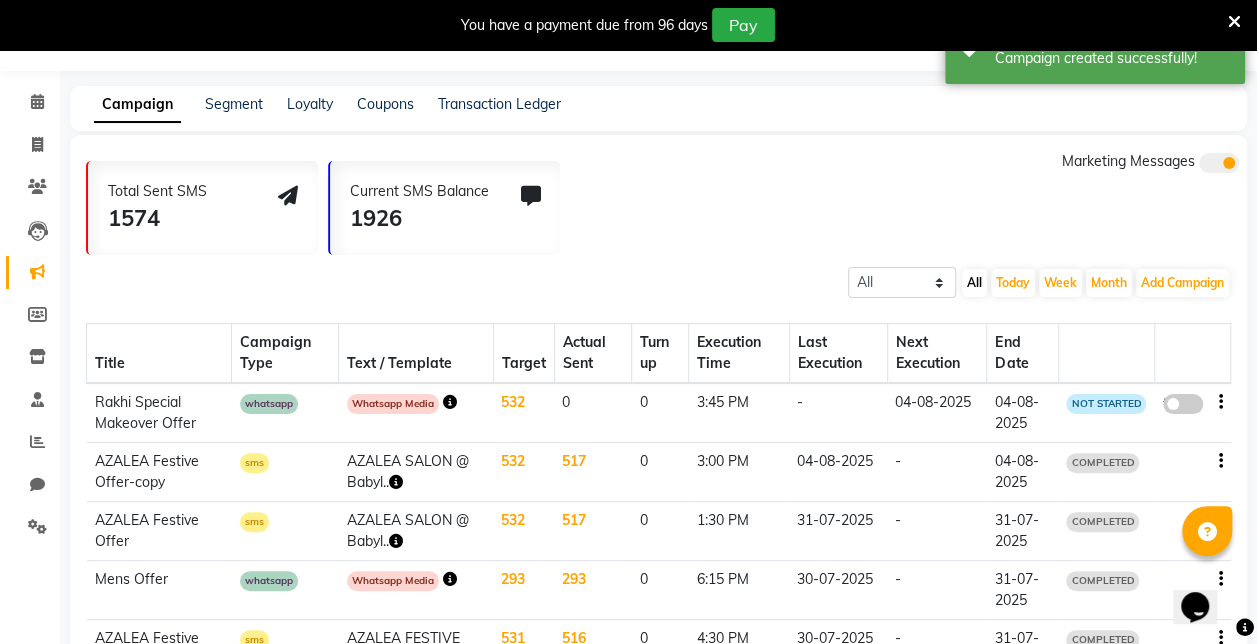 click 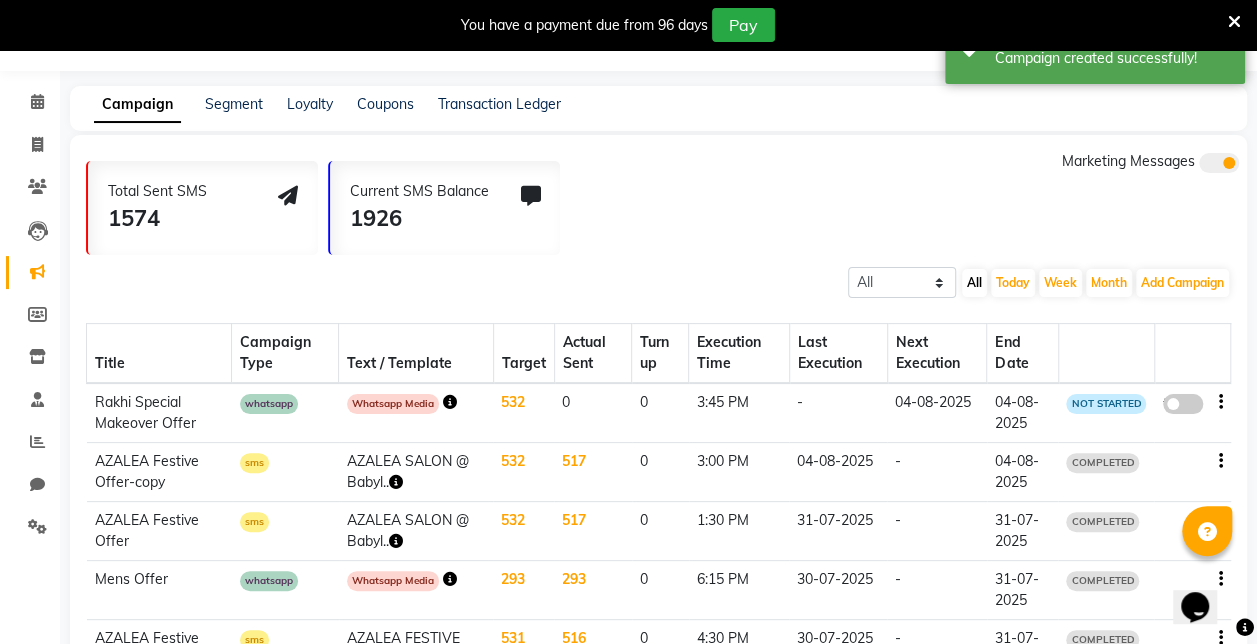 click on "false" 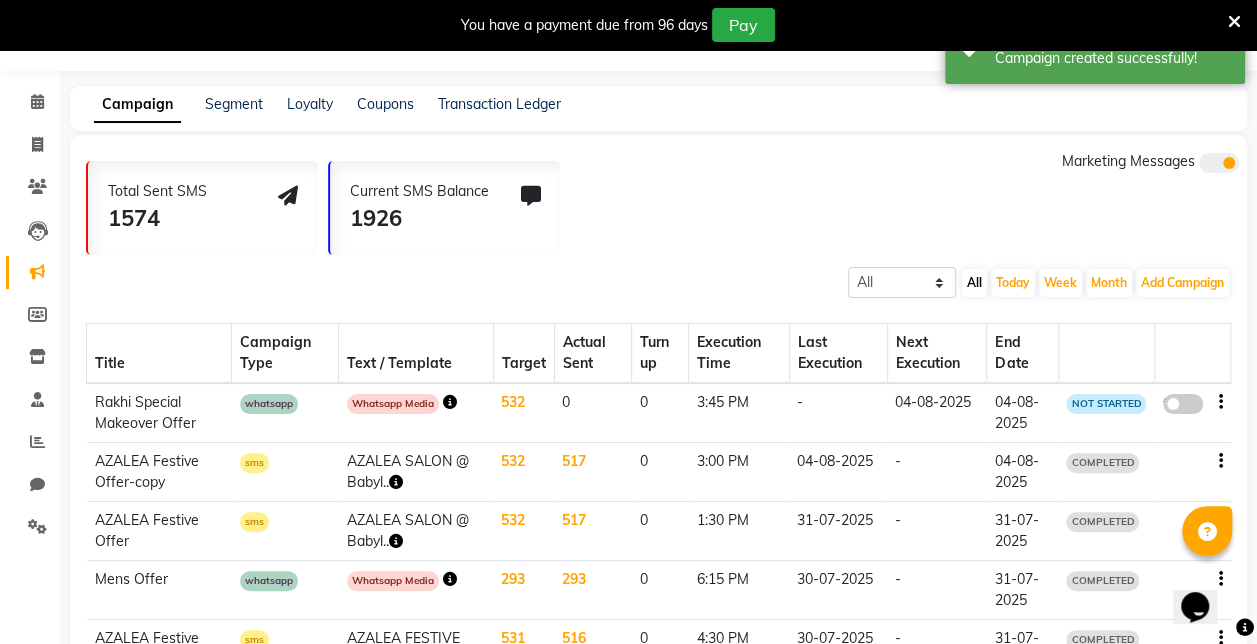 select on "3" 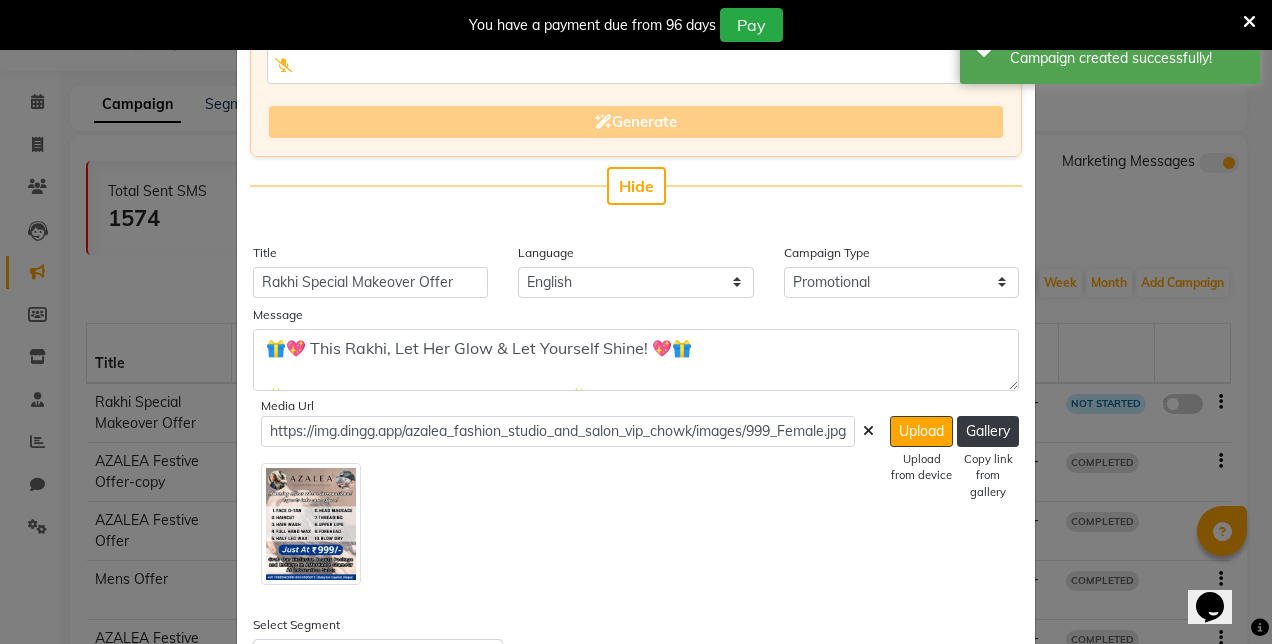 scroll, scrollTop: 235, scrollLeft: 0, axis: vertical 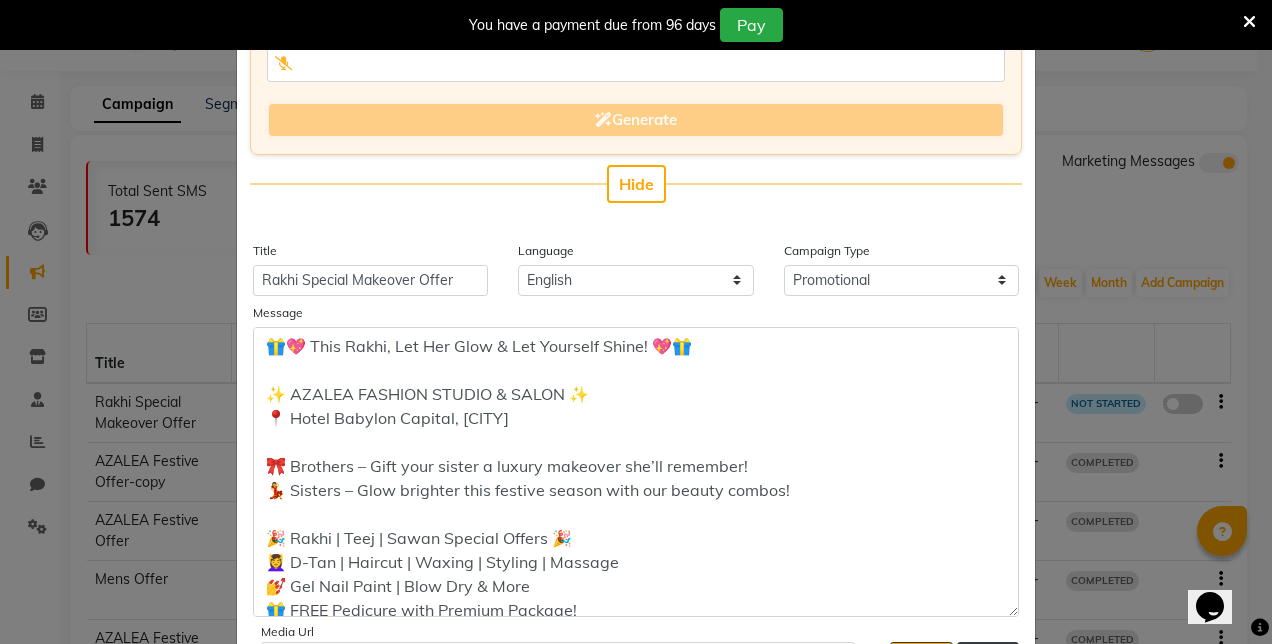 drag, startPoint x: 1006, startPoint y: 384, endPoint x: 1014, endPoint y: 619, distance: 235.13612 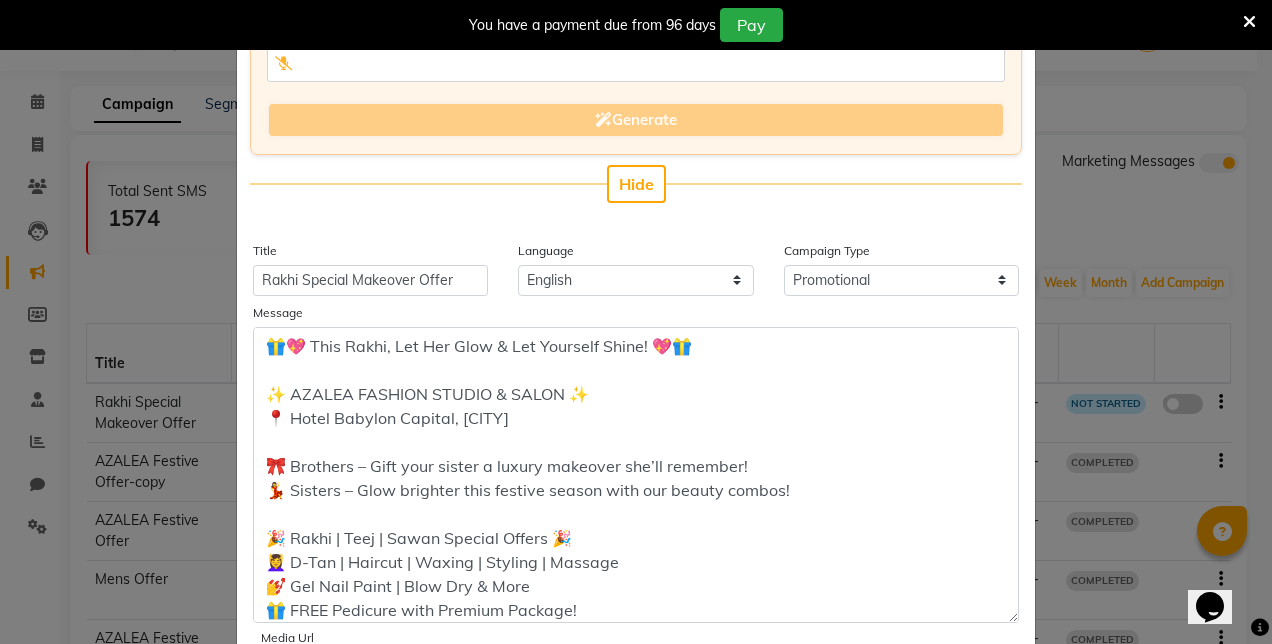 scroll, scrollTop: 125, scrollLeft: 0, axis: vertical 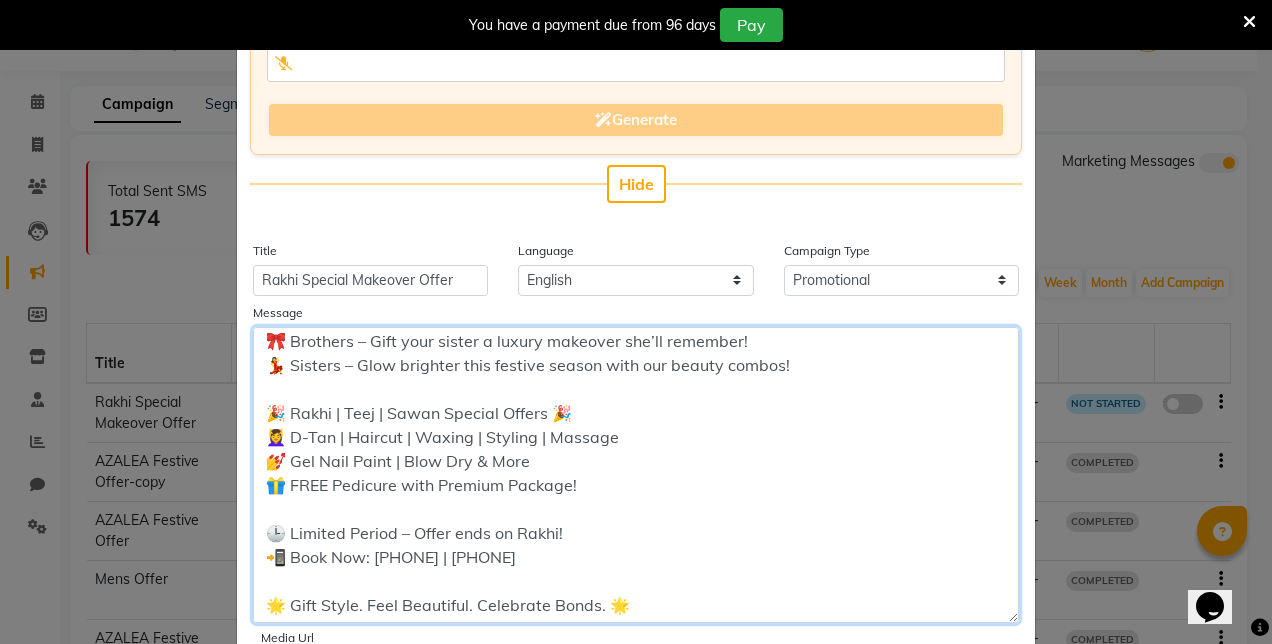 click on "🎁💖 This Rakhi, Let Her Glow & Let Yourself Shine! 💖🎁
✨ AZALEA FASHION STUDIO & SALON ✨
📍 Hotel Babylon Capital, [CITY]
🎀 Brothers – Gift your sister a luxury makeover she’ll remember!
💃 Sisters – Glow brighter this festive season with our beauty combos!
🎉 Rakhi | Teej | Sawan Special Offers 🎉
💆‍♀️ D-Tan | Haircut | Waxing | Styling | Massage
💅 Gel Nail Paint | Blow Dry & More
🎁 FREE Pedicure with Premium Package!
🕒 Limited Period – Offer ends on Rakhi!
📲 Book Now: [PHONE] | [PHONE]
🌟 Gift Style. Feel Beautiful. Celebrate Bonds. 🌟" at bounding box center (636, 475) 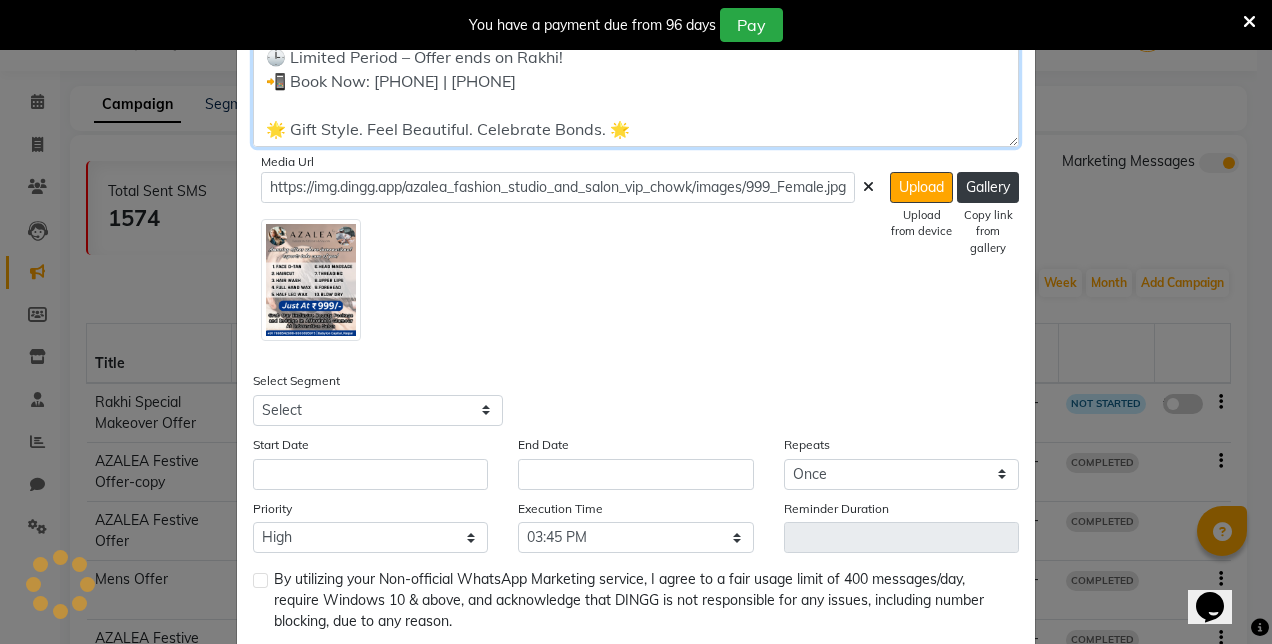 scroll, scrollTop: 723, scrollLeft: 0, axis: vertical 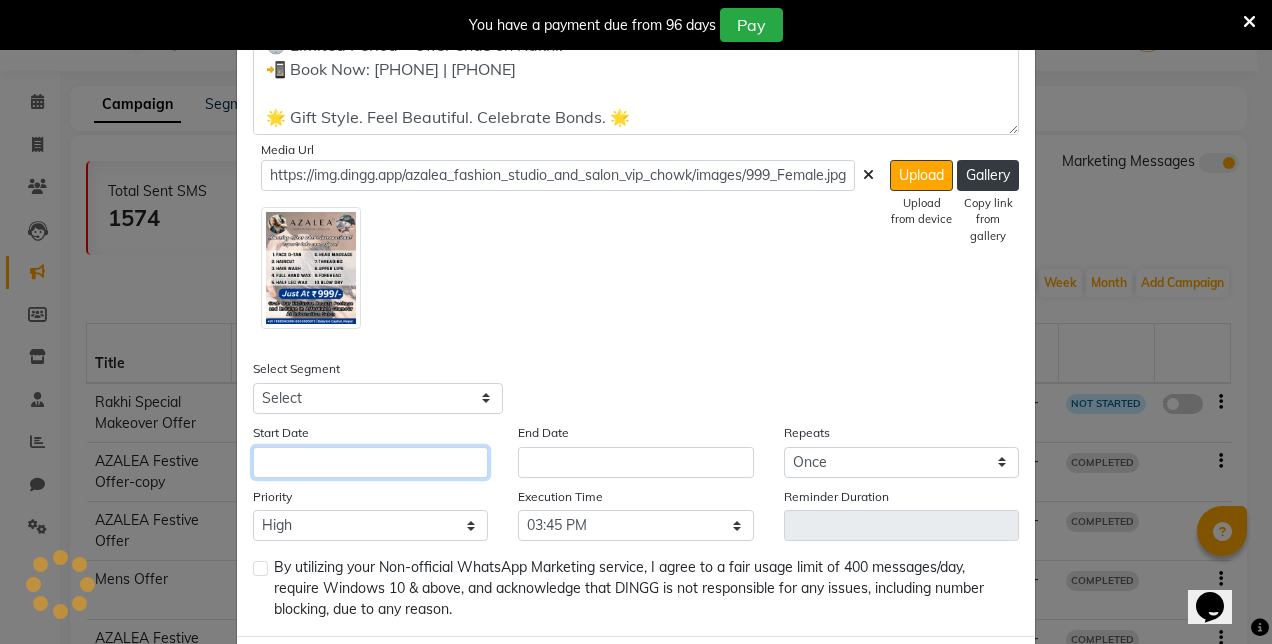 click 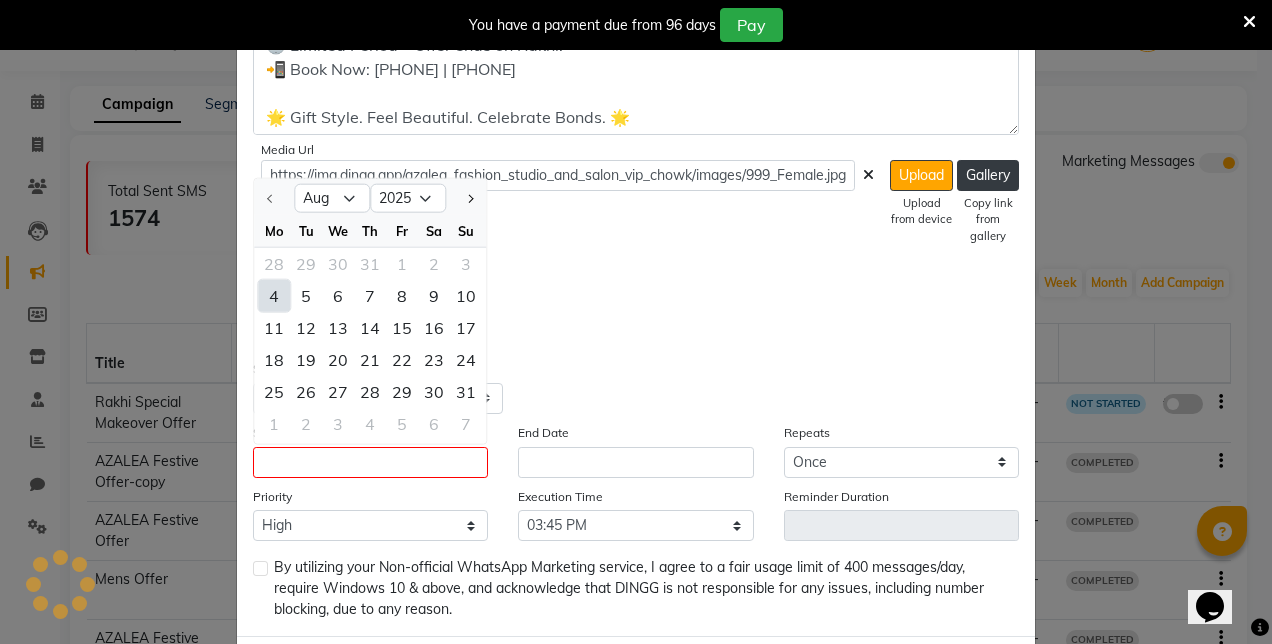 click on "4" 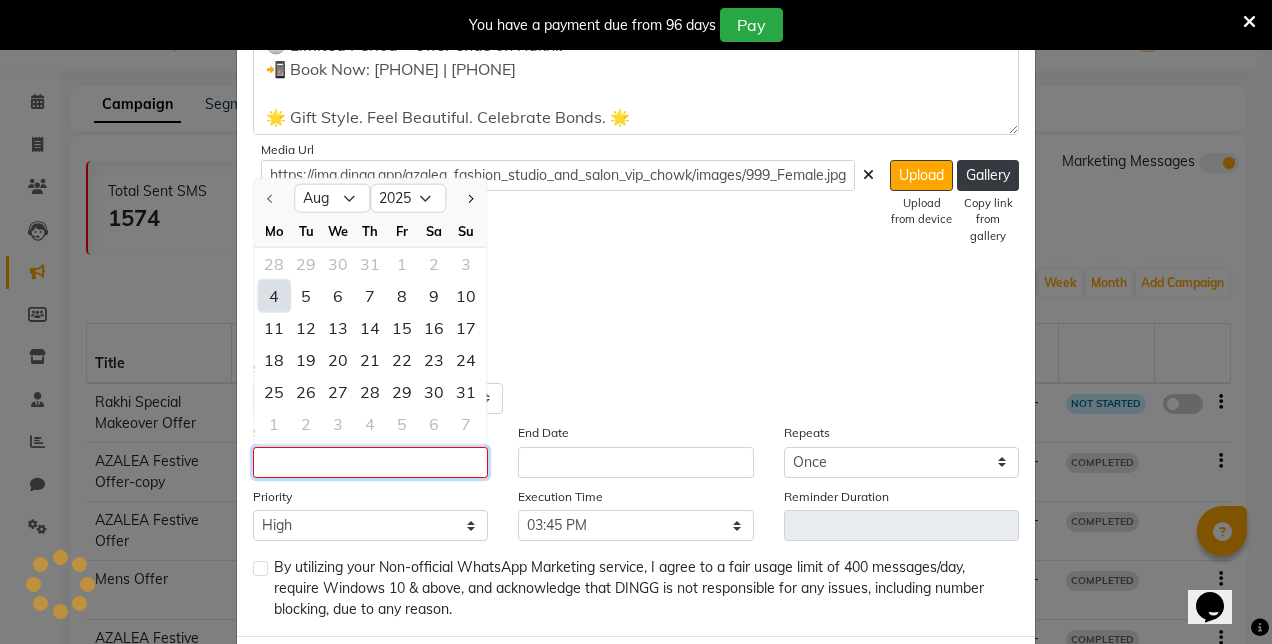 type on "04-08-2025" 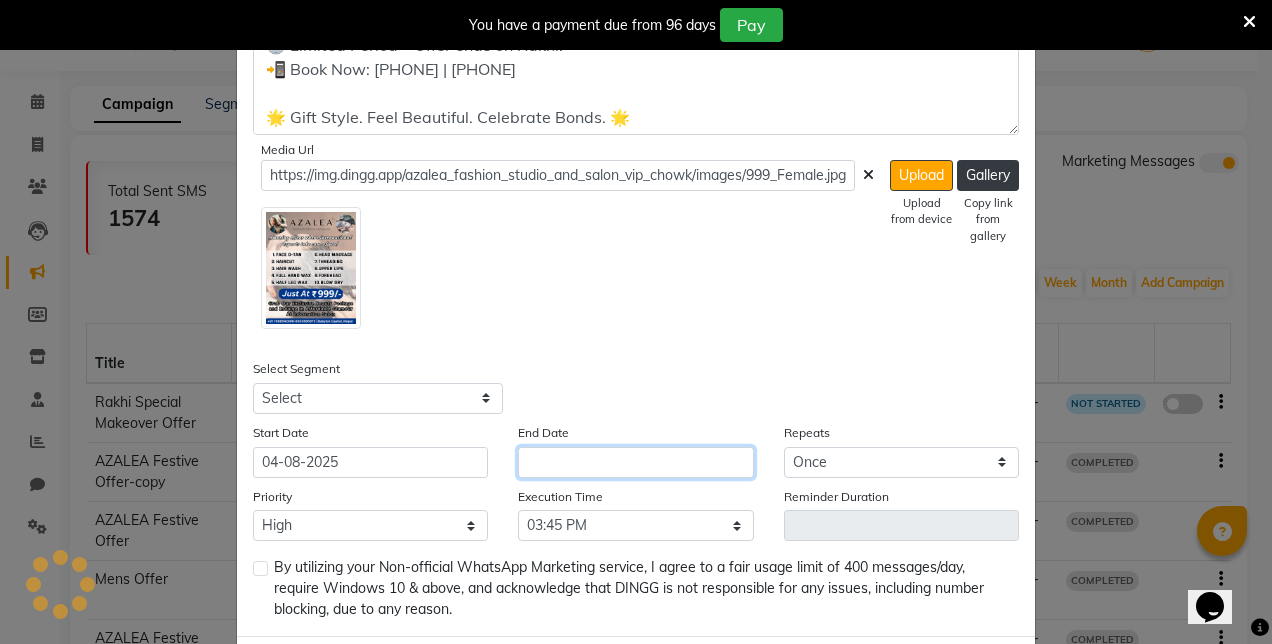 click 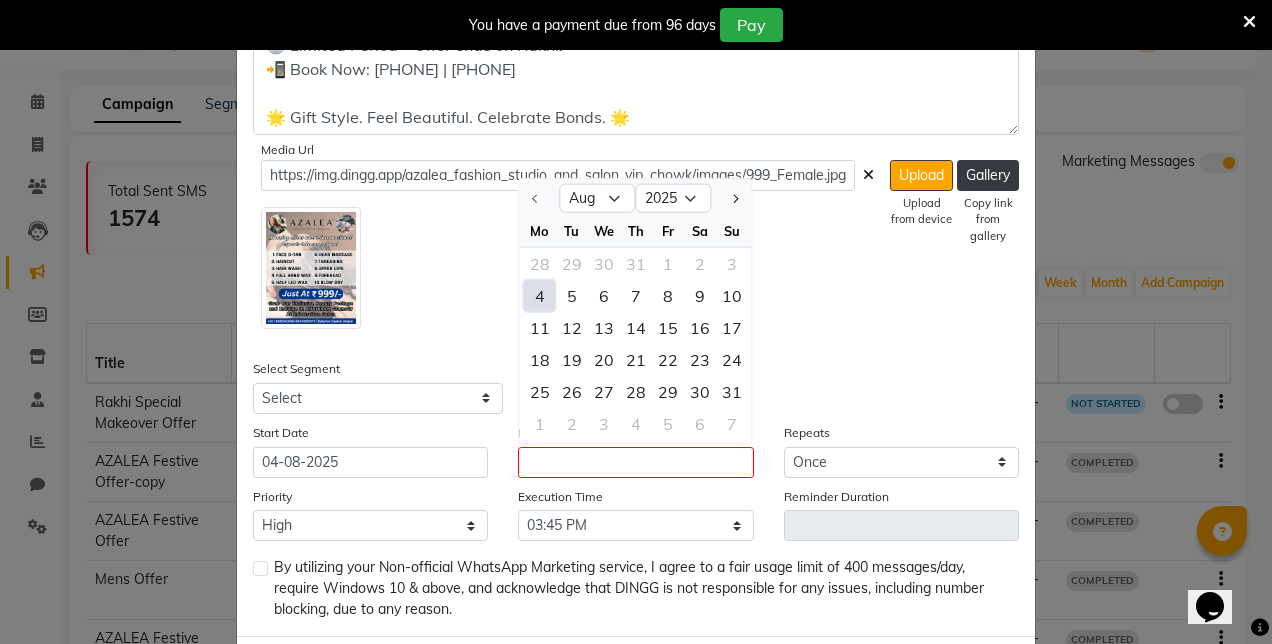 click on "4" 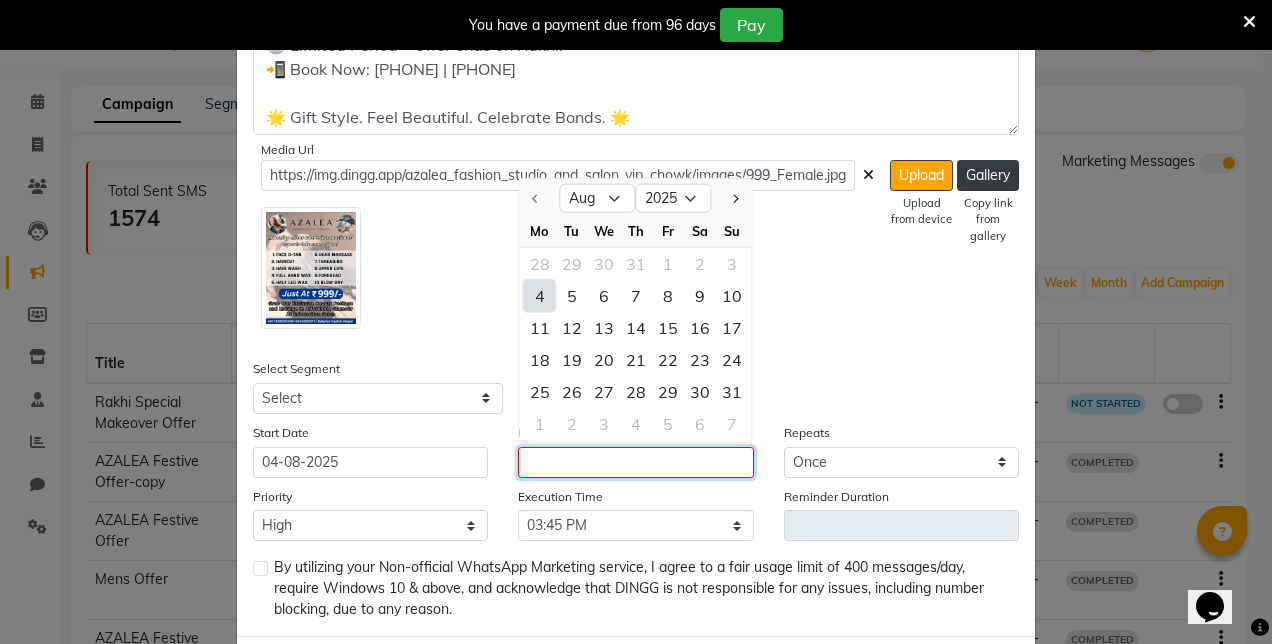 type on "04-08-2025" 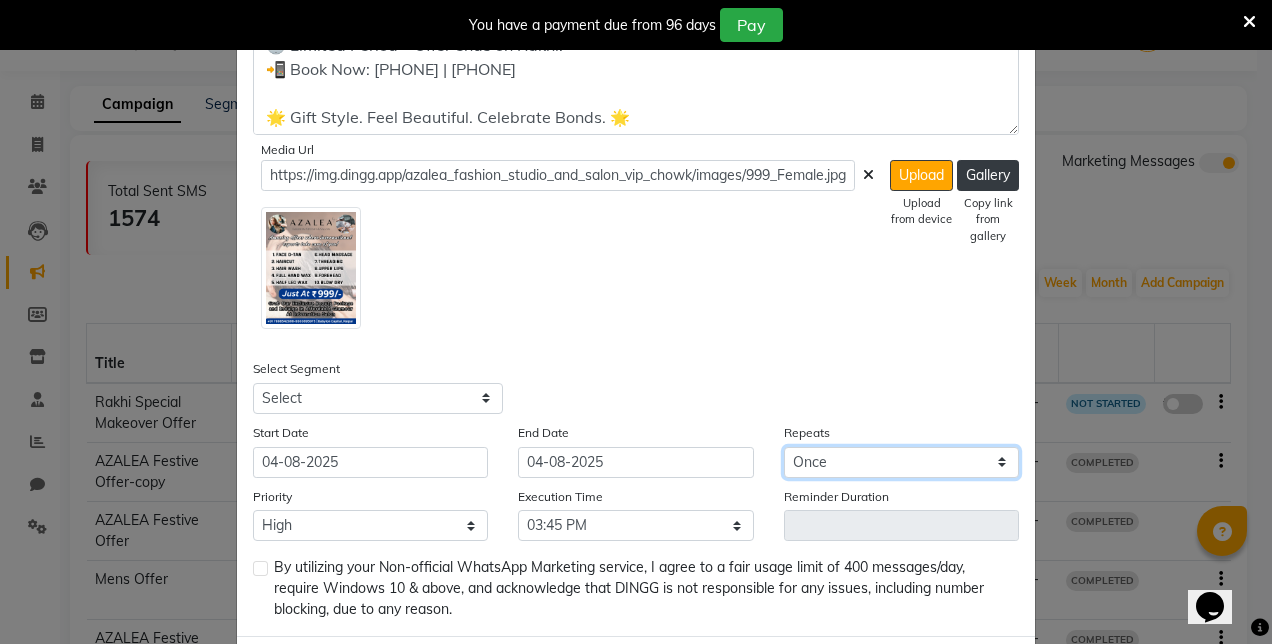 click on "Select Once Daily Alternate Day Weekly Monthly Yearly" at bounding box center [901, 462] 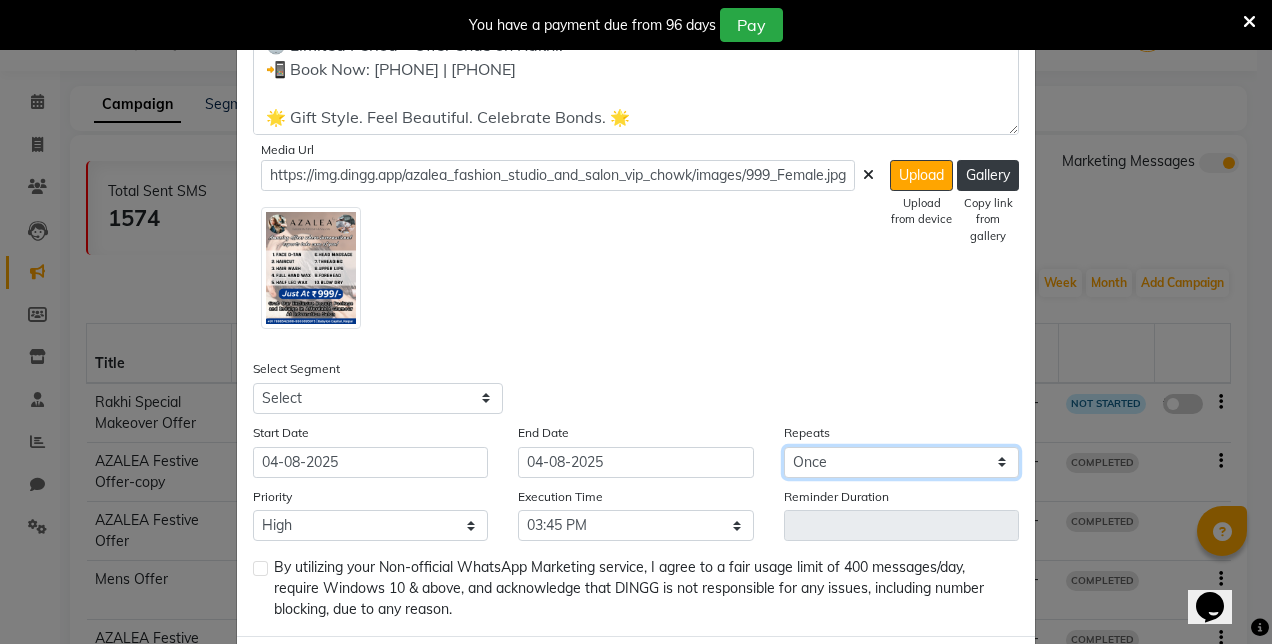 click on "Select Once Daily Alternate Day Weekly Monthly Yearly" at bounding box center [901, 462] 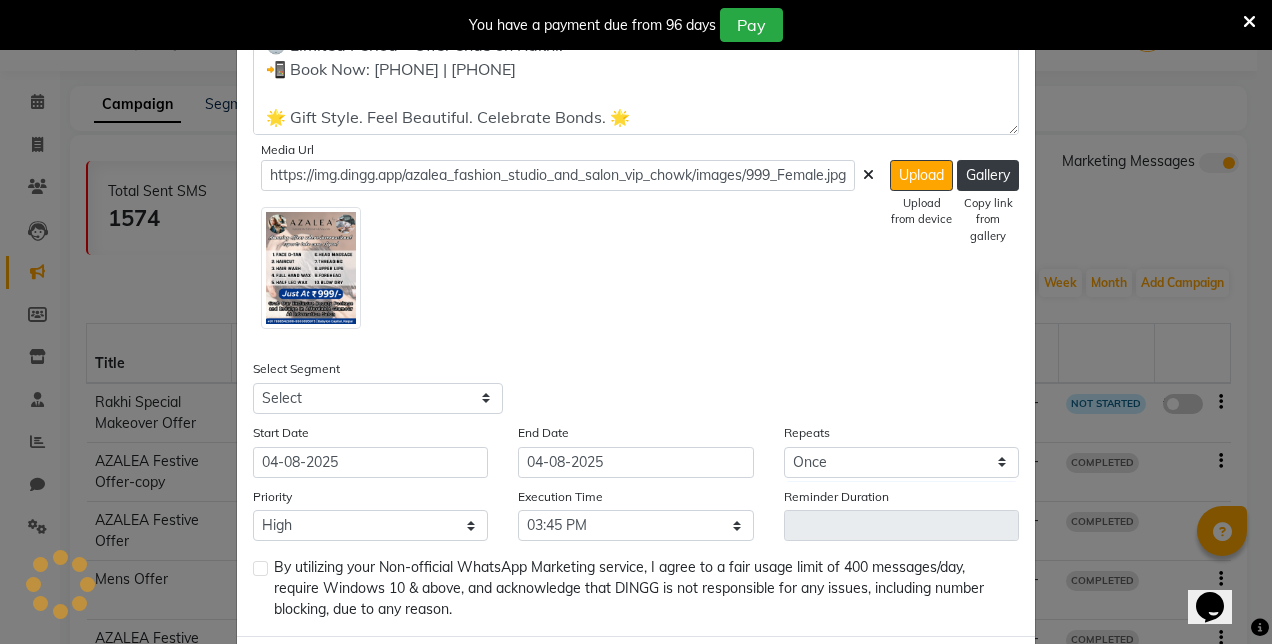 click 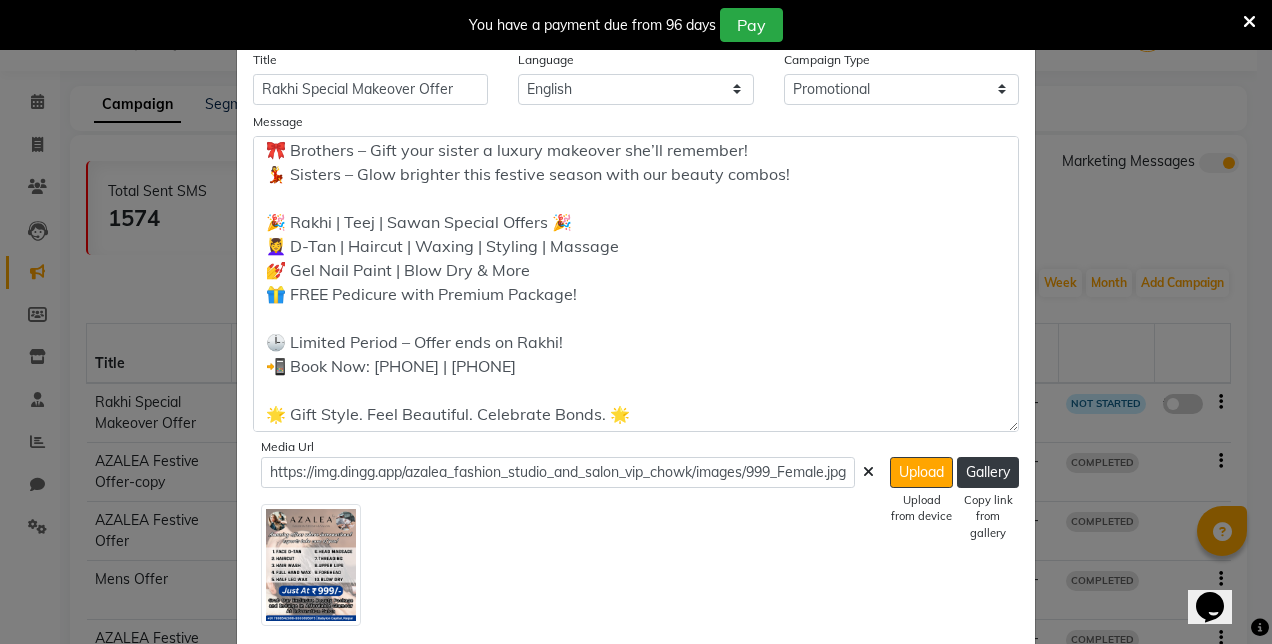 scroll, scrollTop: 382, scrollLeft: 0, axis: vertical 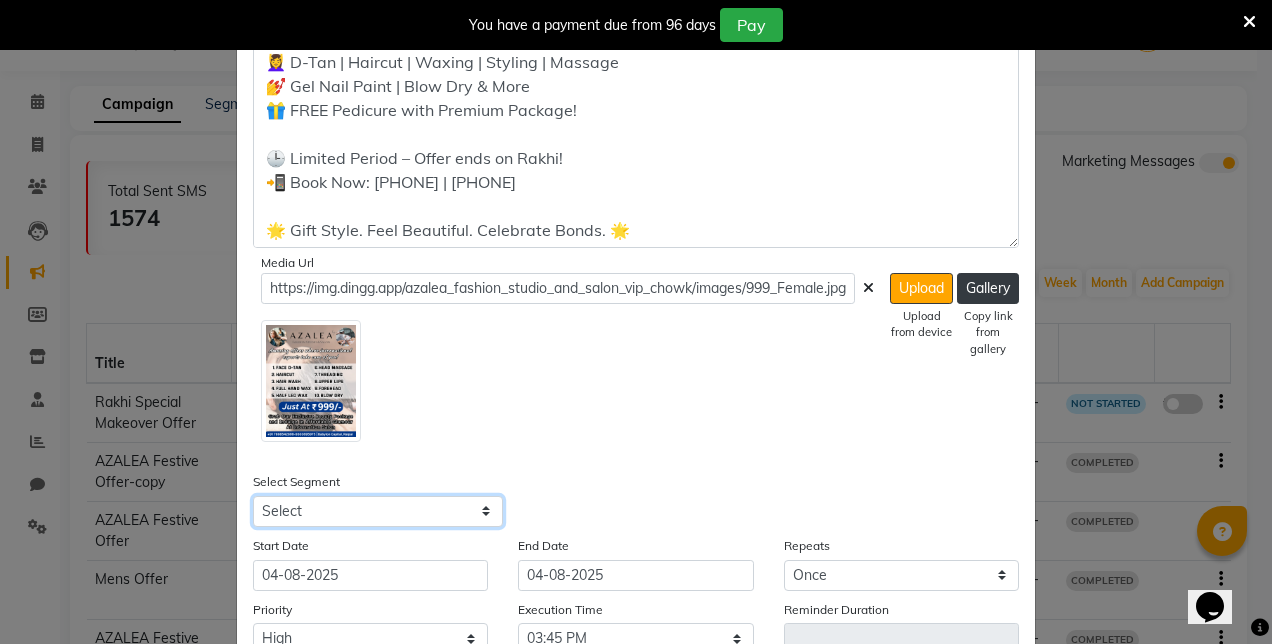 click on "Select All Customers All Male Customer All Female Customer All Members All Customers Visited in last 30 days All Customers Visited in last 60 days but not in last 30 days Inactive/Lost Customers High Ticket Customers Low Ticket Customers Frequent Customers Regular Customers New Customers All Customers with Valid Birthdays All Customers with Valid Anniversary All Customer Visited in 2020" at bounding box center [378, 511] 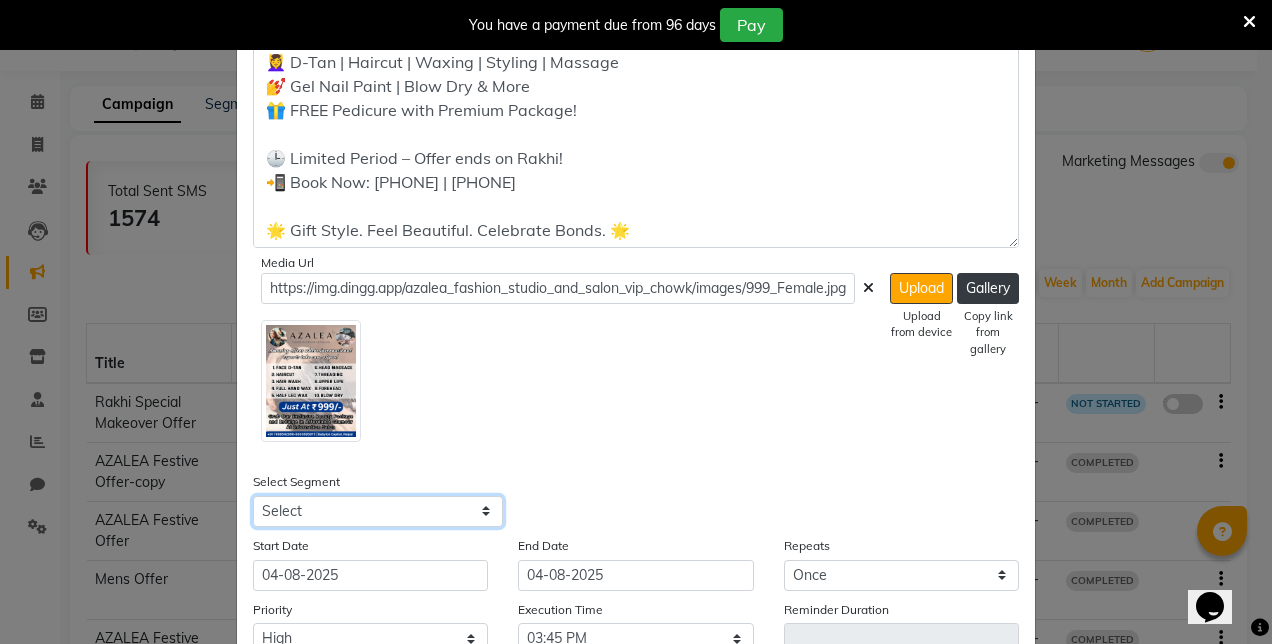 select on "38038" 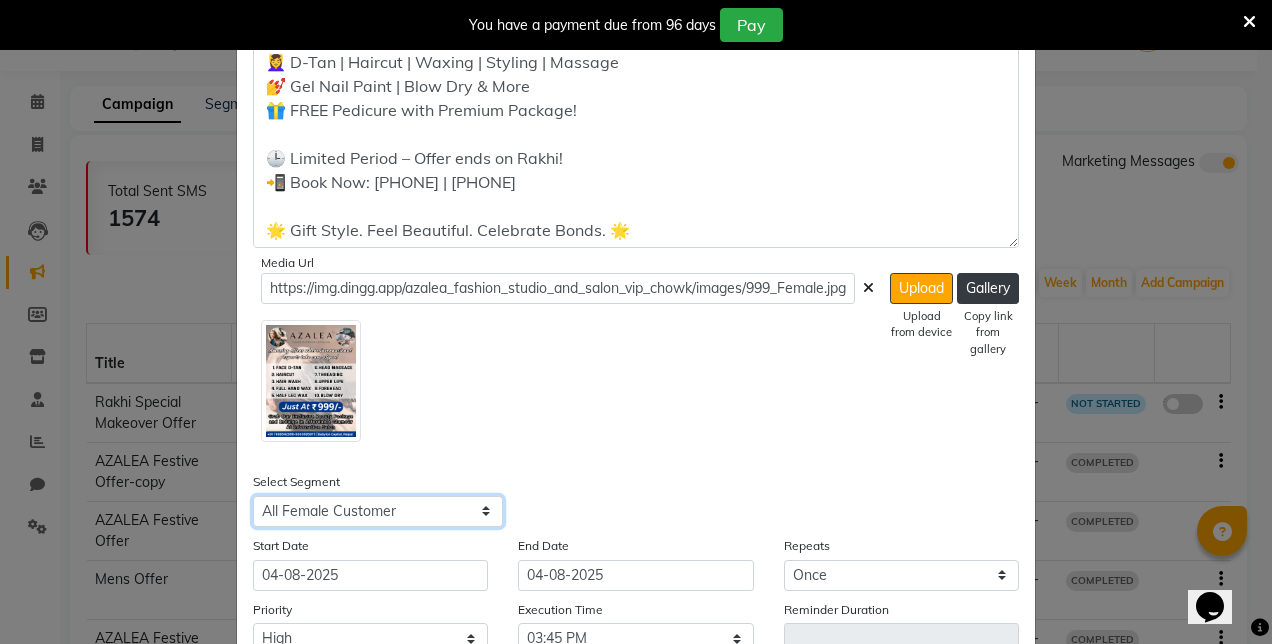 click on "Select All Customers All Male Customer All Female Customer All Members All Customers Visited in last 30 days All Customers Visited in last 60 days but not in last 30 days Inactive/Lost Customers High Ticket Customers Low Ticket Customers Frequent Customers Regular Customers New Customers All Customers with Valid Birthdays All Customers with Valid Anniversary All Customer Visited in 2020" at bounding box center [378, 511] 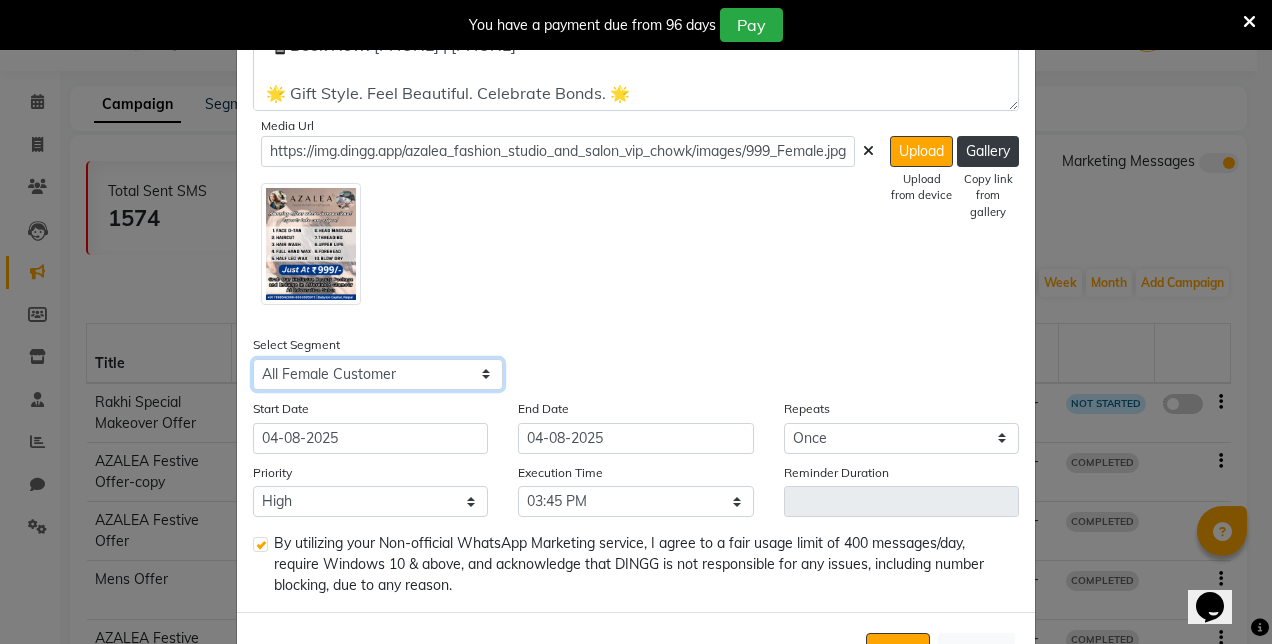 scroll, scrollTop: 820, scrollLeft: 0, axis: vertical 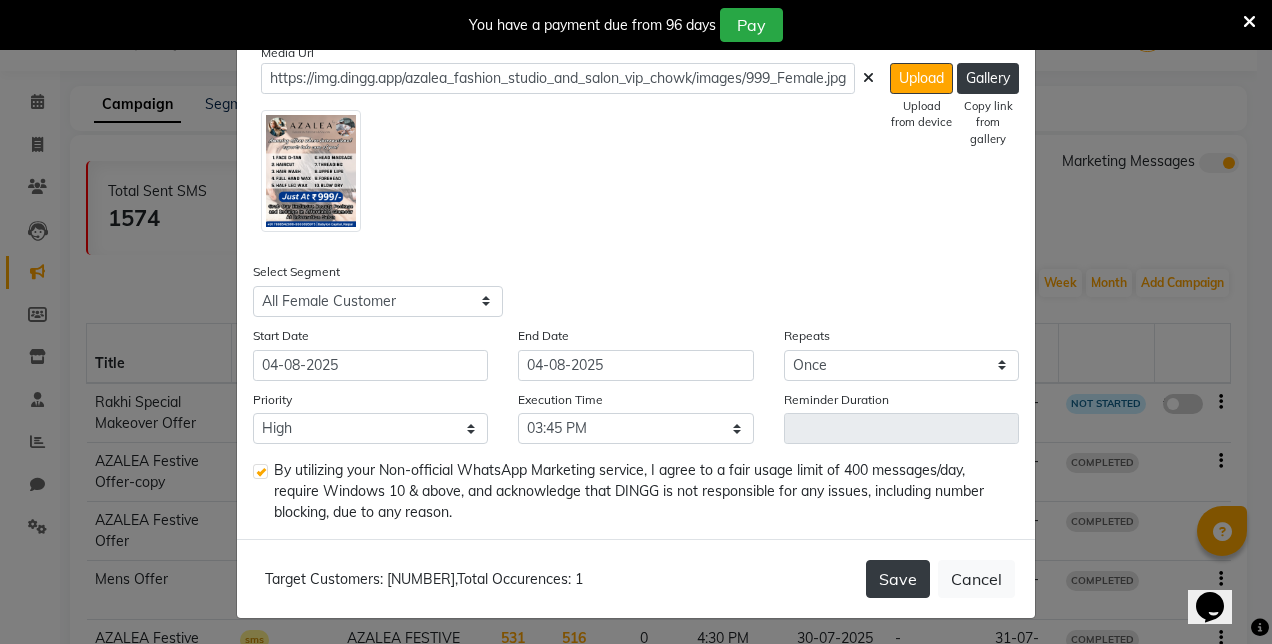 click on "Save" 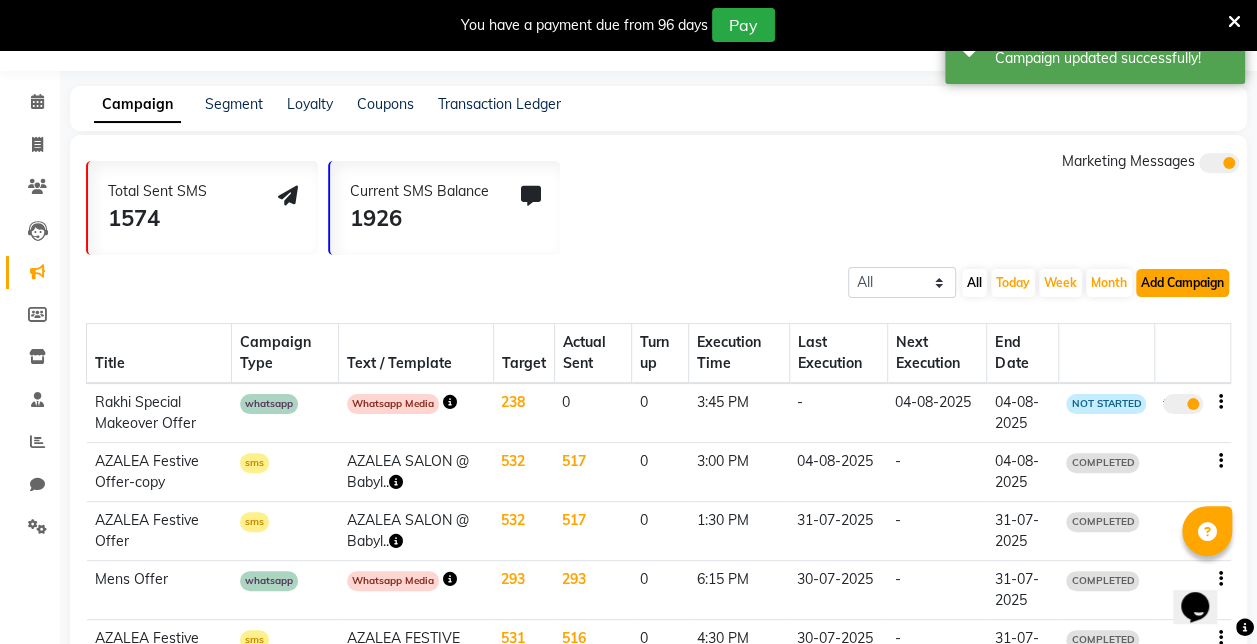 click on "Add Campaign" at bounding box center (1182, 283) 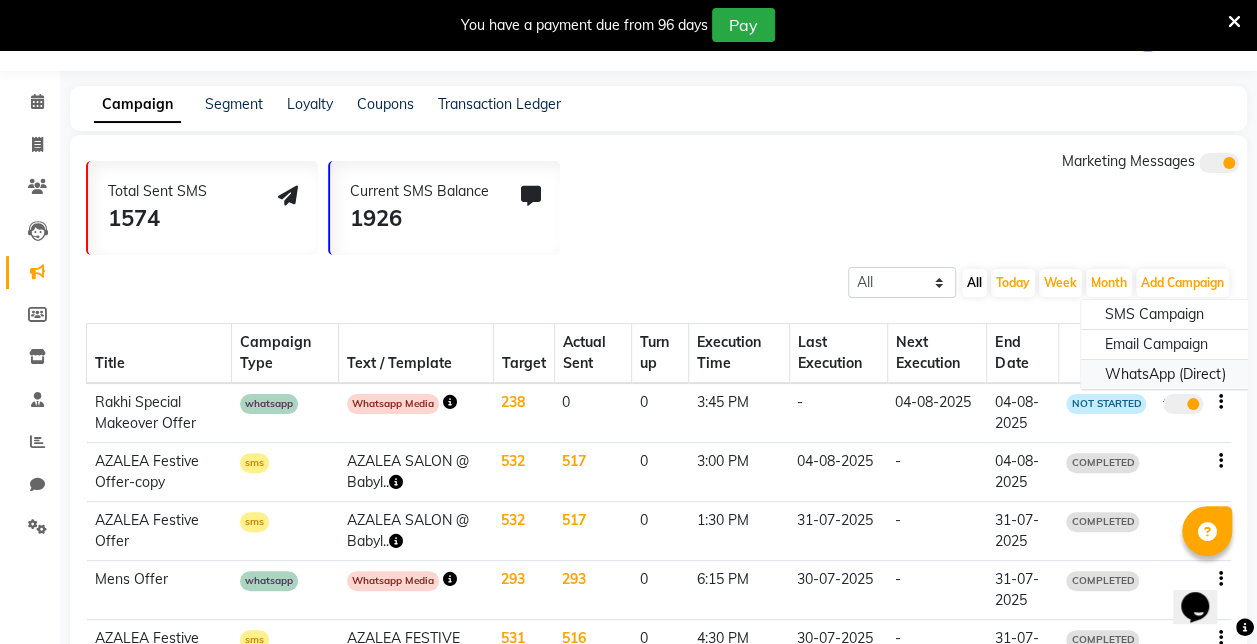 click on "WhatsApp (Direct)" 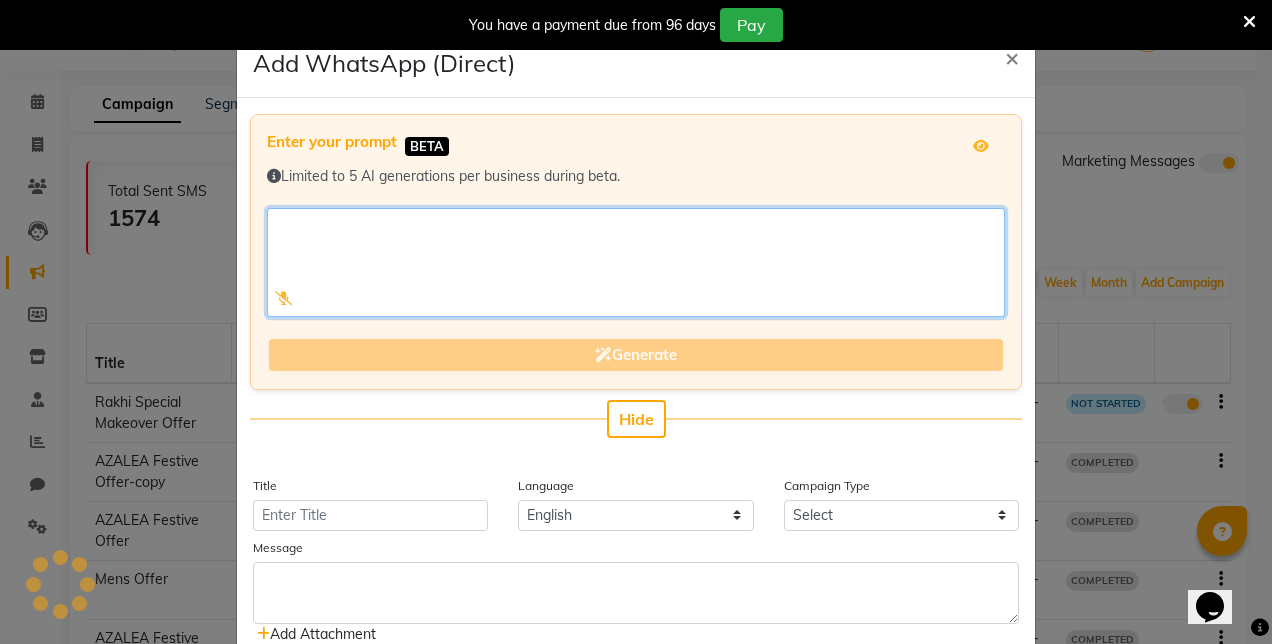 click 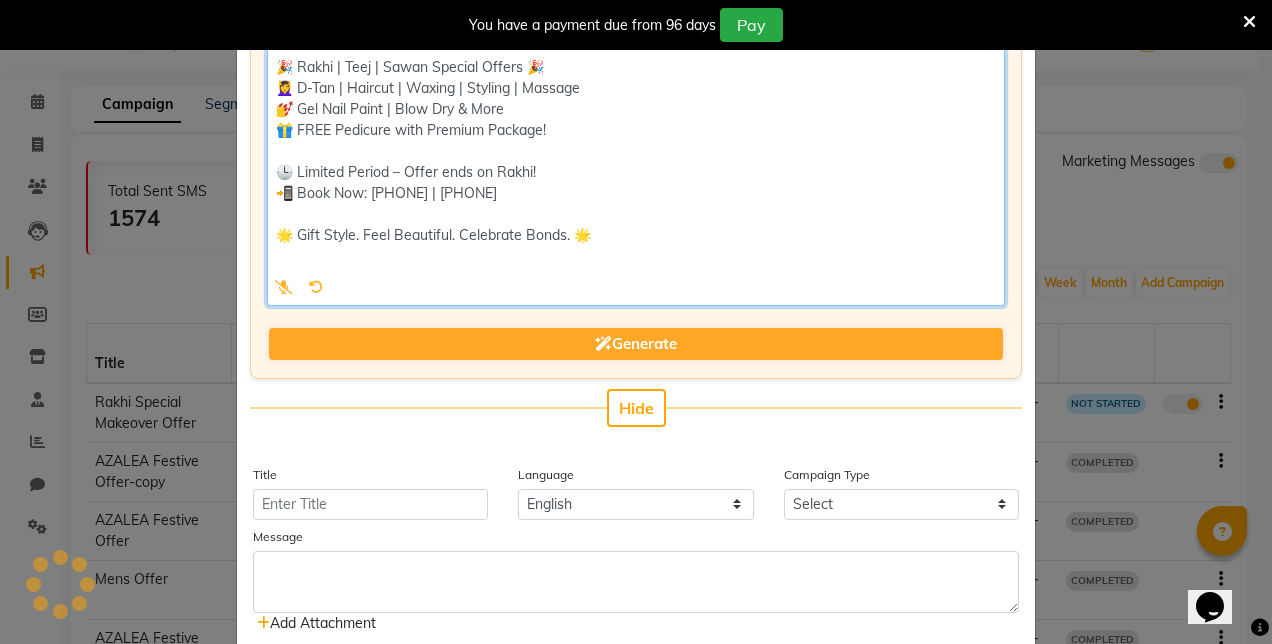 scroll, scrollTop: 304, scrollLeft: 0, axis: vertical 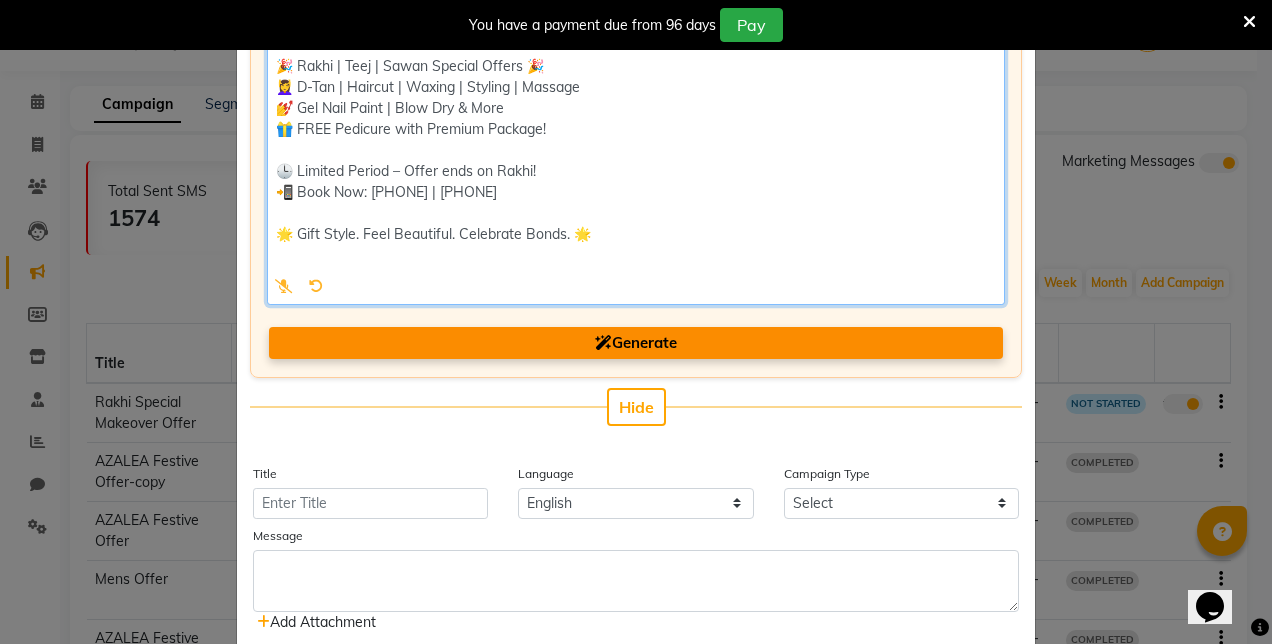 type on "🎁💖 This Rakhi, Let Her Glow & Let Yourself Shine! 💖🎁
✨ AZALEA FASHION STUDIO & SALON
📍 Hotel Babylon Capital, [CITY]
🎀 Brothers – Gift your sister a luxury makeover she’ll remember
💃 Sisters – Glow brighter this festive season with our beauty combos!
🎉 Rakhi | Teej | Sawan Special Offers 🎉
💆‍♀️ D-Tan | Haircut | Waxing | Styling | Massage
💅 Gel Nail Paint | Blow Dry & More
🎁 FREE Pedicure with Premium Package!
🕒 Limited Period – Offer ends on Rakhi!
📲 Book Now: [PHONE] | [PHONE]
🌟 Gift Style. Feel Beautiful. Celebrate Bonds. 🌟" 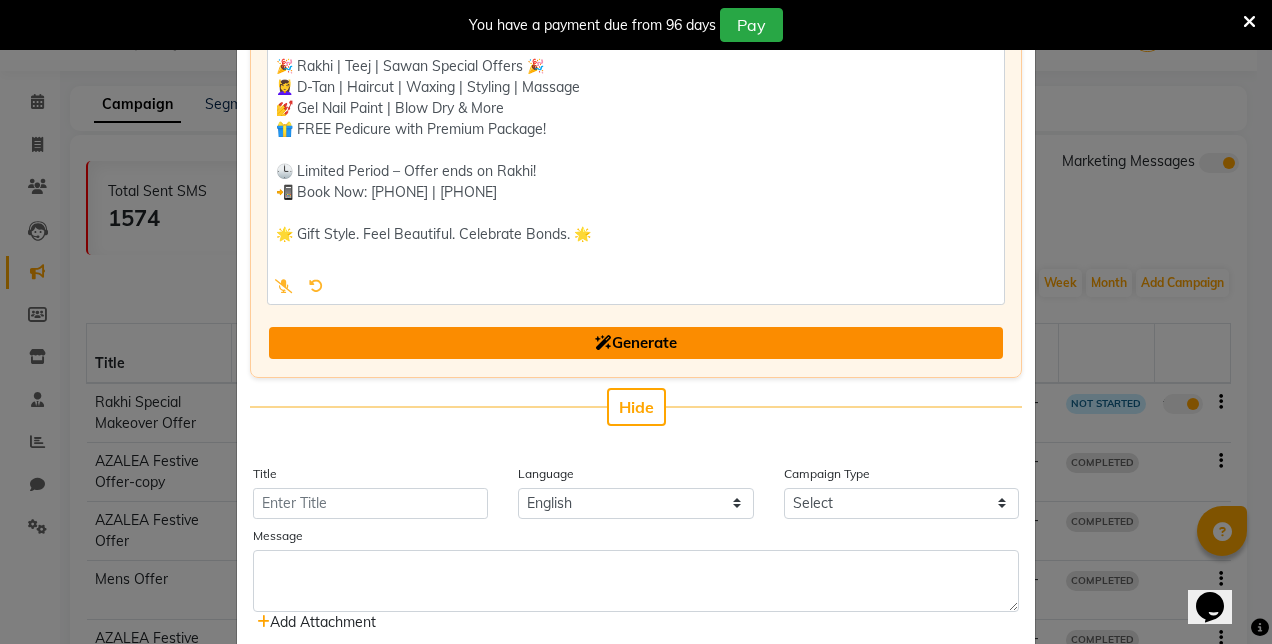 click on "Generate" 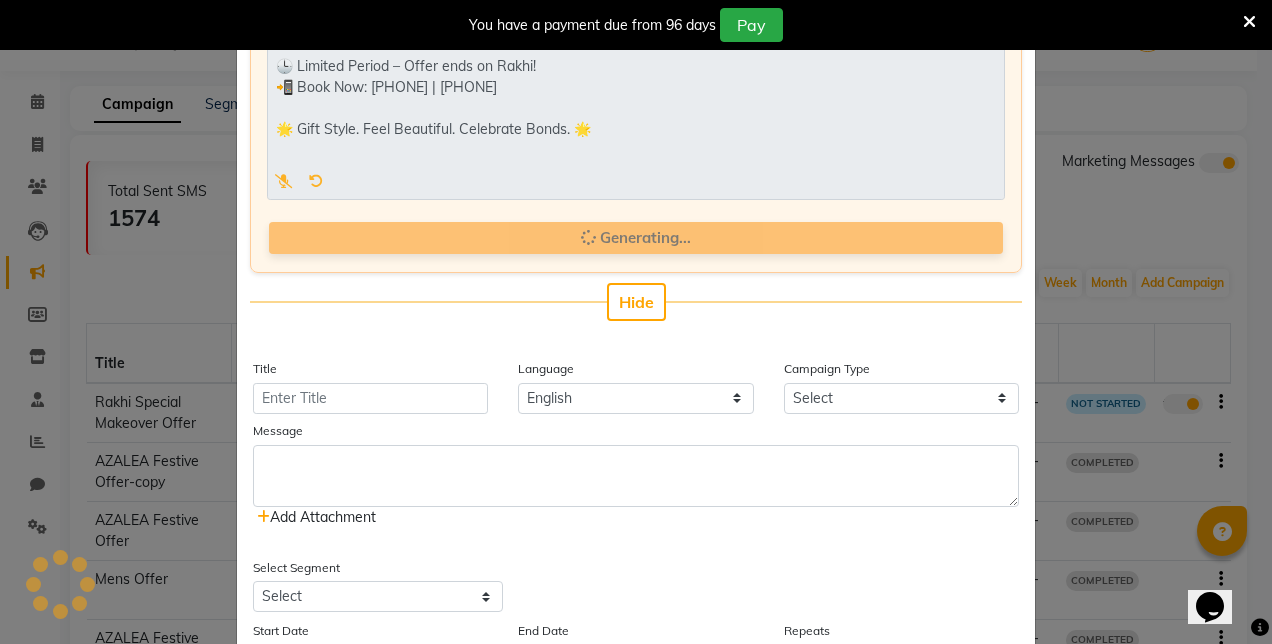 scroll, scrollTop: 410, scrollLeft: 0, axis: vertical 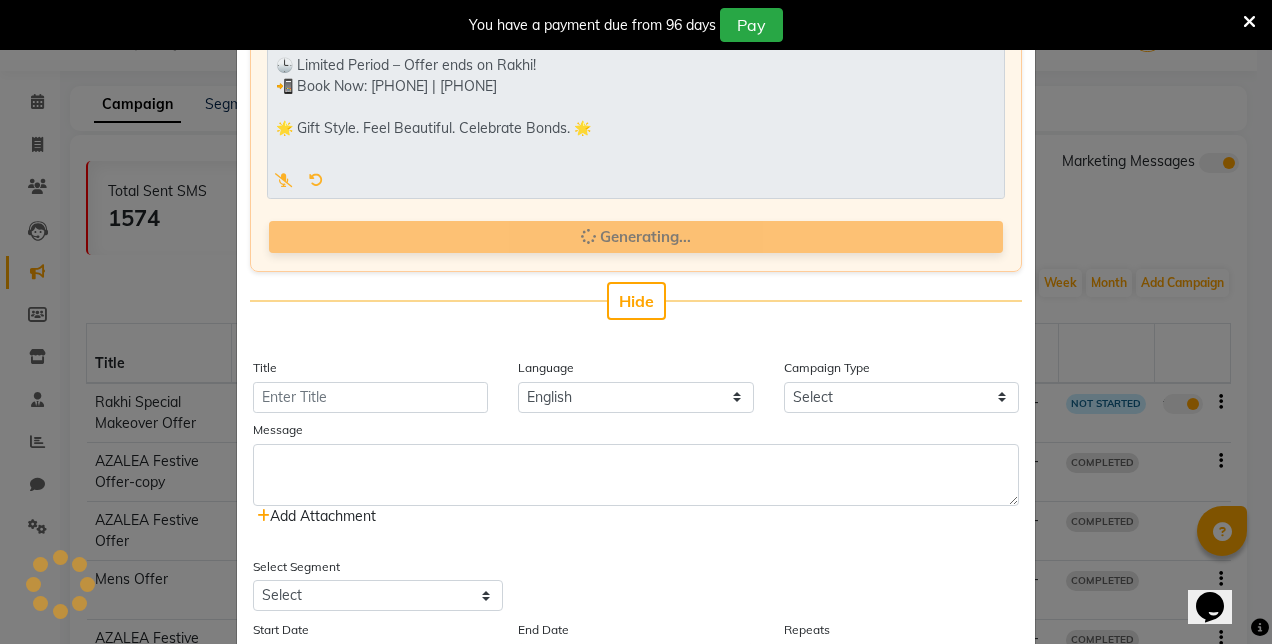 type on "Rakhi Special Offer" 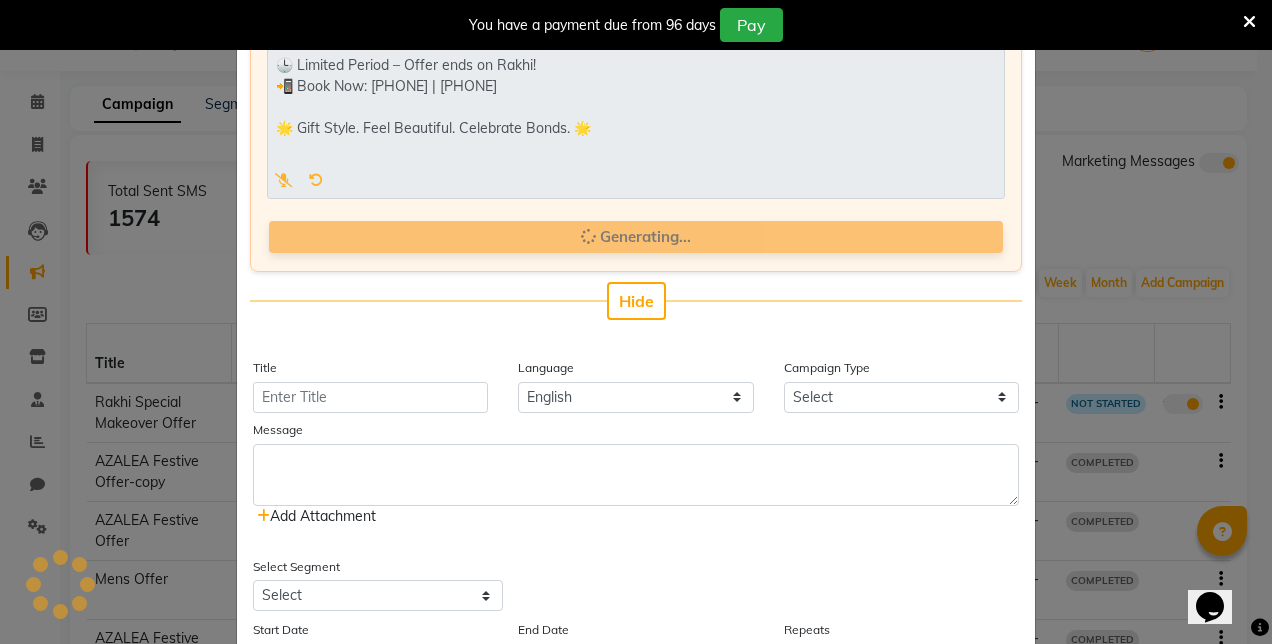 select on "3" 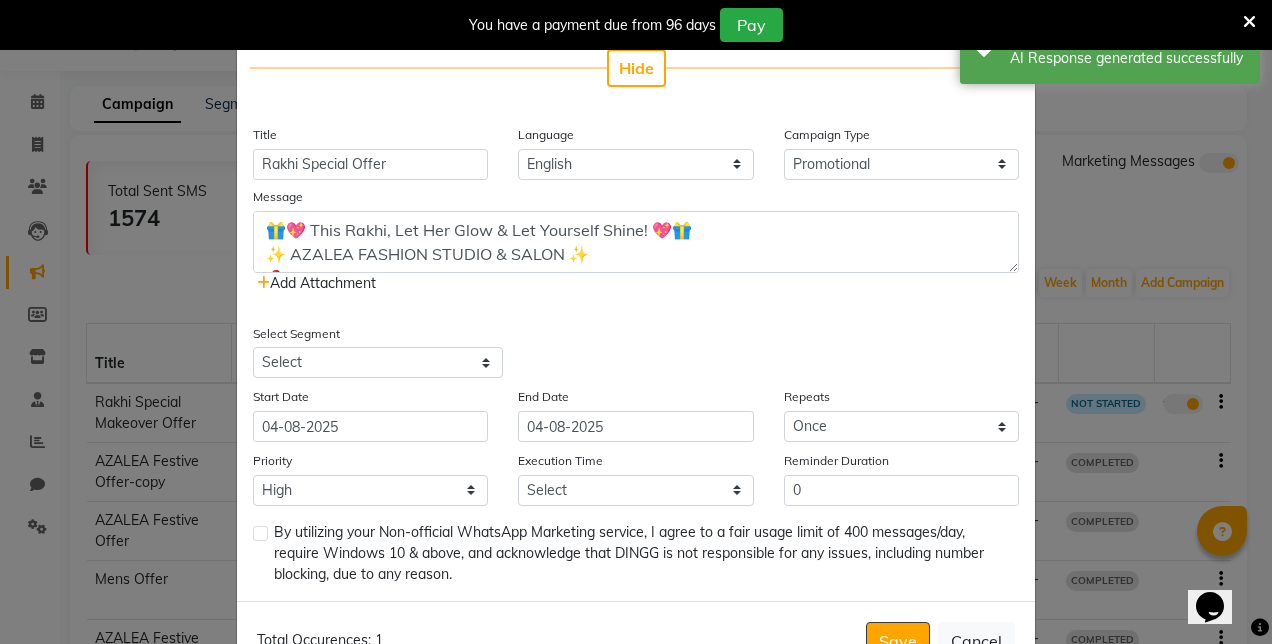 scroll, scrollTop: 668, scrollLeft: 0, axis: vertical 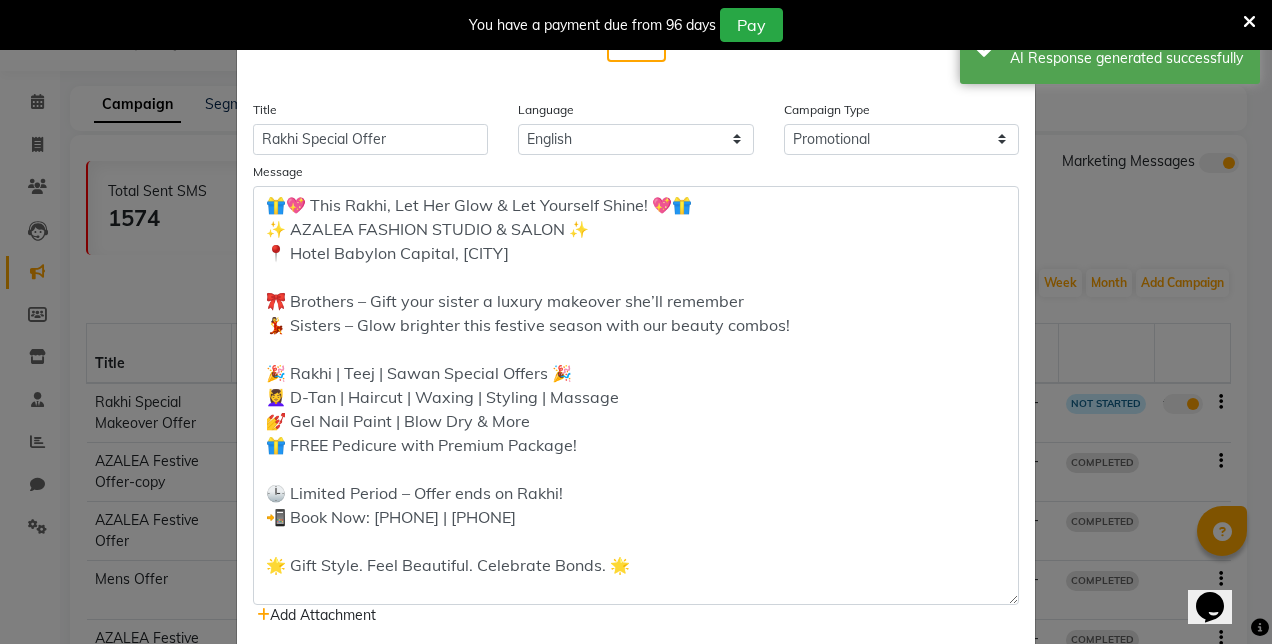 drag, startPoint x: 1006, startPoint y: 237, endPoint x: 977, endPoint y: 600, distance: 364.15656 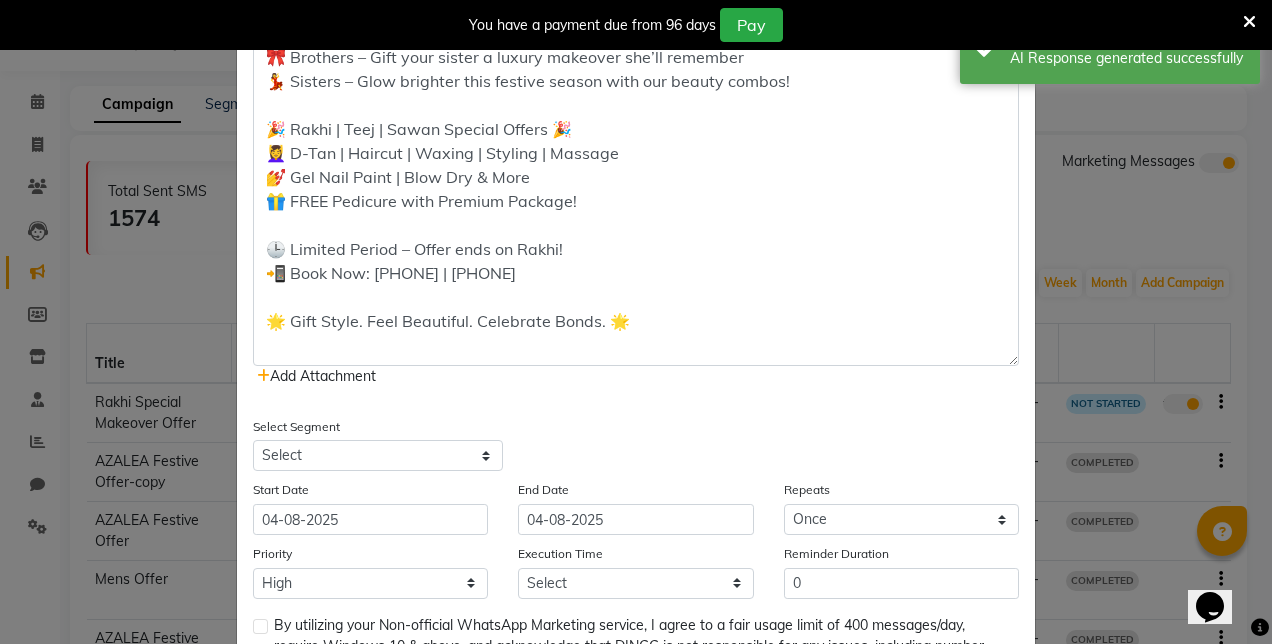 scroll, scrollTop: 931, scrollLeft: 0, axis: vertical 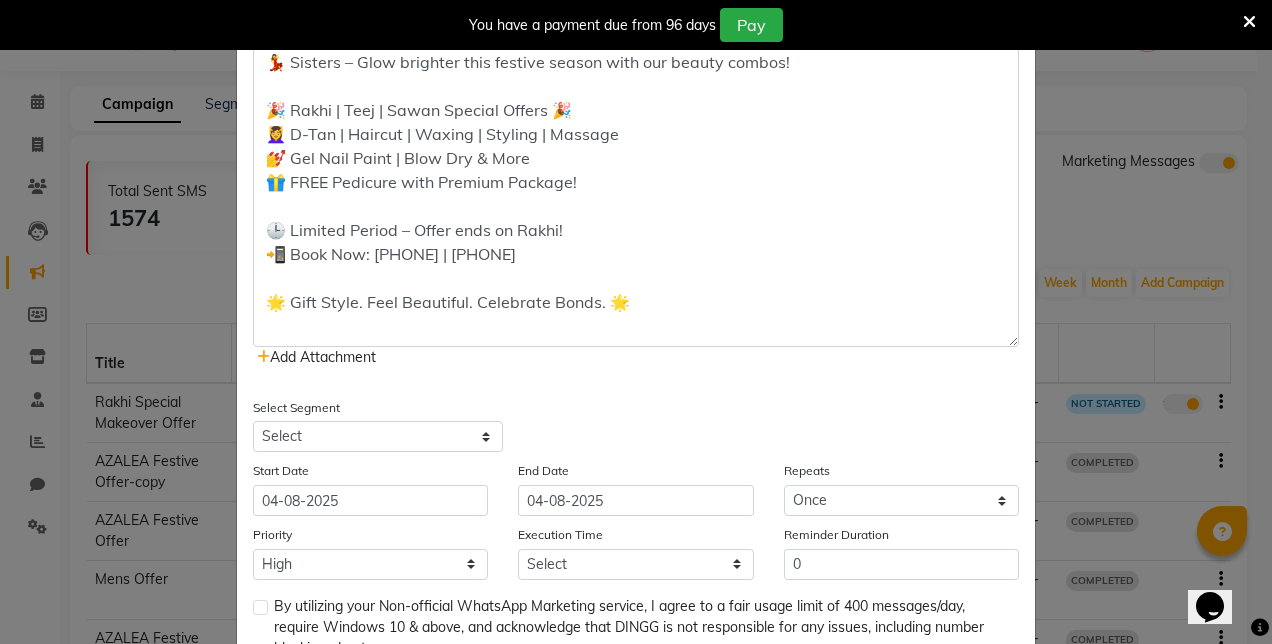 click on "Add Attachment" 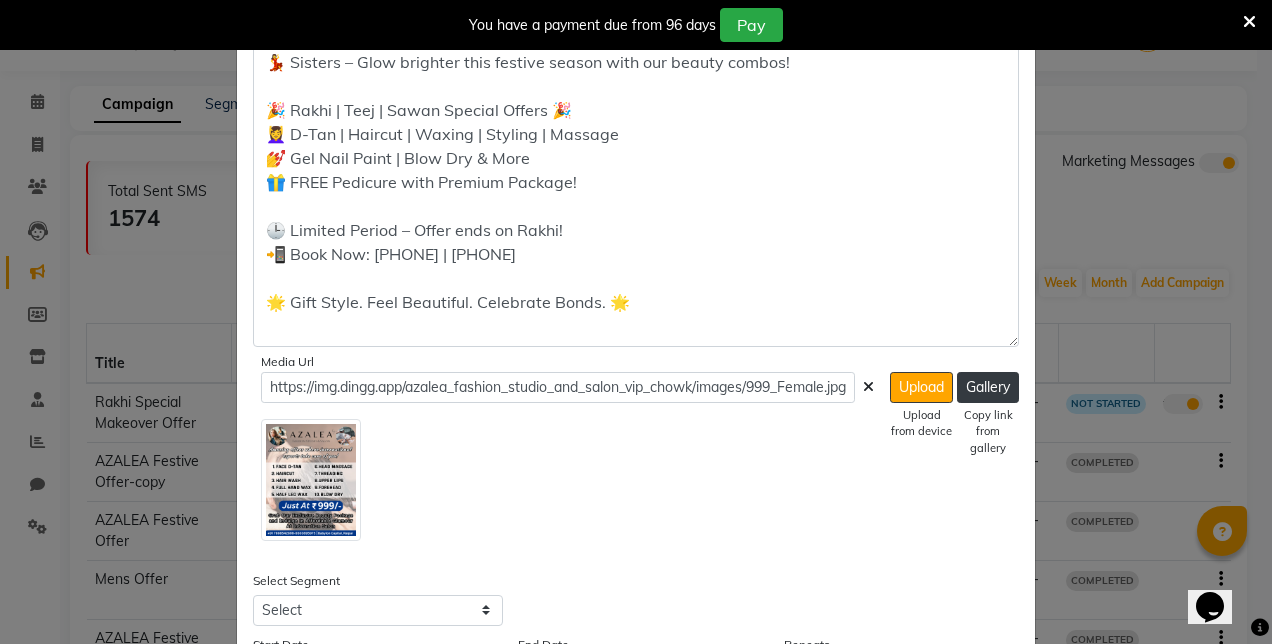 click 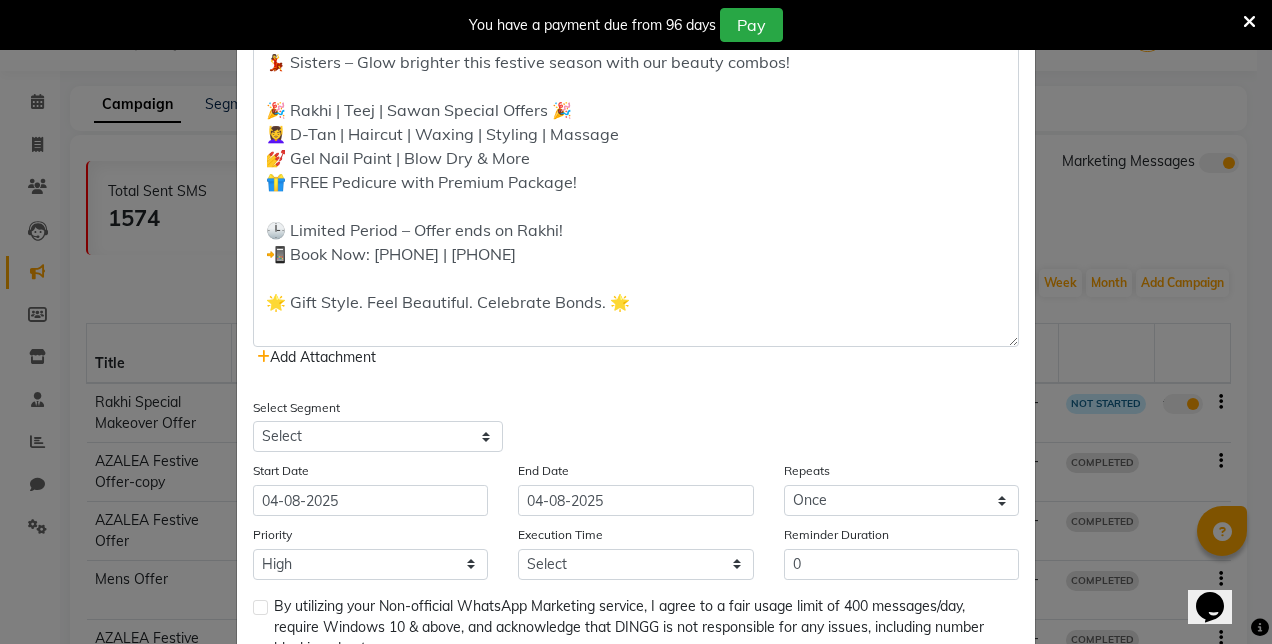 click on "Add Attachment" 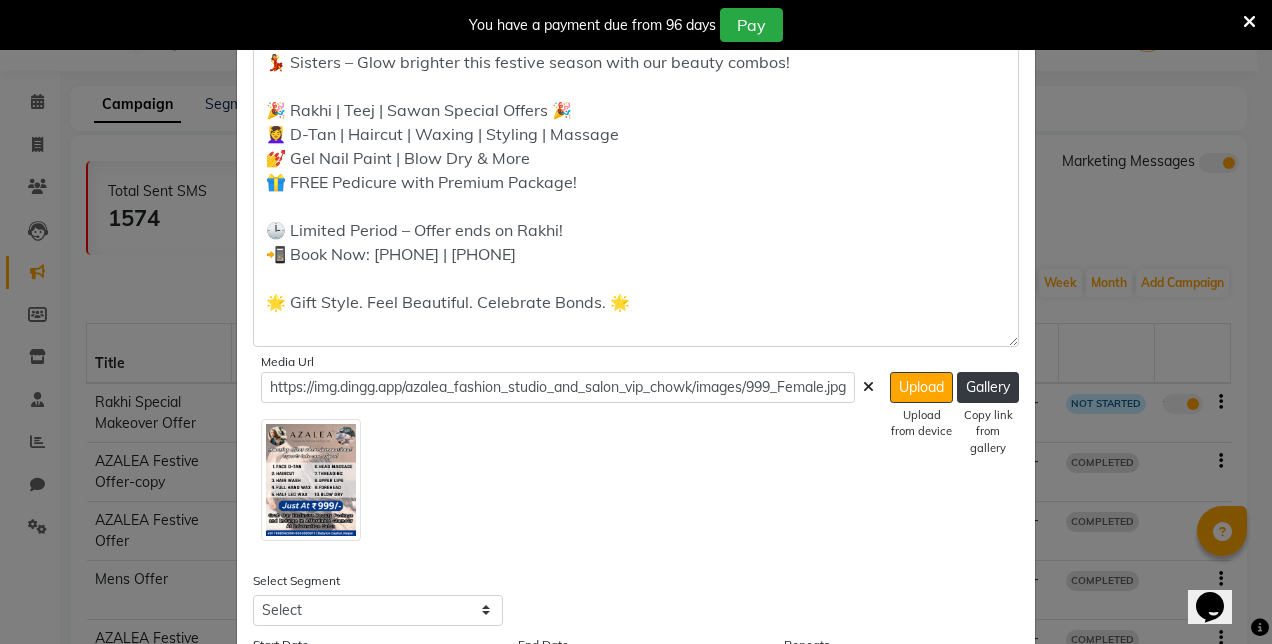click 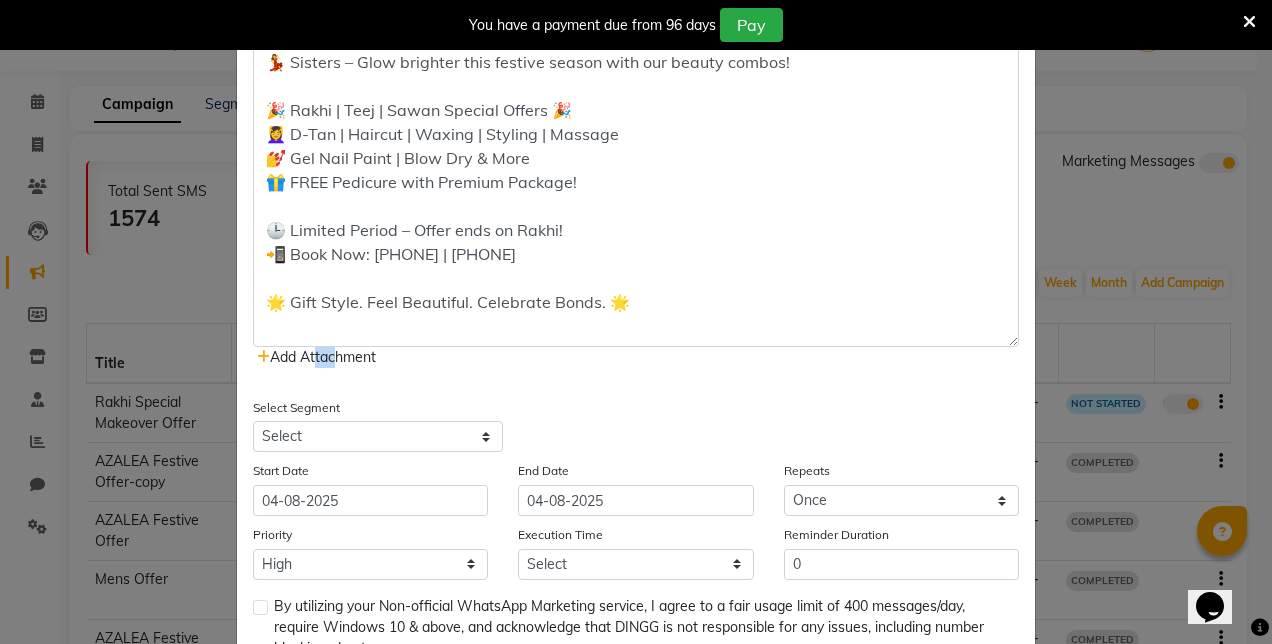 drag, startPoint x: 327, startPoint y: 356, endPoint x: 302, endPoint y: 363, distance: 25.96151 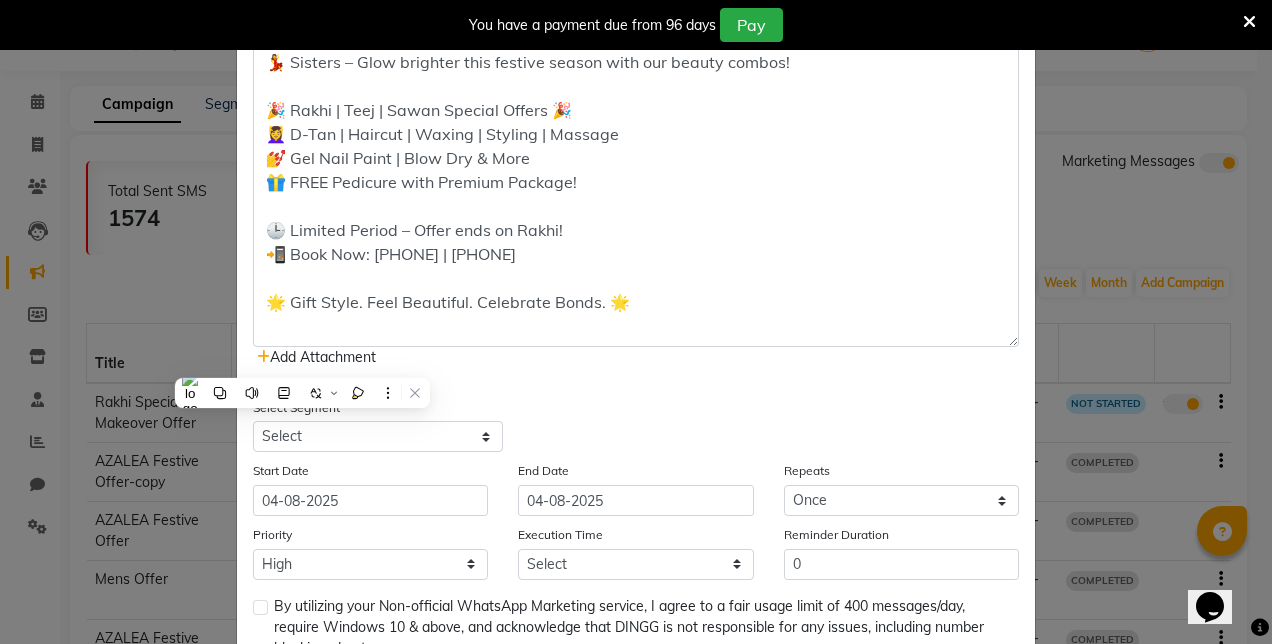 drag, startPoint x: 302, startPoint y: 363, endPoint x: 269, endPoint y: 351, distance: 35.1141 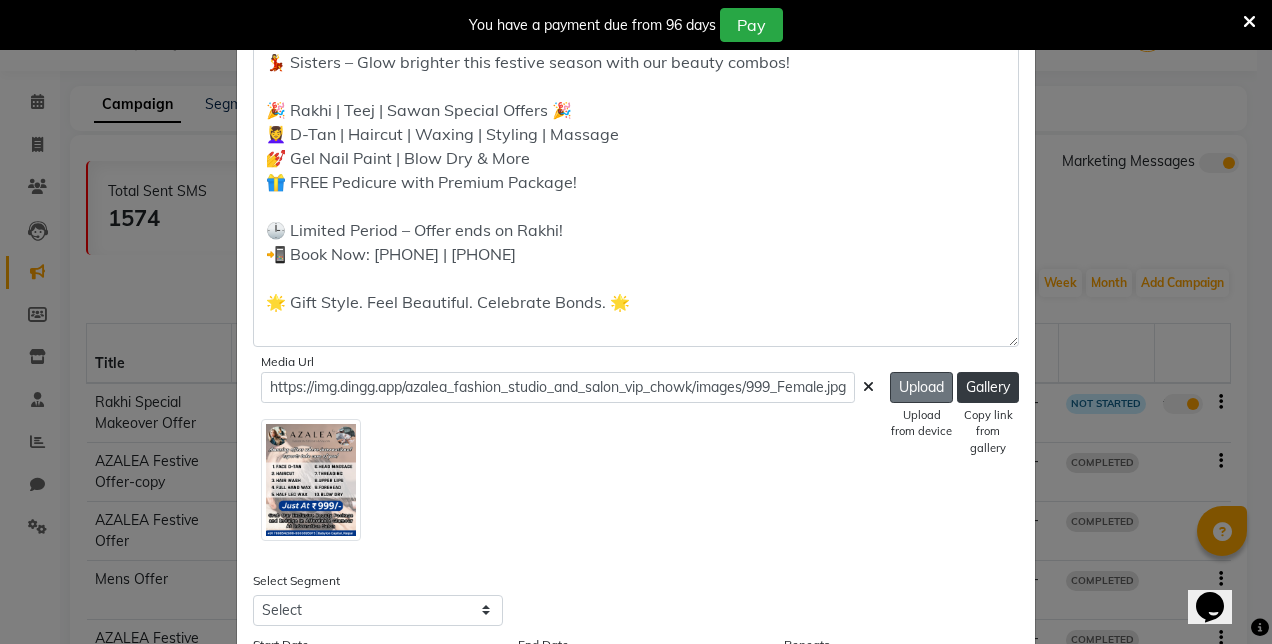 click on "Upload" 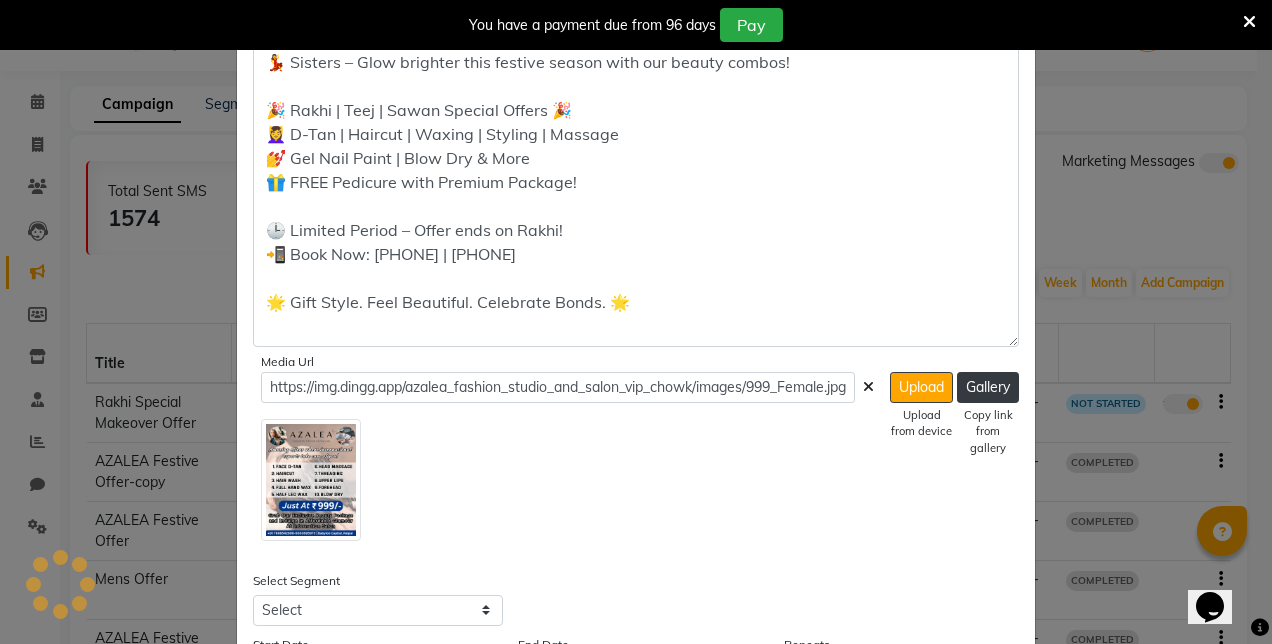 type on "https://ww4.in/a?c=ICEQjQ" 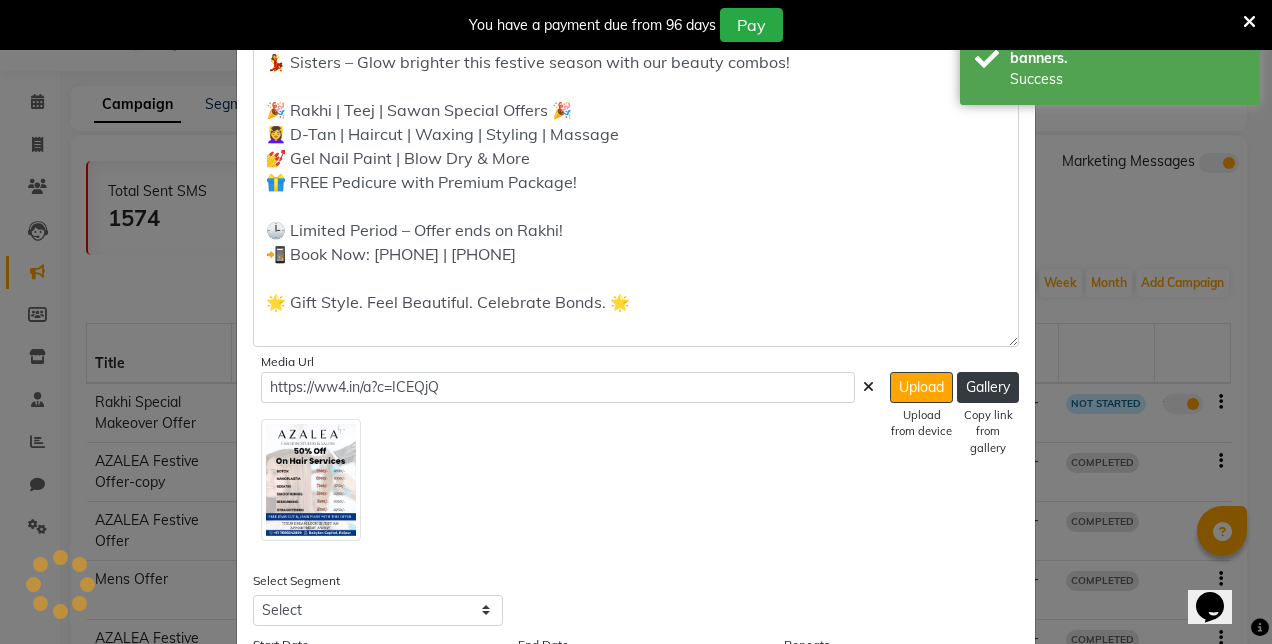 click on "https://ww4.in/a?c=ICEQjQ" 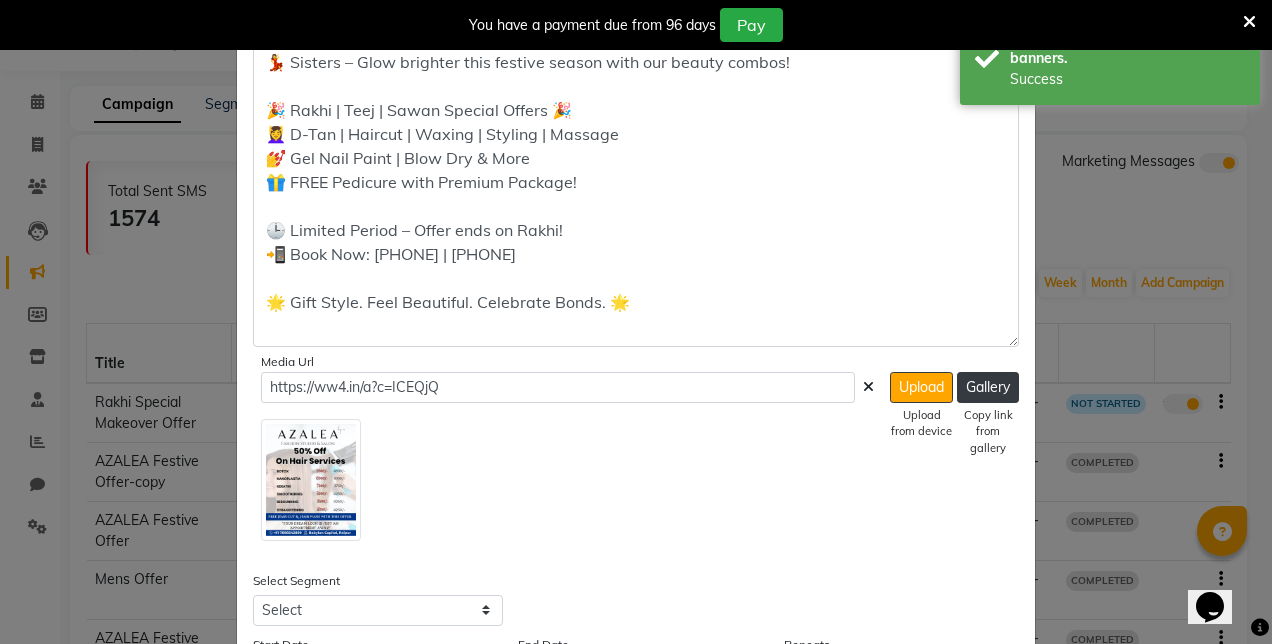 click 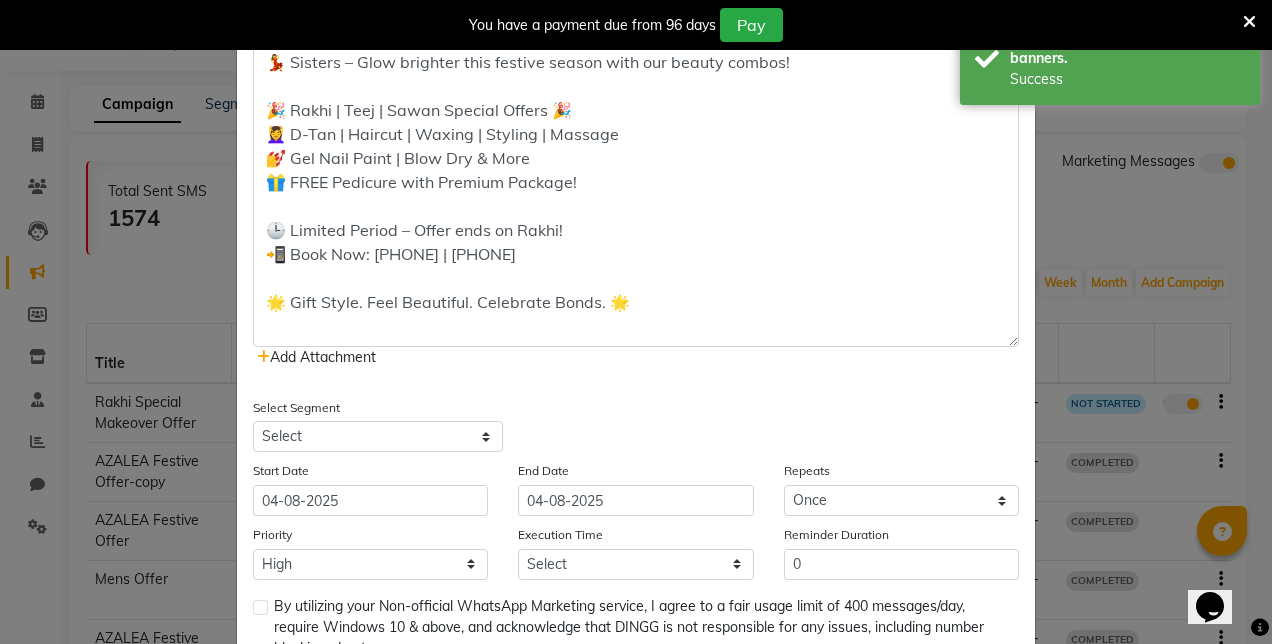 click on "Add Attachment" 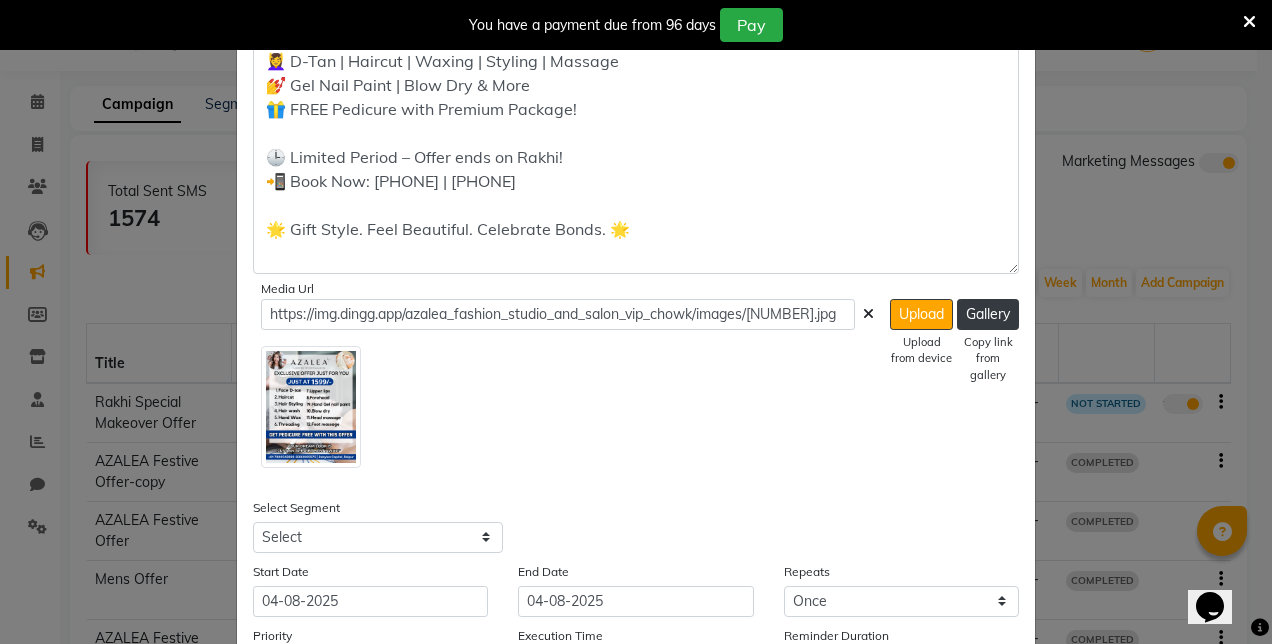 scroll, scrollTop: 1006, scrollLeft: 0, axis: vertical 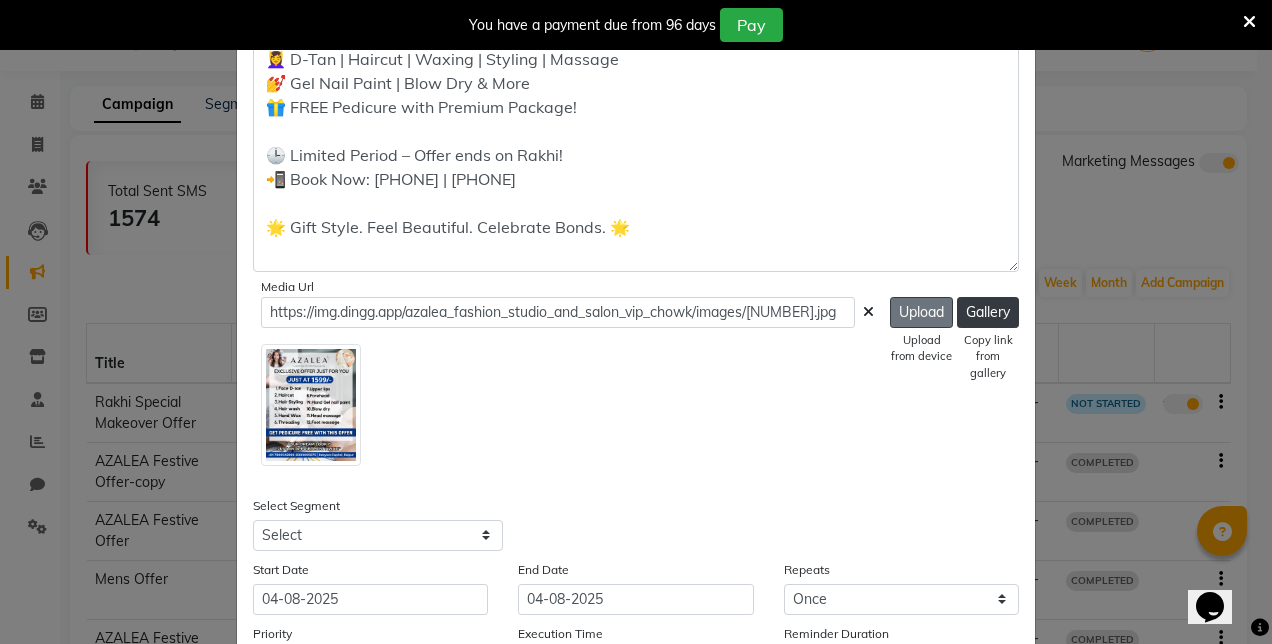 click on "Upload" 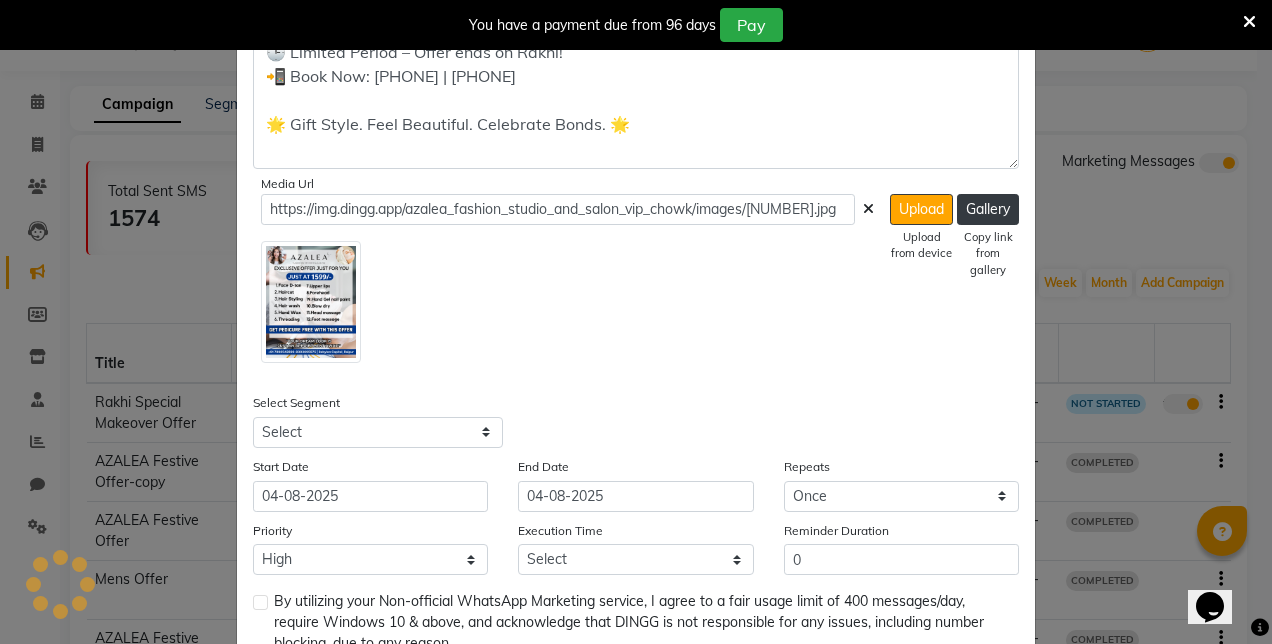 scroll, scrollTop: 1118, scrollLeft: 0, axis: vertical 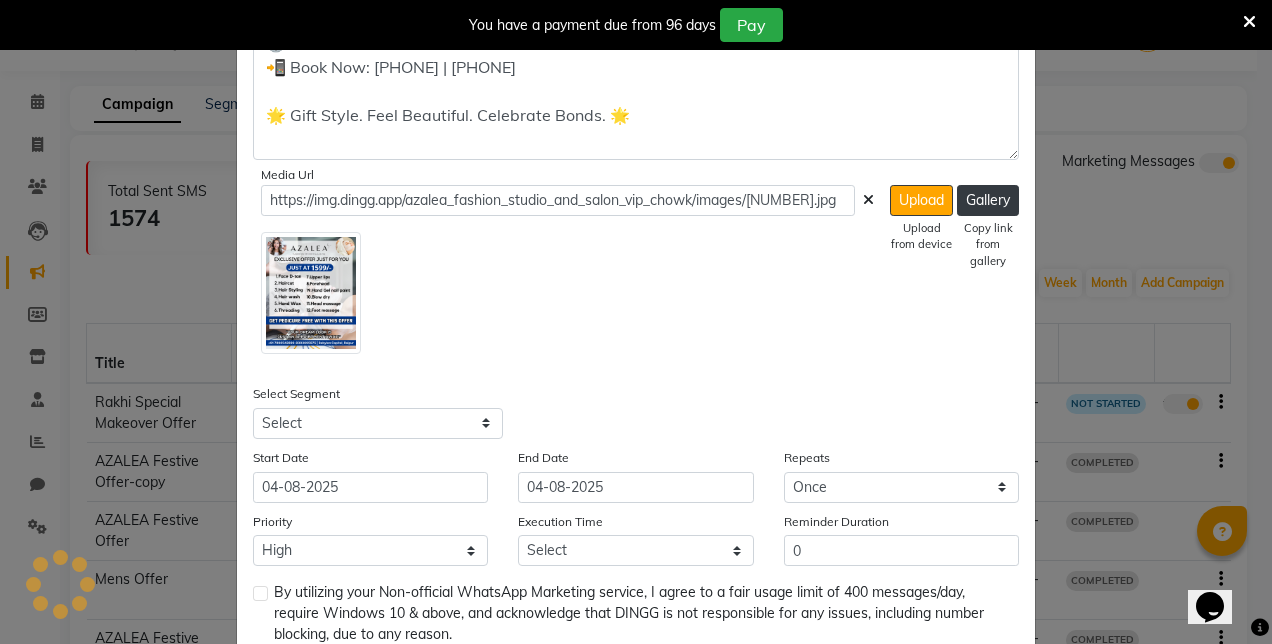 type on "https://ww4.in/a?c=ICEQjQ" 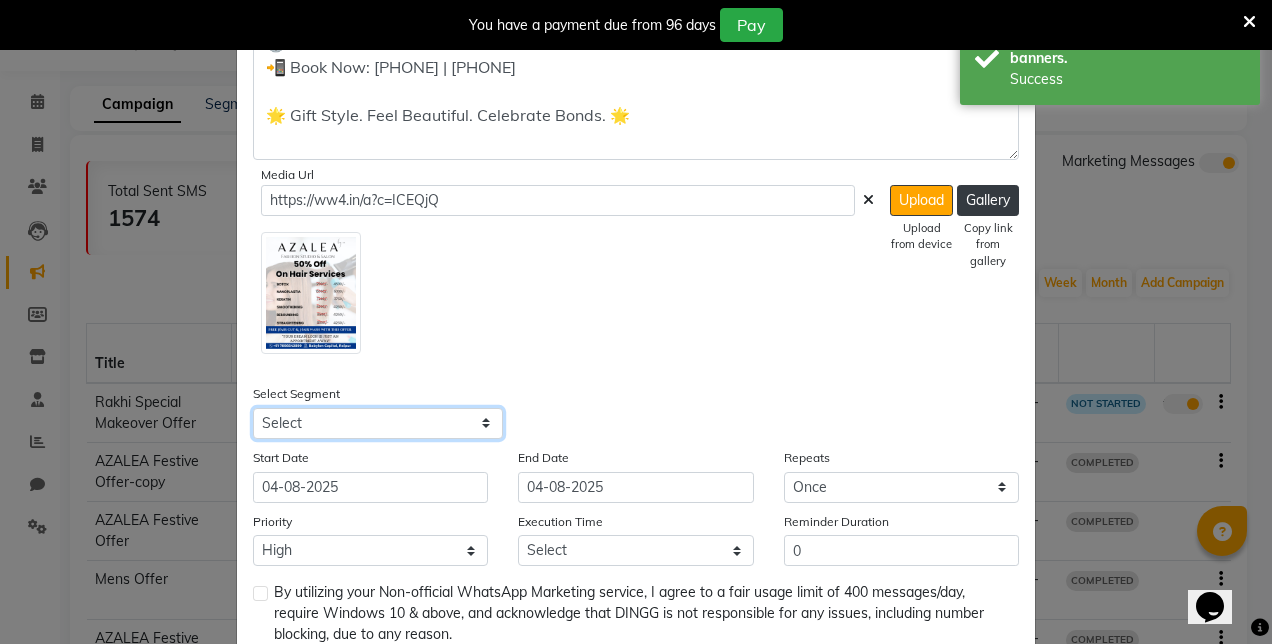 click on "Select All Customers All Male Customer All Female Customer All Members All Customers Visited in last 30 days All Customers Visited in last 60 days but not in last 30 days Inactive/Lost Customers High Ticket Customers Low Ticket Customers Frequent Customers Regular Customers New Customers All Customers with Valid Birthdays All Customers with Valid Anniversary All Customer Visited in 2020" at bounding box center [378, 423] 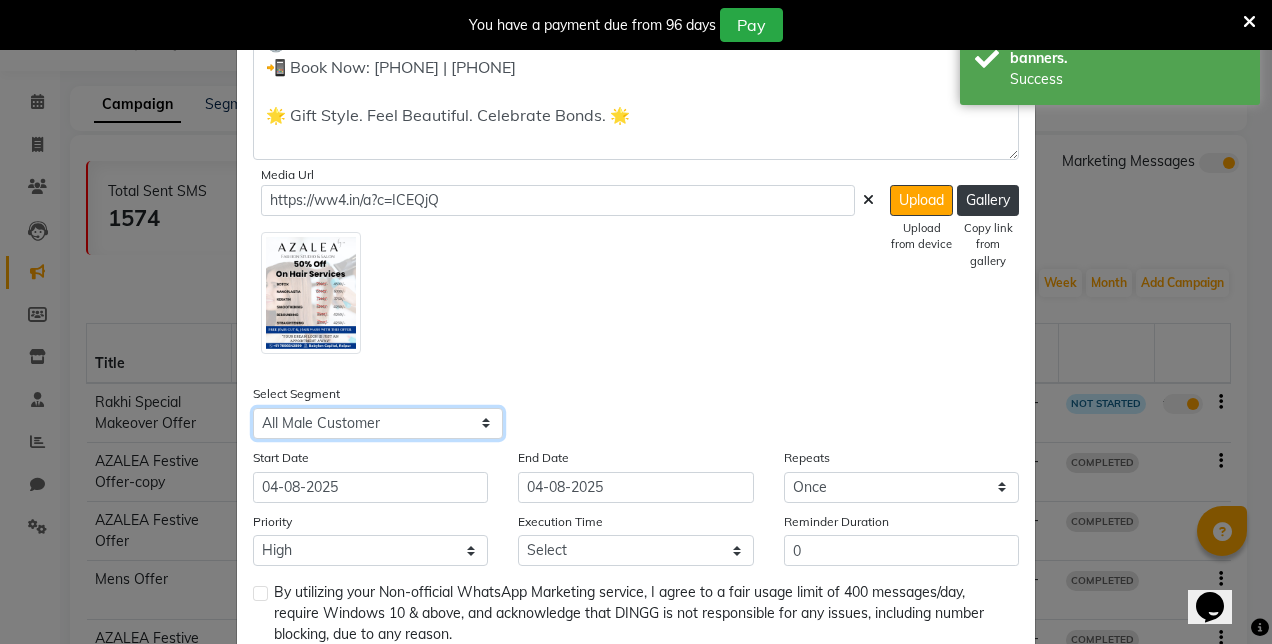 click on "Select All Customers All Male Customer All Female Customer All Members All Customers Visited in last 30 days All Customers Visited in last 60 days but not in last 30 days Inactive/Lost Customers High Ticket Customers Low Ticket Customers Frequent Customers Regular Customers New Customers All Customers with Valid Birthdays All Customers with Valid Anniversary All Customer Visited in 2020" at bounding box center (378, 423) 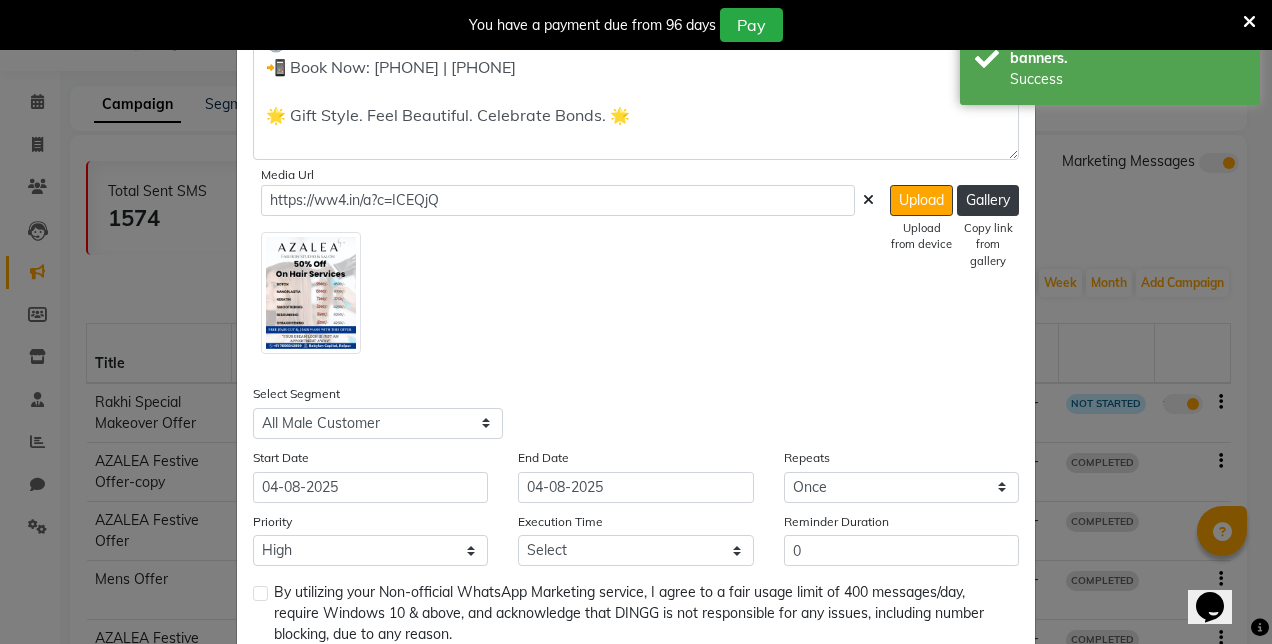 click 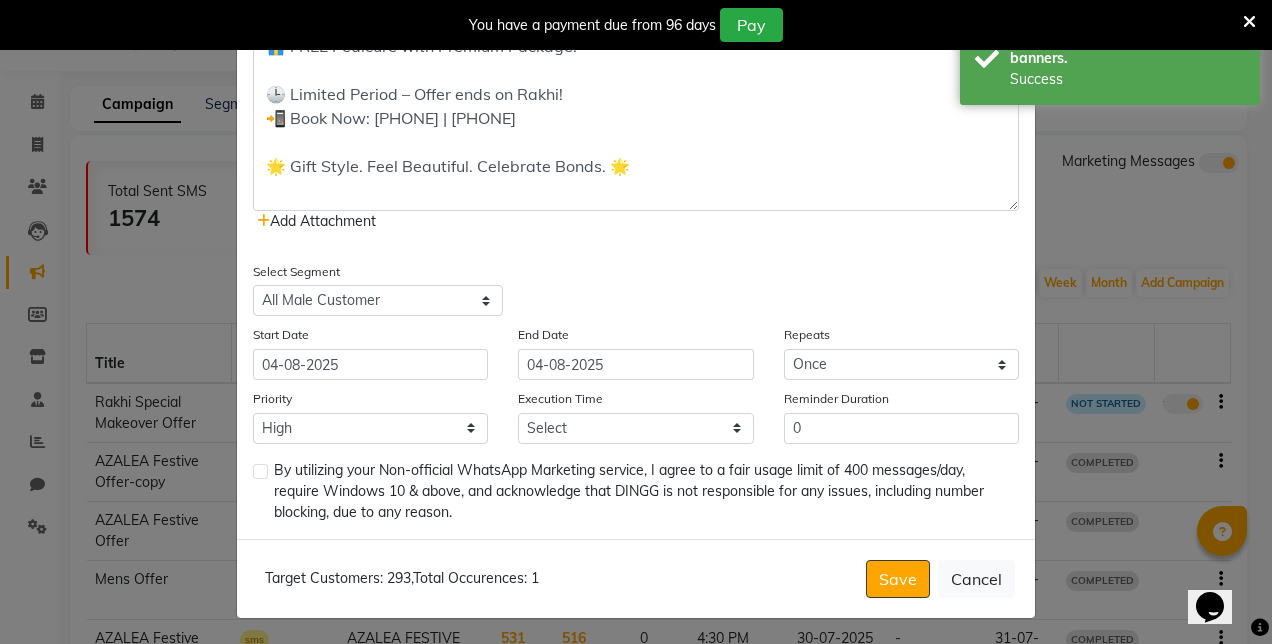 click on "Add Attachment" 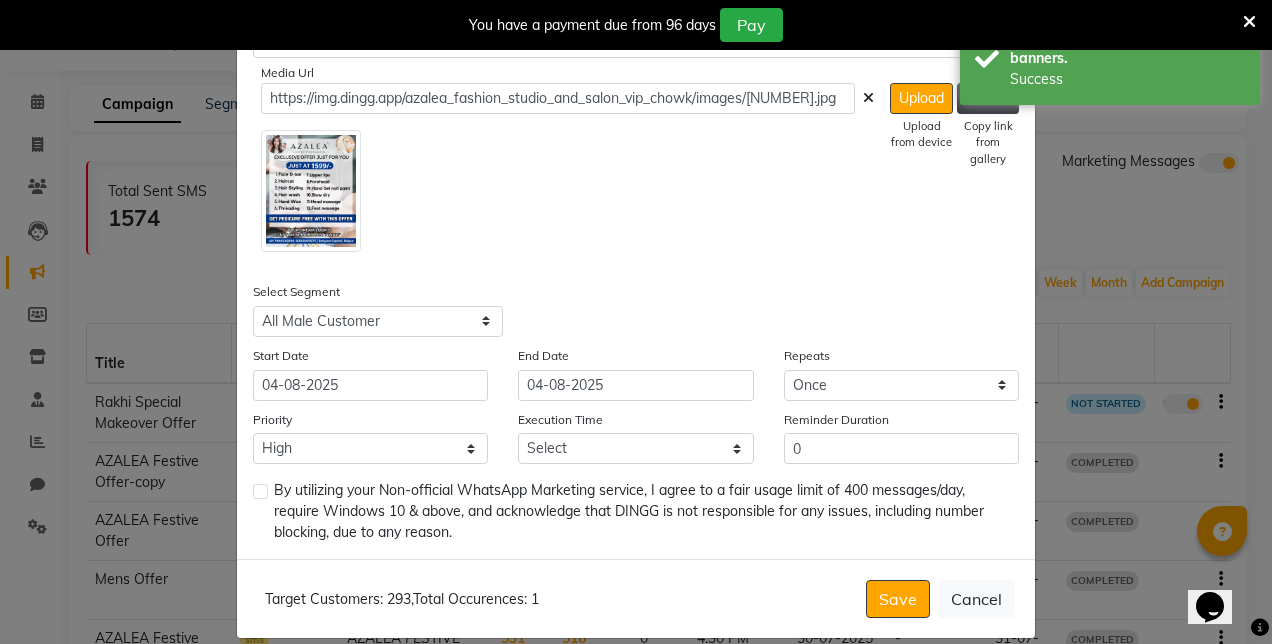 scroll, scrollTop: 1240, scrollLeft: 0, axis: vertical 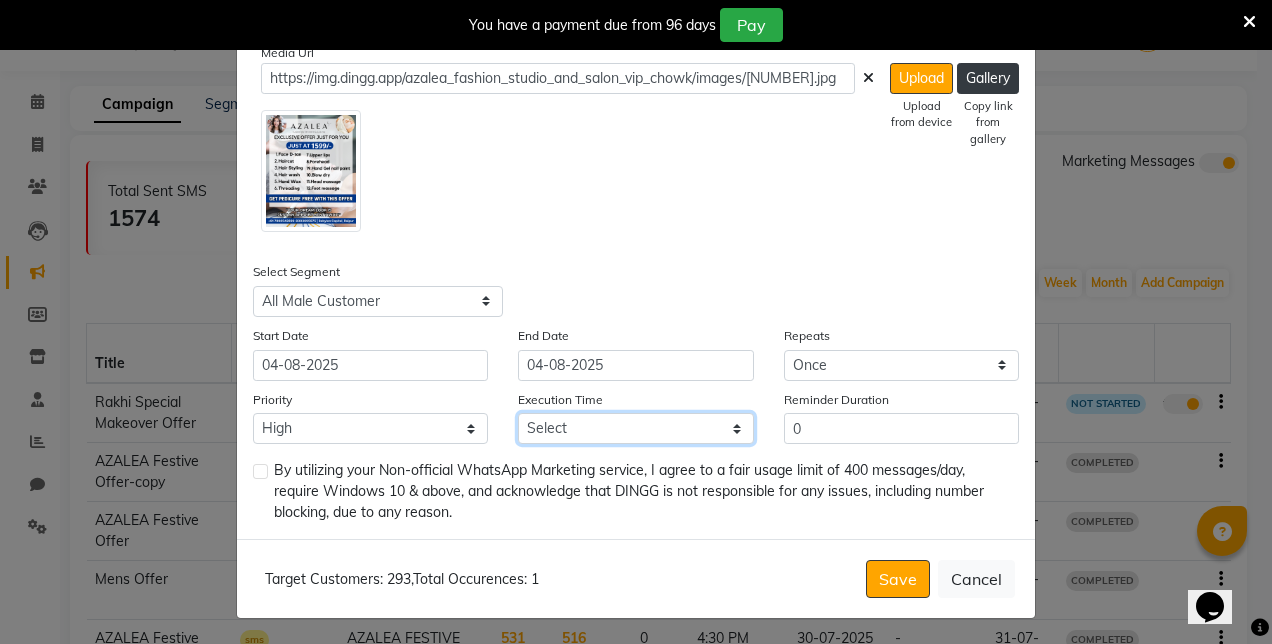 click on "Select 09:00 AM 09:15 AM 09:30 AM 09:45 AM 10:00 AM 10:15 AM 10:30 AM 10:45 AM 11:00 AM 11:15 AM 11:30 AM 11:45 AM 12:00 PM 12:15 PM 12:30 PM 12:45 PM 01:00 PM 01:15 PM 01:30 PM 01:45 PM 02:00 PM 02:15 PM 02:30 PM 02:45 PM 03:00 PM 03:15 PM 03:30 PM 03:45 PM 04:00 PM 04:15 PM 04:30 PM 04:45 PM 05:00 PM 05:15 PM 05:30 PM 05:45 PM 06:00 PM 06:15 PM 06:30 PM 06:45 PM 07:00 PM 07:15 PM 07:30 PM 07:45 PM 08:00 PM 08:15 PM 08:30 PM 08:45 PM 09:00 PM 09:15 PM 09:30 PM 09:45 PM" at bounding box center (635, 428) 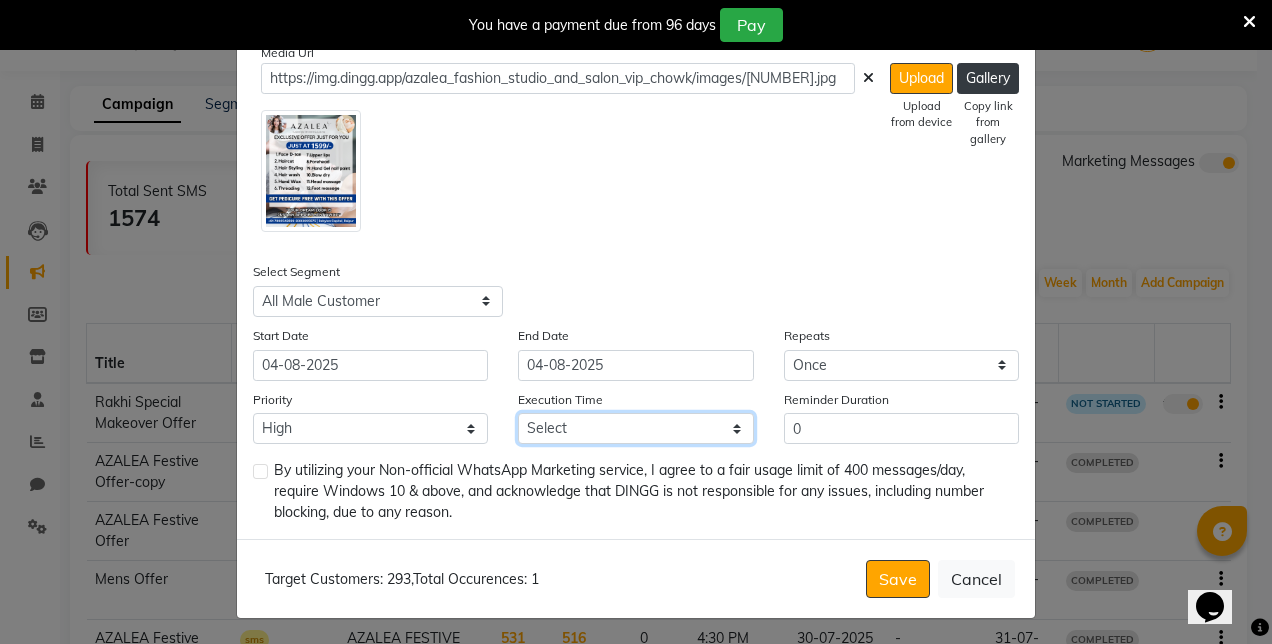 select on "945" 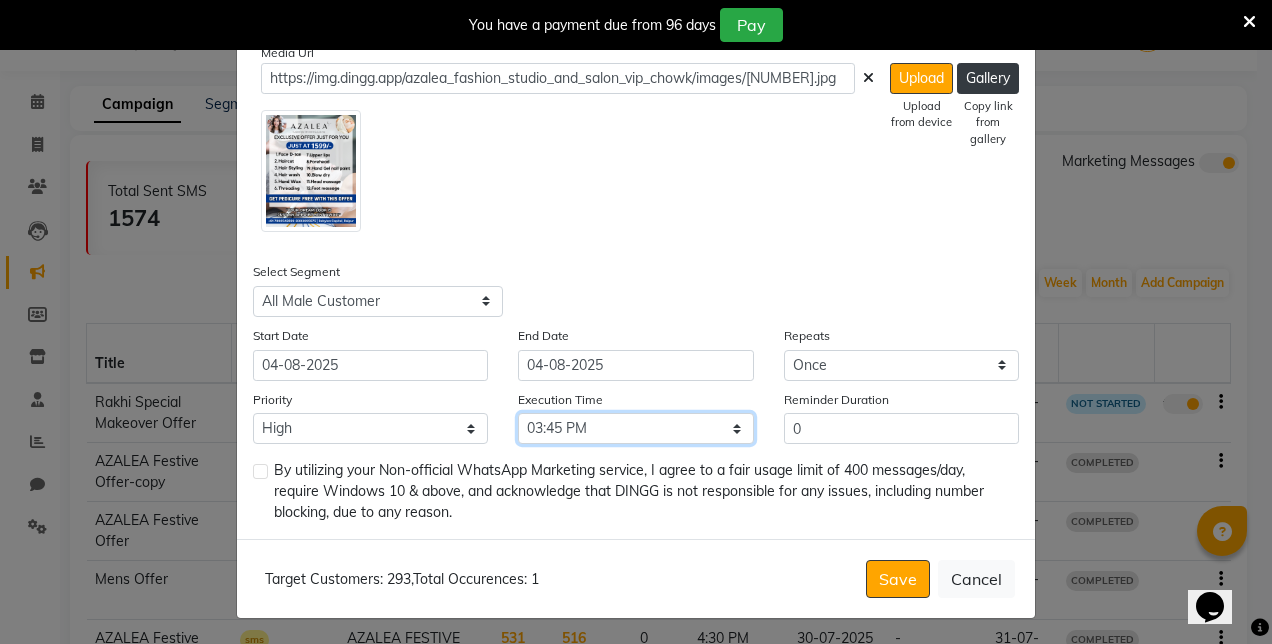 click on "Select 09:00 AM 09:15 AM 09:30 AM 09:45 AM 10:00 AM 10:15 AM 10:30 AM 10:45 AM 11:00 AM 11:15 AM 11:30 AM 11:45 AM 12:00 PM 12:15 PM 12:30 PM 12:45 PM 01:00 PM 01:15 PM 01:30 PM 01:45 PM 02:00 PM 02:15 PM 02:30 PM 02:45 PM 03:00 PM 03:15 PM 03:30 PM 03:45 PM 04:00 PM 04:15 PM 04:30 PM 04:45 PM 05:00 PM 05:15 PM 05:30 PM 05:45 PM 06:00 PM 06:15 PM 06:30 PM 06:45 PM 07:00 PM 07:15 PM 07:30 PM 07:45 PM 08:00 PM 08:15 PM 08:30 PM 08:45 PM 09:00 PM 09:15 PM 09:30 PM 09:45 PM" at bounding box center (635, 428) 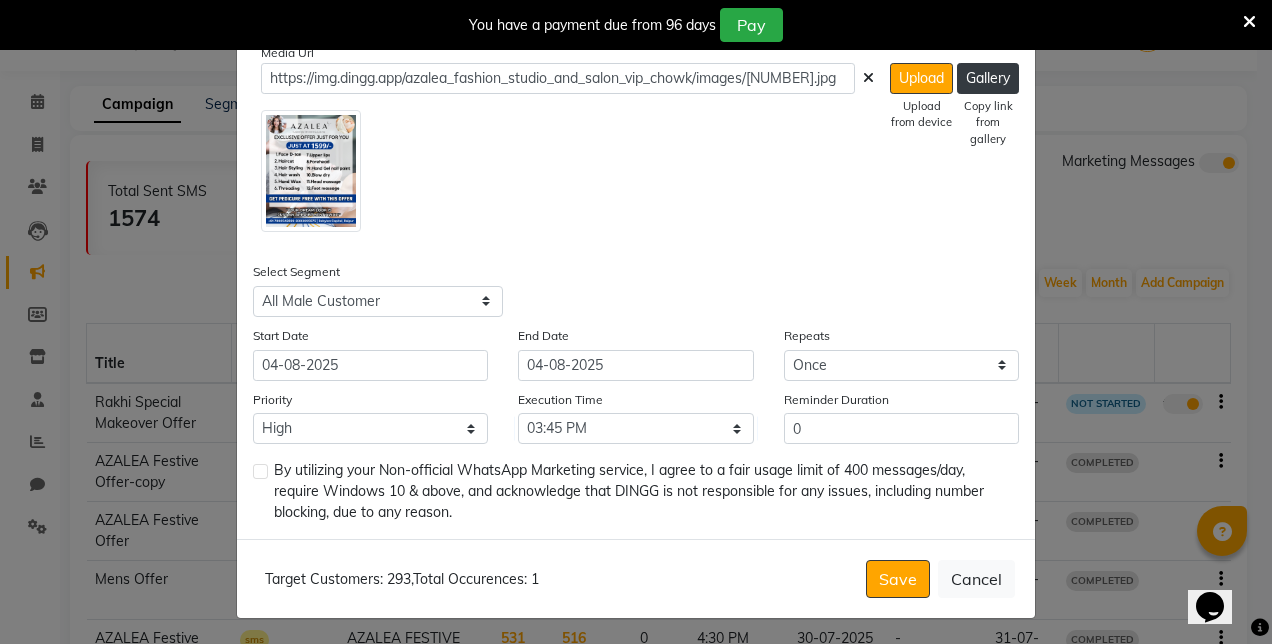 click 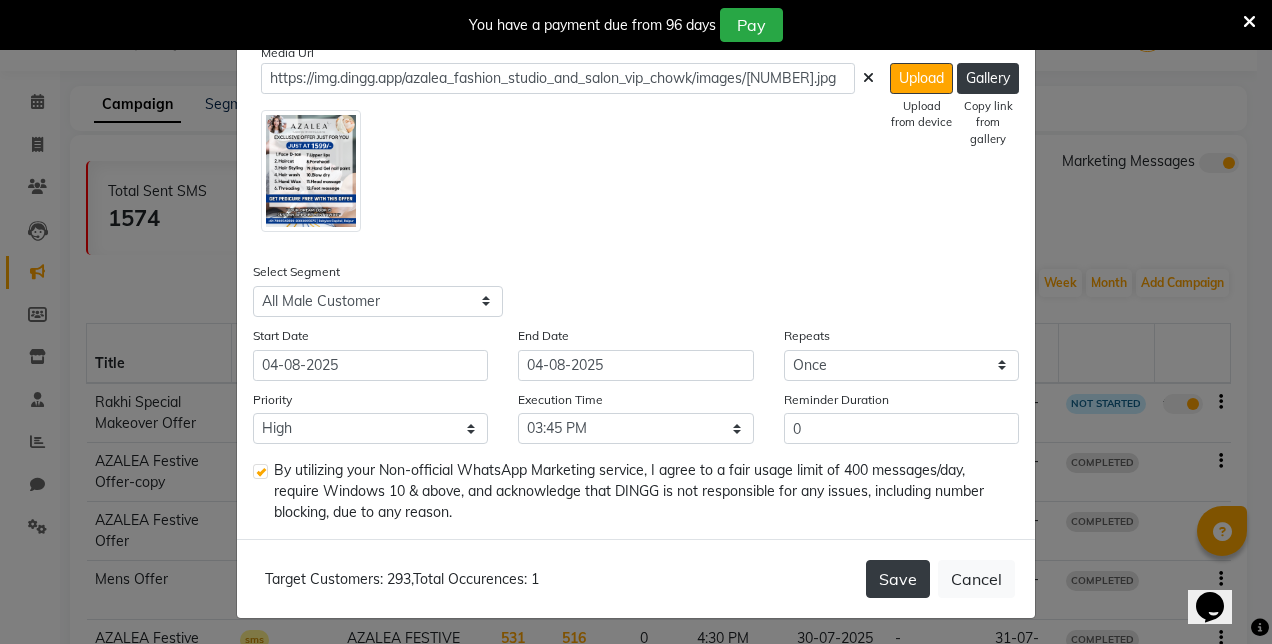 click on "Save" 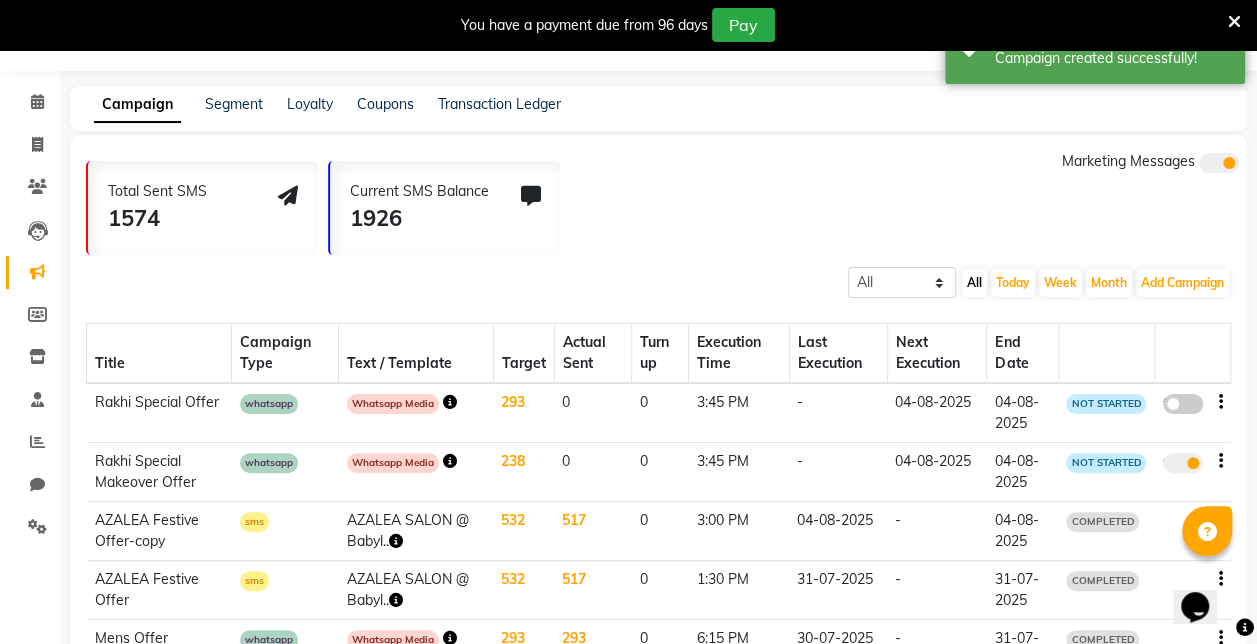 click 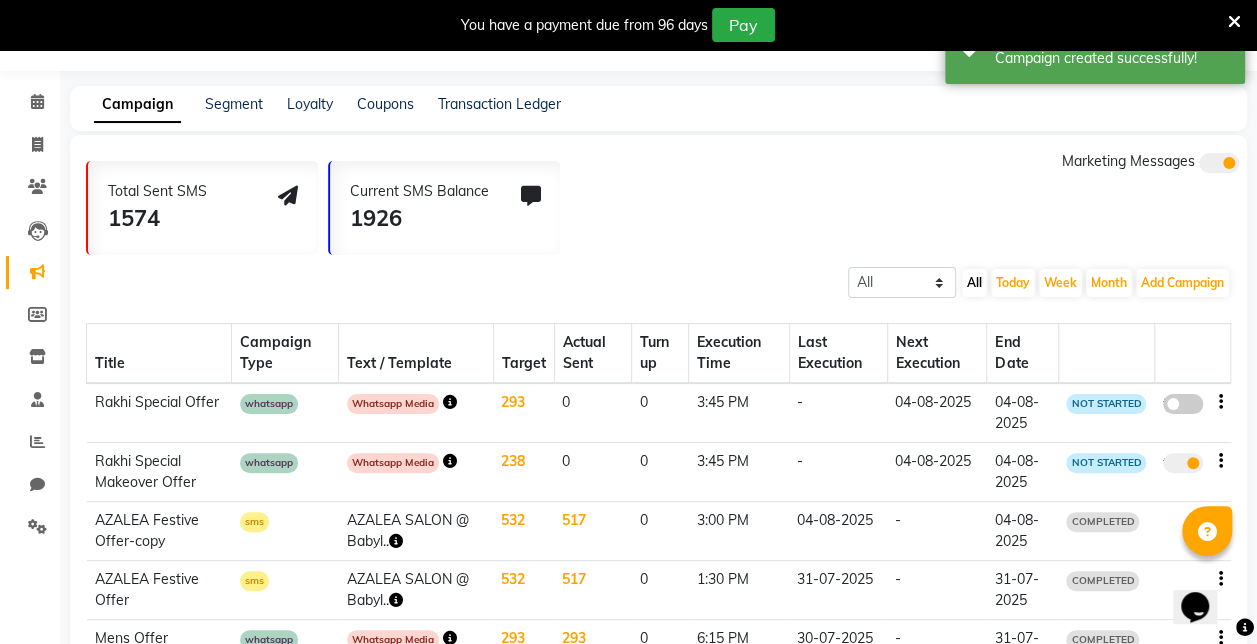 click on "false" 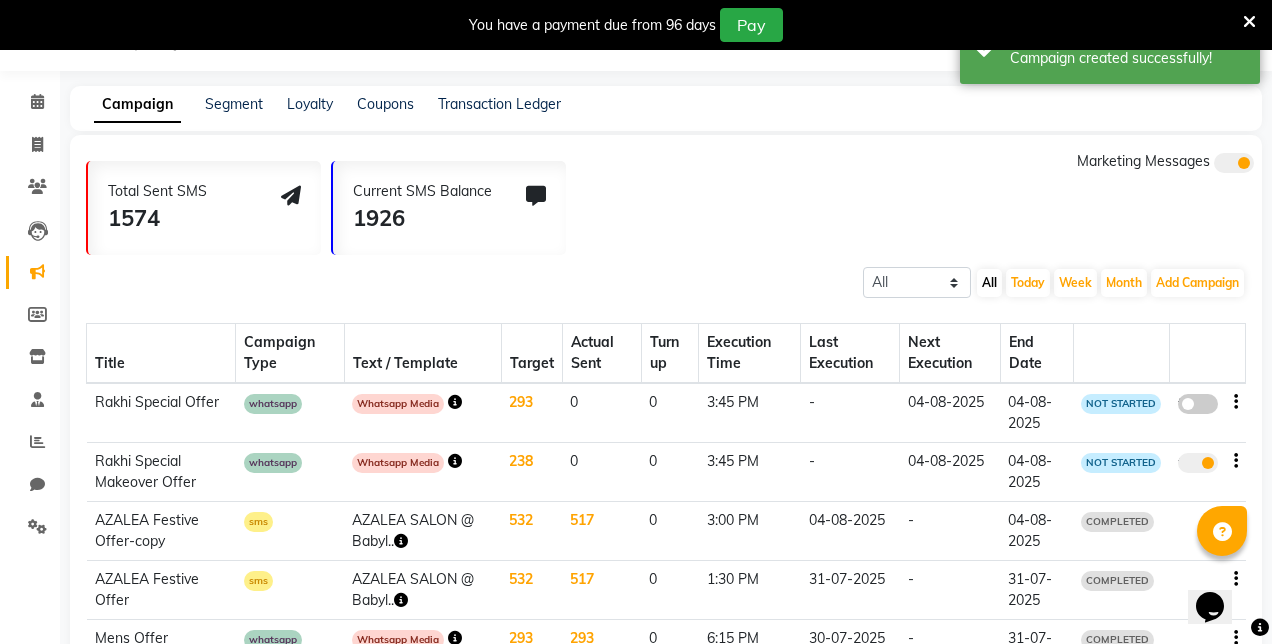 select on "3" 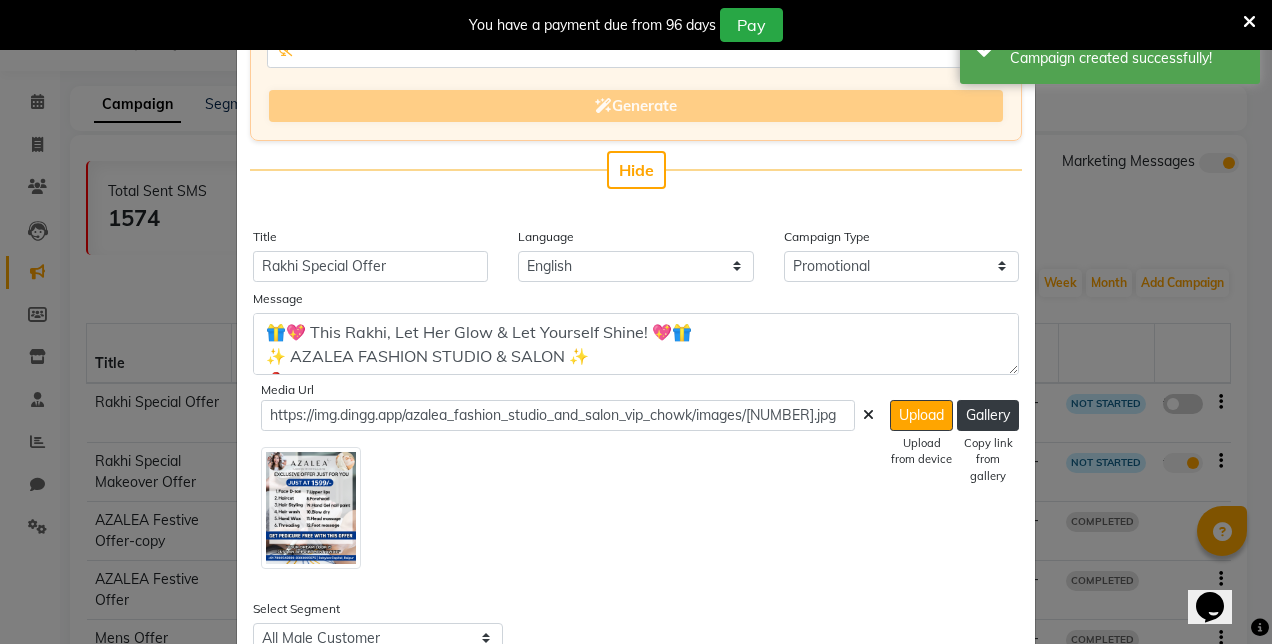 scroll, scrollTop: 250, scrollLeft: 0, axis: vertical 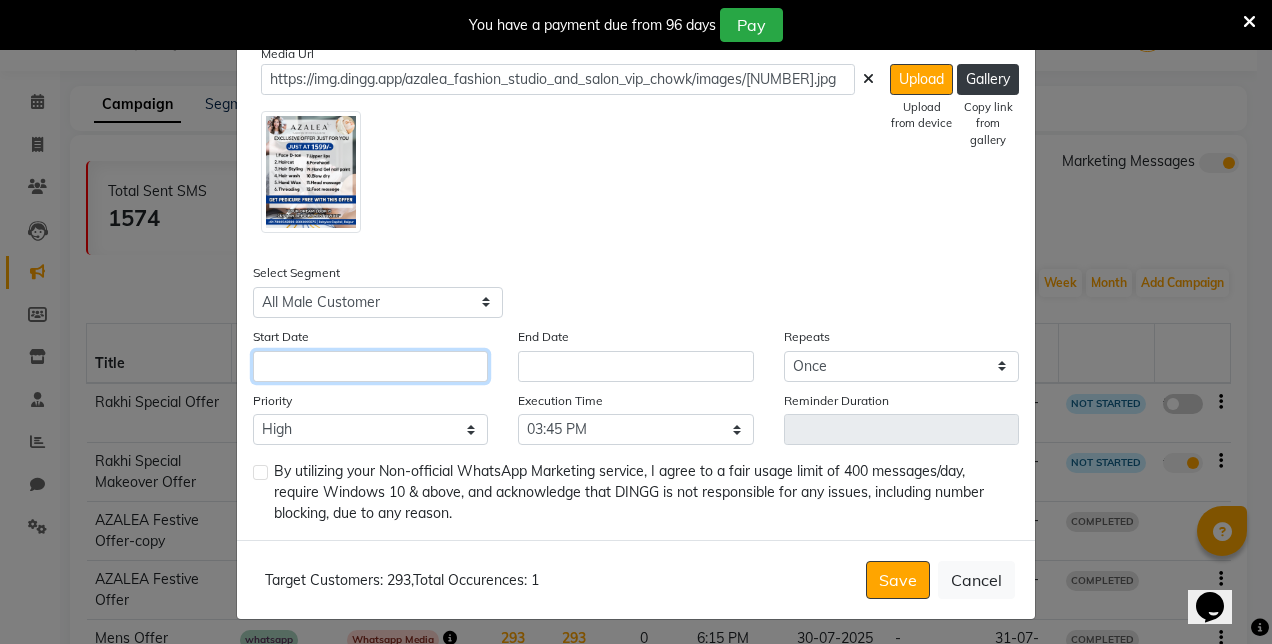 click 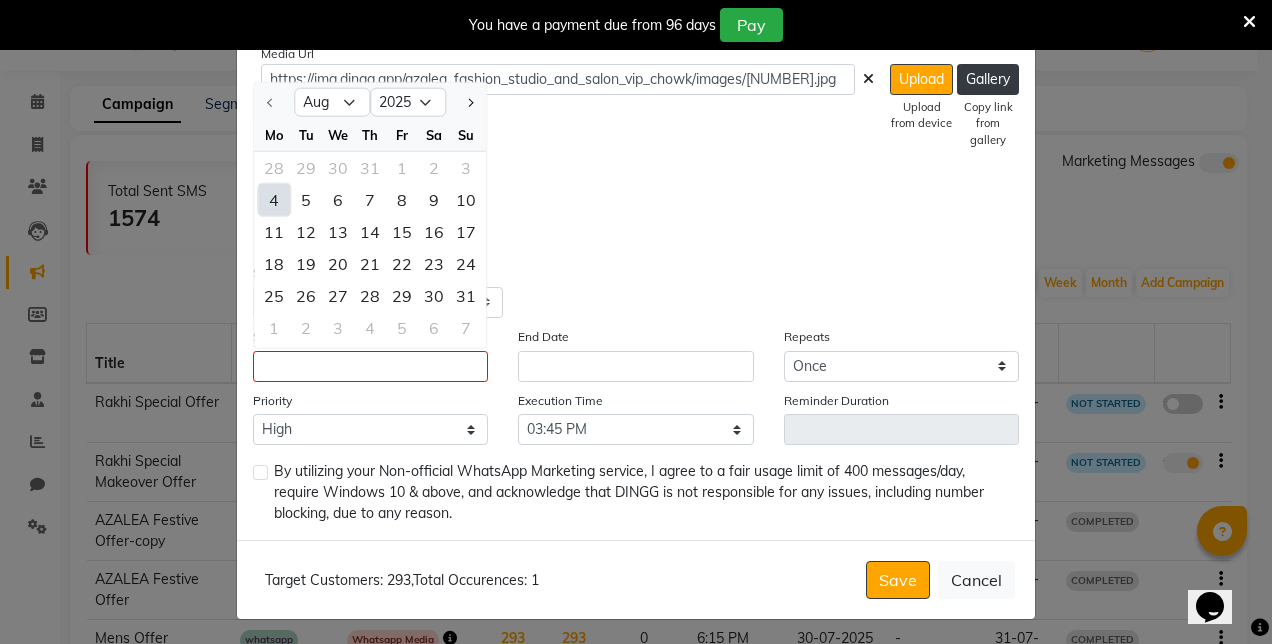 click on "4" 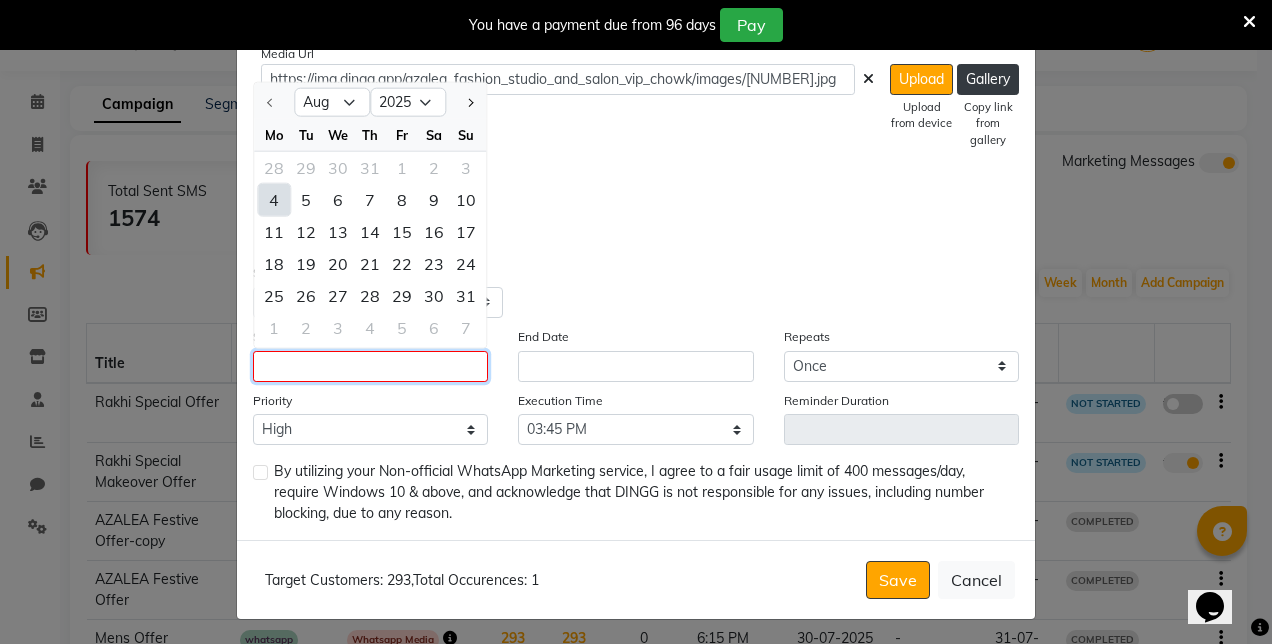 type on "04-08-2025" 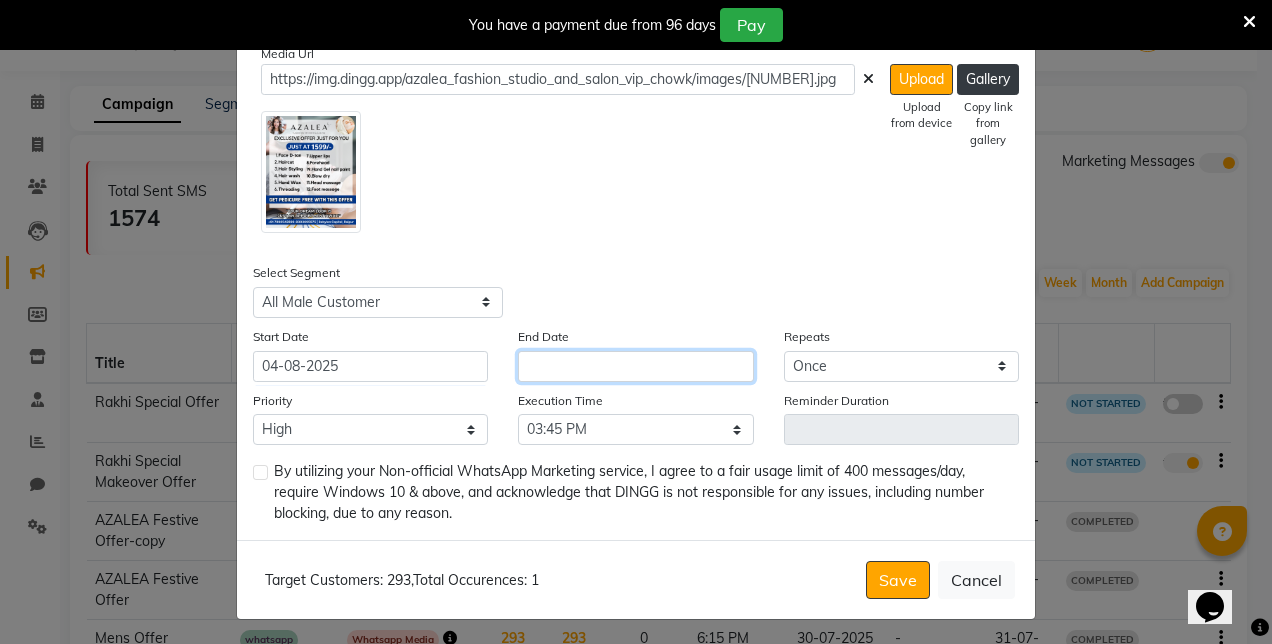 click 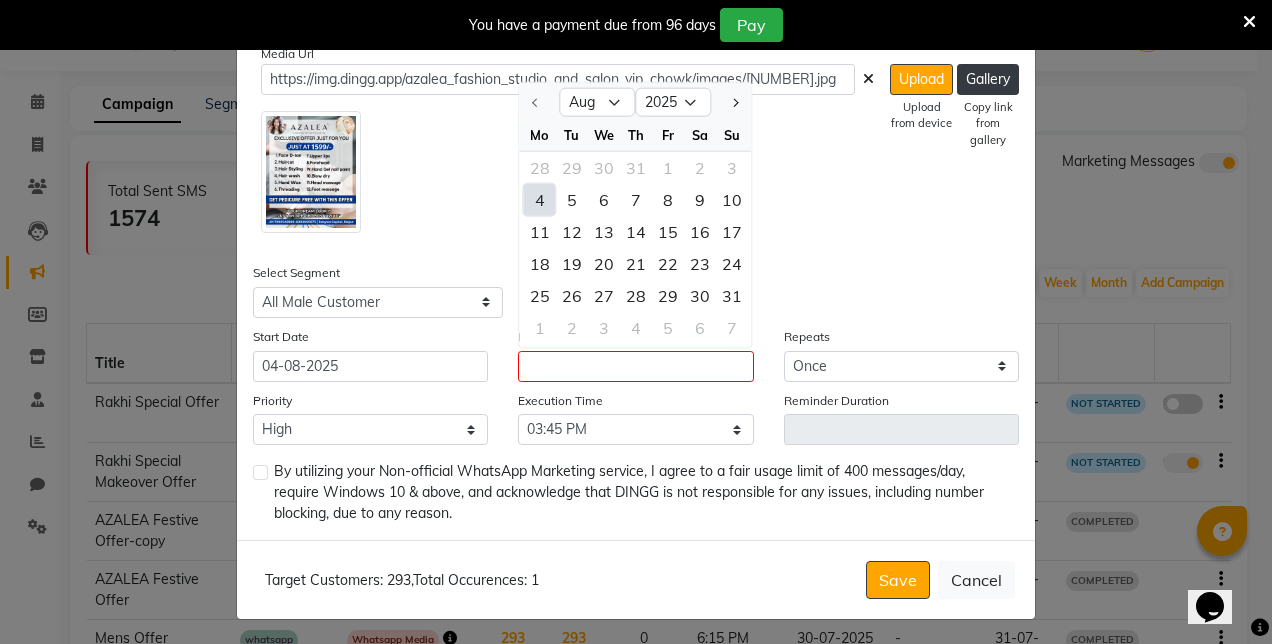 click on "4" 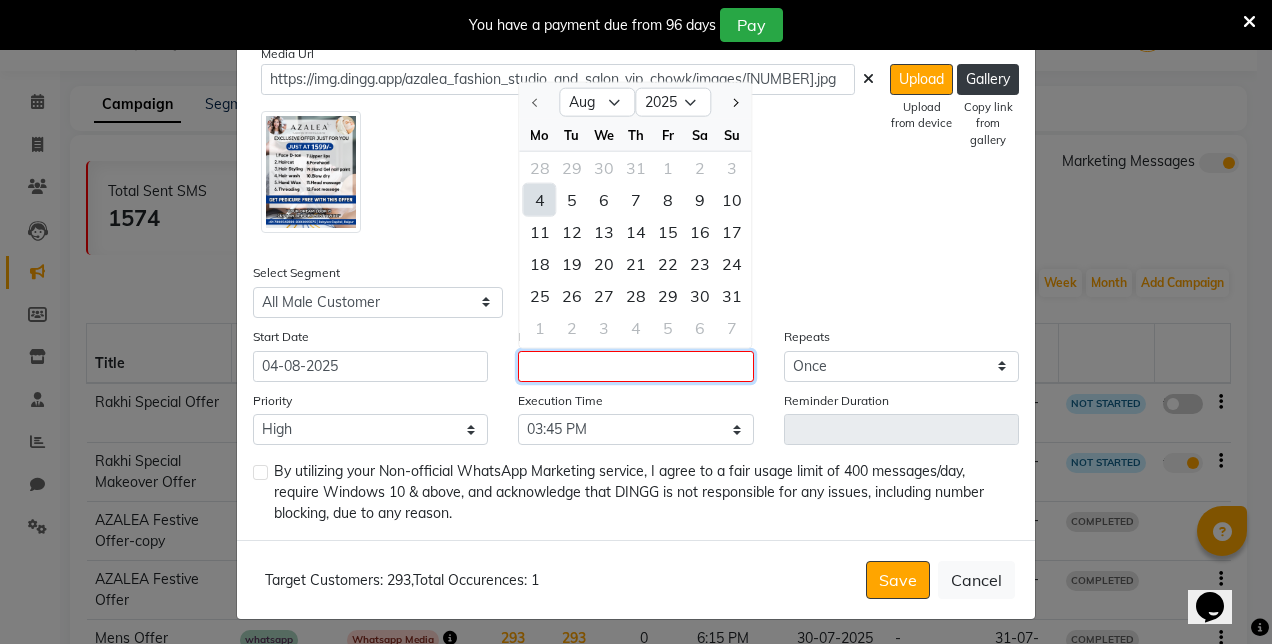 type on "04-08-2025" 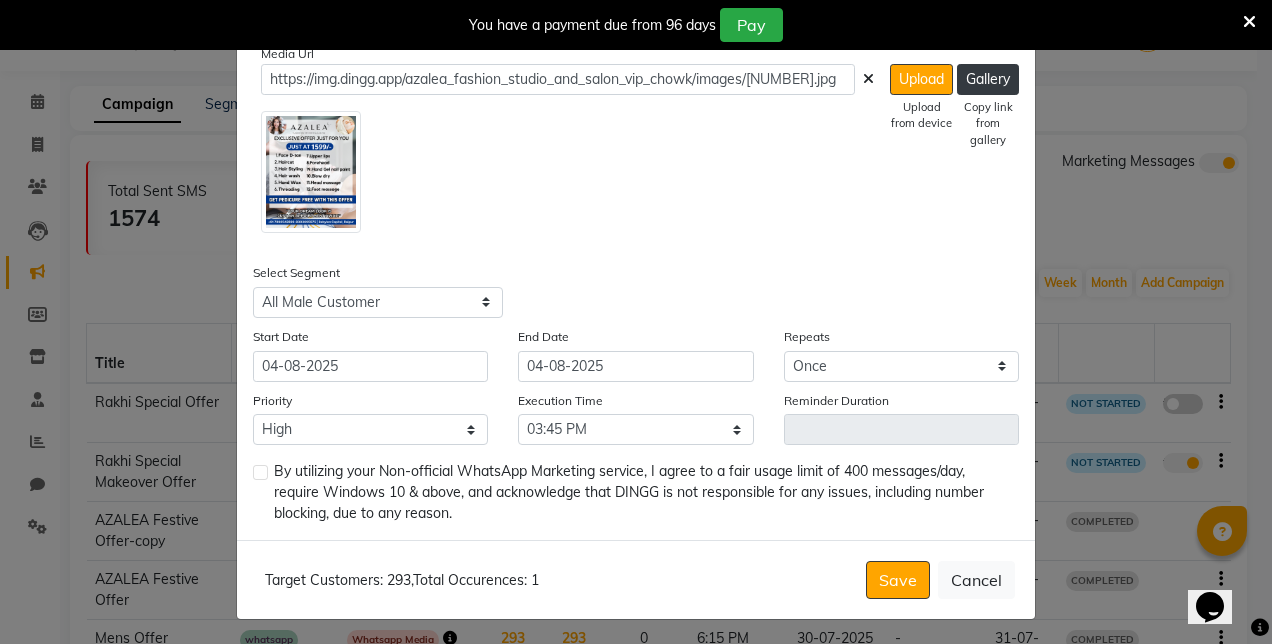 click 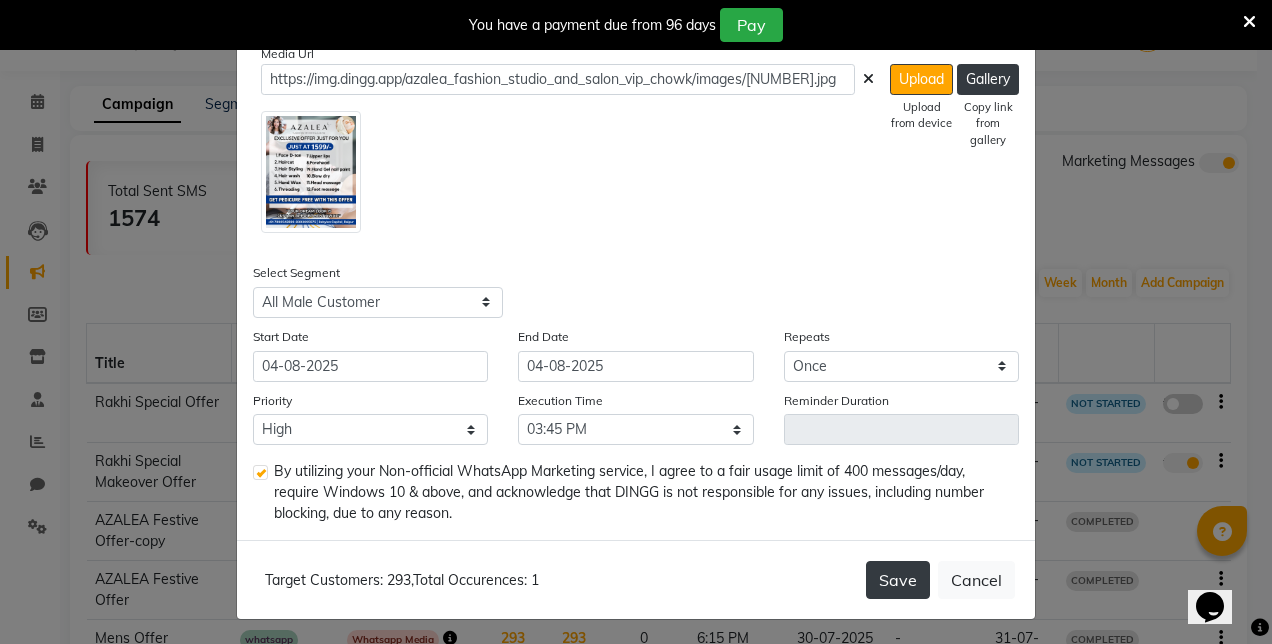 click on "Save" 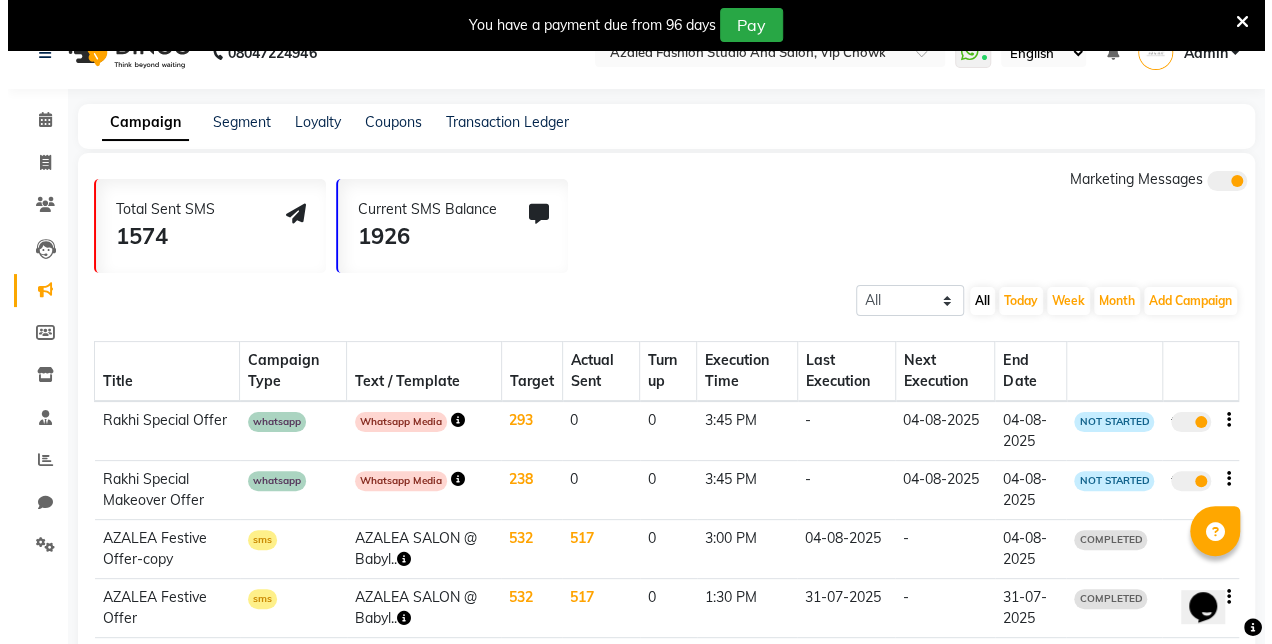 scroll, scrollTop: 0, scrollLeft: 0, axis: both 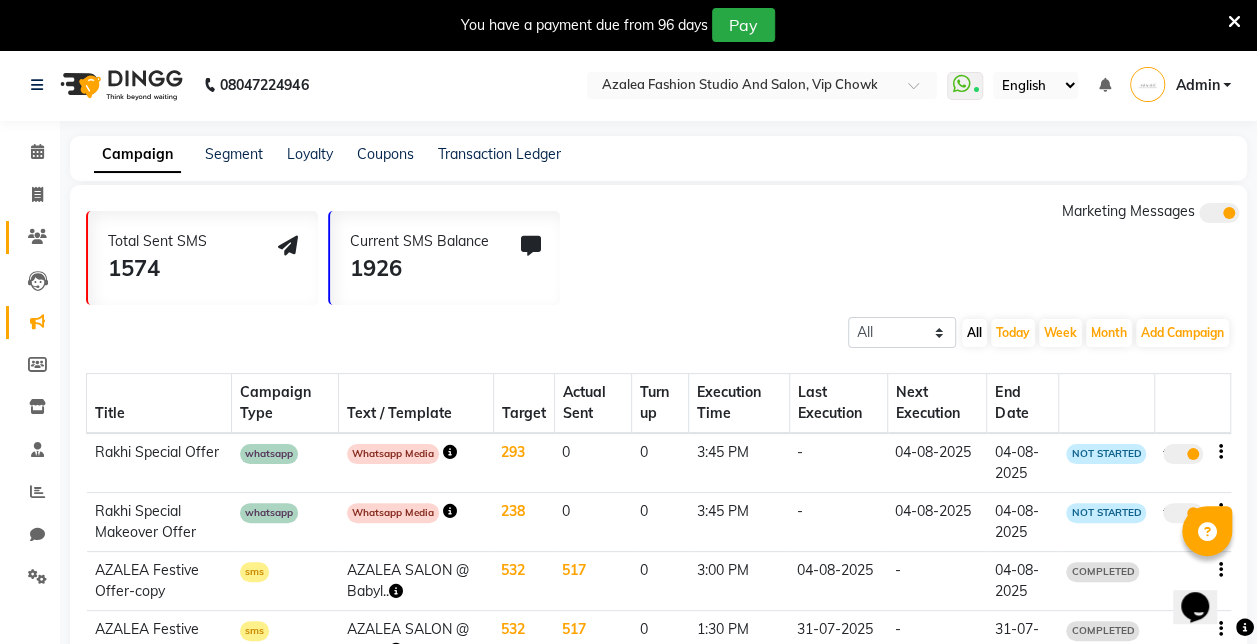 click on "Clients" 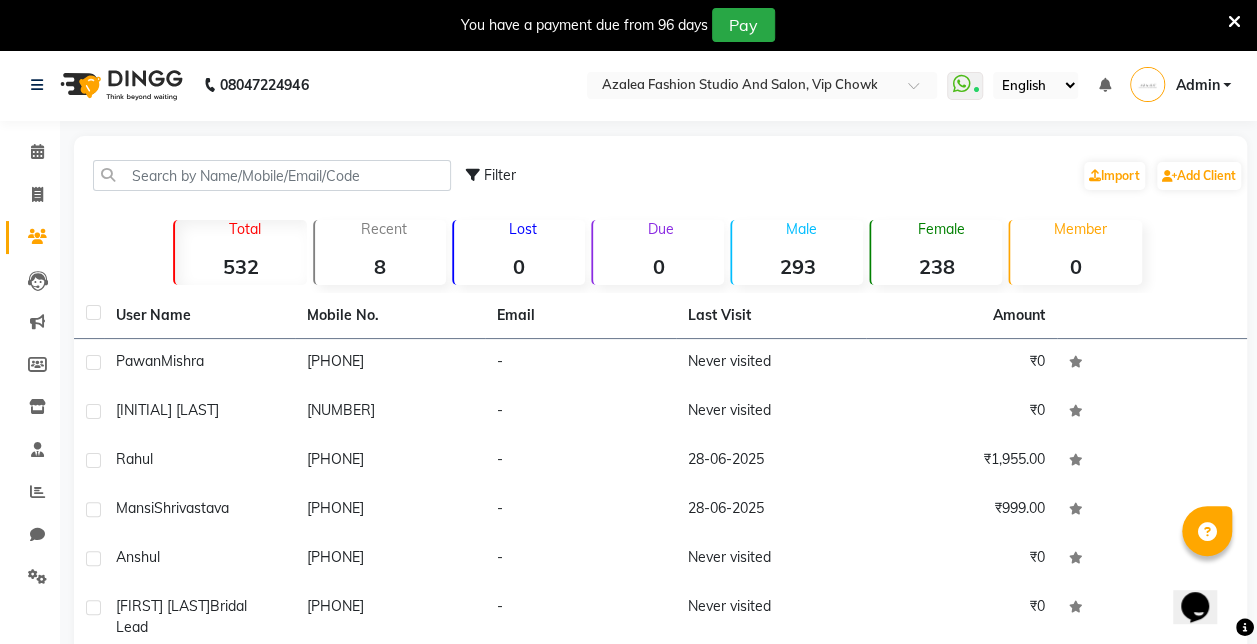 click on "Total  [NUMBER]" 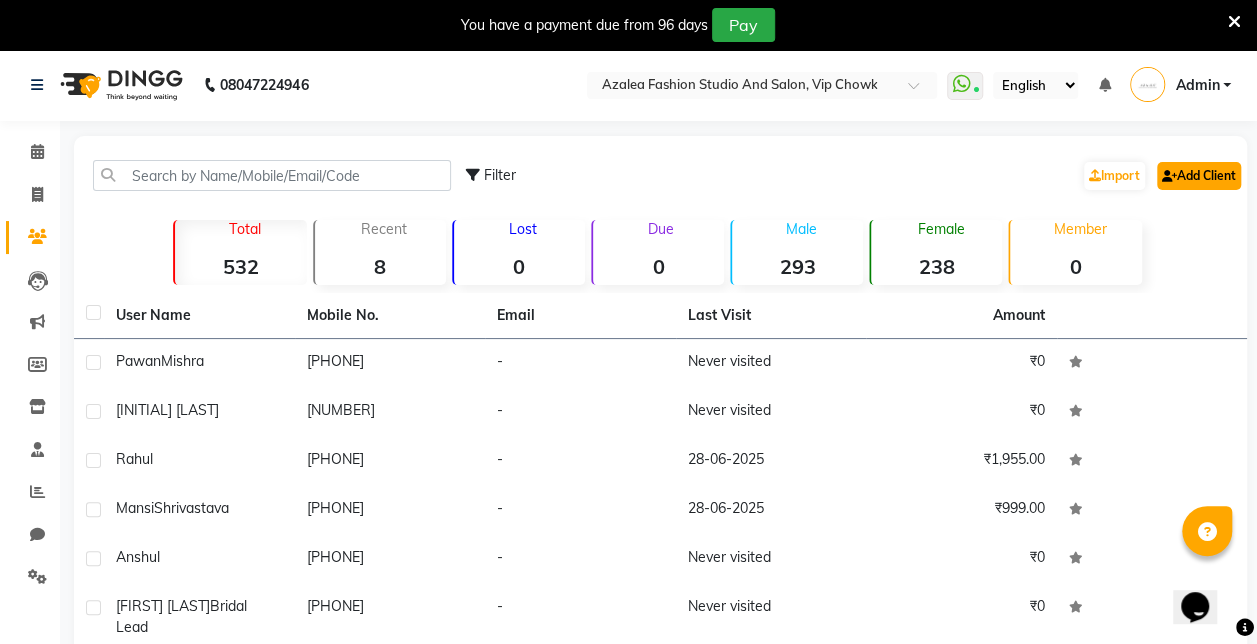 click on "Add Client" 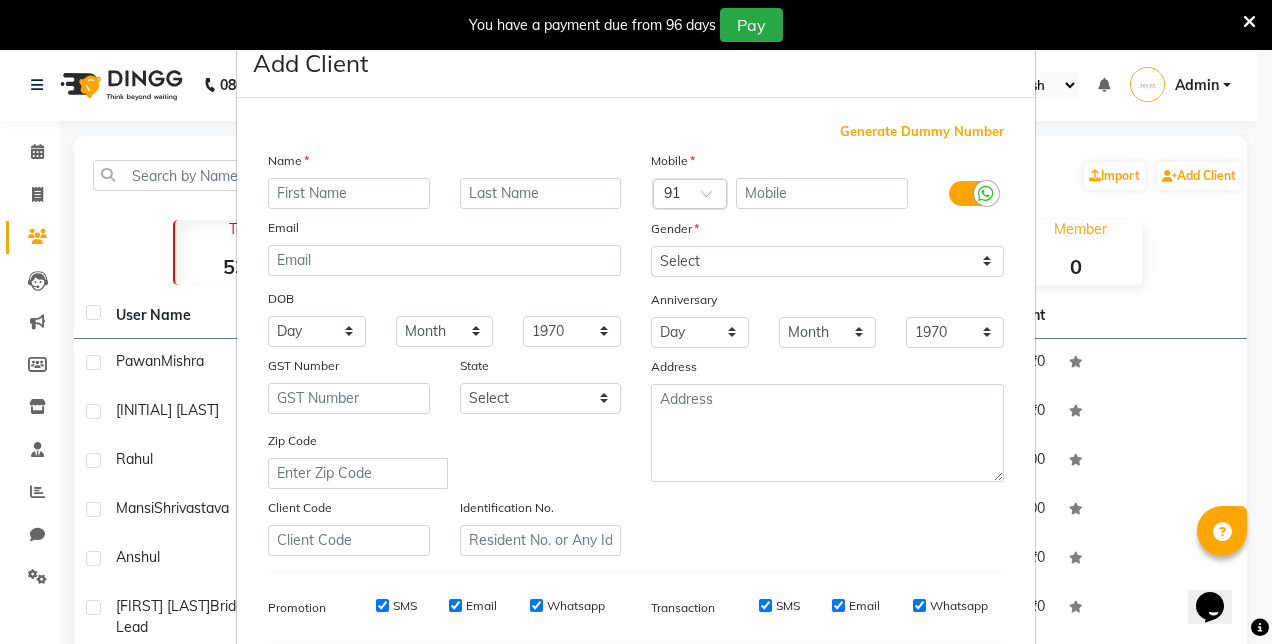 click on "Add Client Generate Dummy Number Name Email DOB Day 01 02 03 04 05 06 07 08 09 10 11 12 13 14 15 16 17 18 19 20 21 22 23 24 25 26 27 28 29 30 31 Month January February March April May June July August September October November December 1940 1941 1942 1943 1944 1945 1946 1947 1948 1949 1950 1951 1952 1953 1954 1955 1956 1957 1958 1959 1960 1961 1962 1963 1964 1965 1966 1967 1968 1969 1970 1971 1972 1973 1974 1975 1976 1977 1978 1979 1980 1981 1982 1983 1984 1985 1986 1987 1988 1989 1990 1991 1992 1993 1994 1995 1996 1997 1998 1999 2000 2001 2002 2003 2004 2005 2006 2007 2008 2009 2010 2011 2012 2013 2014 2015 2016 2017 2018 2019 2020 2021 2022 2023 2024 GST Number State Select Andaman and Nicobar Islands Andhra Pradesh Arunachal Pradesh Assam Bihar Chandigarh Chhattisgarh Dadra and Nagar Haveli Daman and Diu Delhi Goa Gujarat Haryana Himachal Pradesh Jammu and Kashmir Jharkhand Karnataka Kerala Lakshadweep Madhya Pradesh Maharashtra Manipur Meghalaya Mizoram Nagaland Odisha Pondicherry Punjab Rajasthan Sikkim" at bounding box center [636, 322] 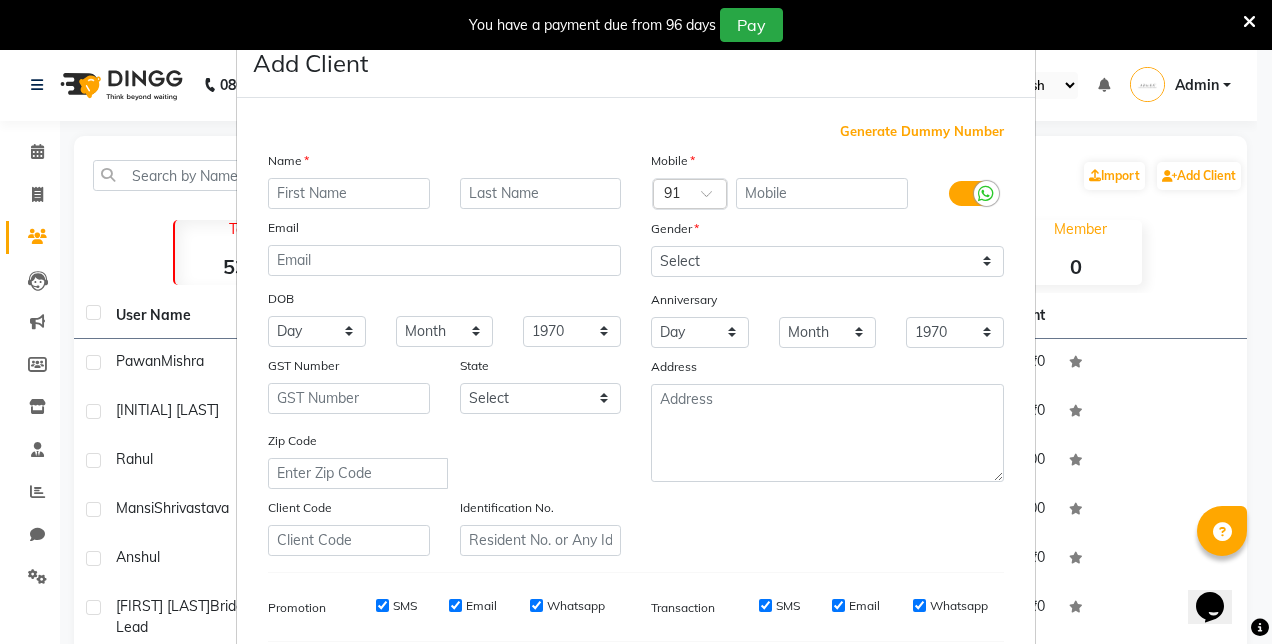 click on "Add Client Generate Dummy Number Name Email DOB Day 01 02 03 04 05 06 07 08 09 10 11 12 13 14 15 16 17 18 19 20 21 22 23 24 25 26 27 28 29 30 31 Month January February March April May June July August September October November December 1940 1941 1942 1943 1944 1945 1946 1947 1948 1949 1950 1951 1952 1953 1954 1955 1956 1957 1958 1959 1960 1961 1962 1963 1964 1965 1966 1967 1968 1969 1970 1971 1972 1973 1974 1975 1976 1977 1978 1979 1980 1981 1982 1983 1984 1985 1986 1987 1988 1989 1990 1991 1992 1993 1994 1995 1996 1997 1998 1999 2000 2001 2002 2003 2004 2005 2006 2007 2008 2009 2010 2011 2012 2013 2014 2015 2016 2017 2018 2019 2020 2021 2022 2023 2024 GST Number State Select Andaman and Nicobar Islands Andhra Pradesh Arunachal Pradesh Assam Bihar Chandigarh Chhattisgarh Dadra and Nagar Haveli Daman and Diu Delhi Goa Gujarat Haryana Himachal Pradesh Jammu and Kashmir Jharkhand Karnataka Kerala Lakshadweep Madhya Pradesh Maharashtra Manipur Meghalaya Mizoram Nagaland Odisha Pondicherry Punjab Rajasthan Sikkim" at bounding box center [636, 322] 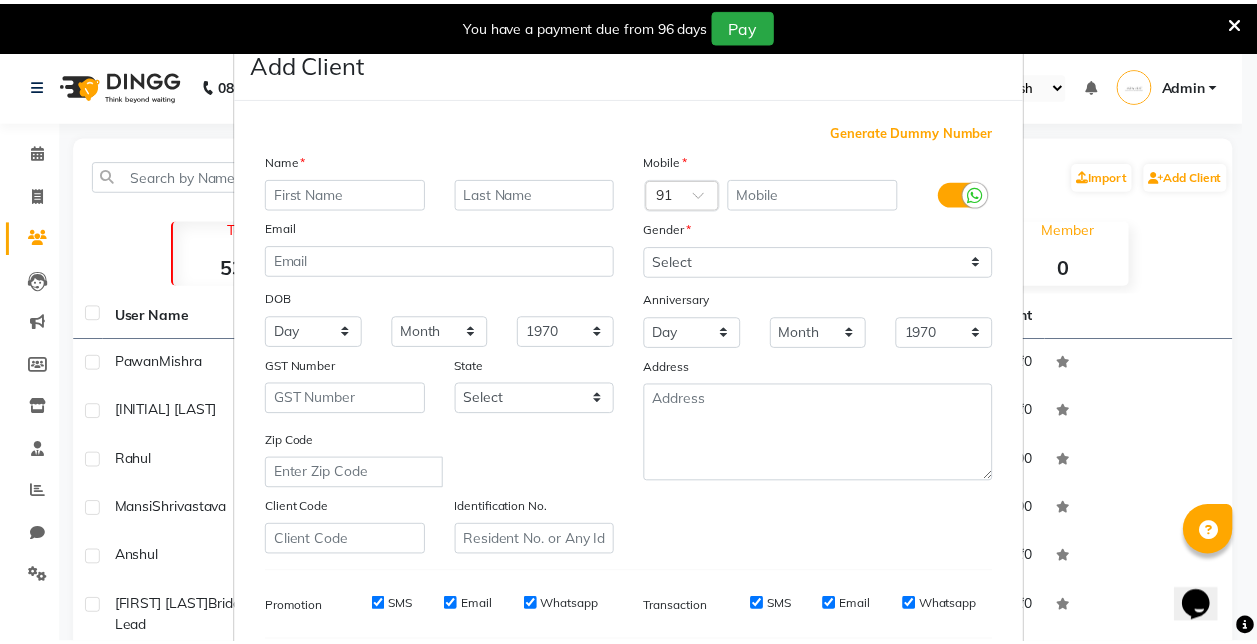 scroll, scrollTop: 276, scrollLeft: 0, axis: vertical 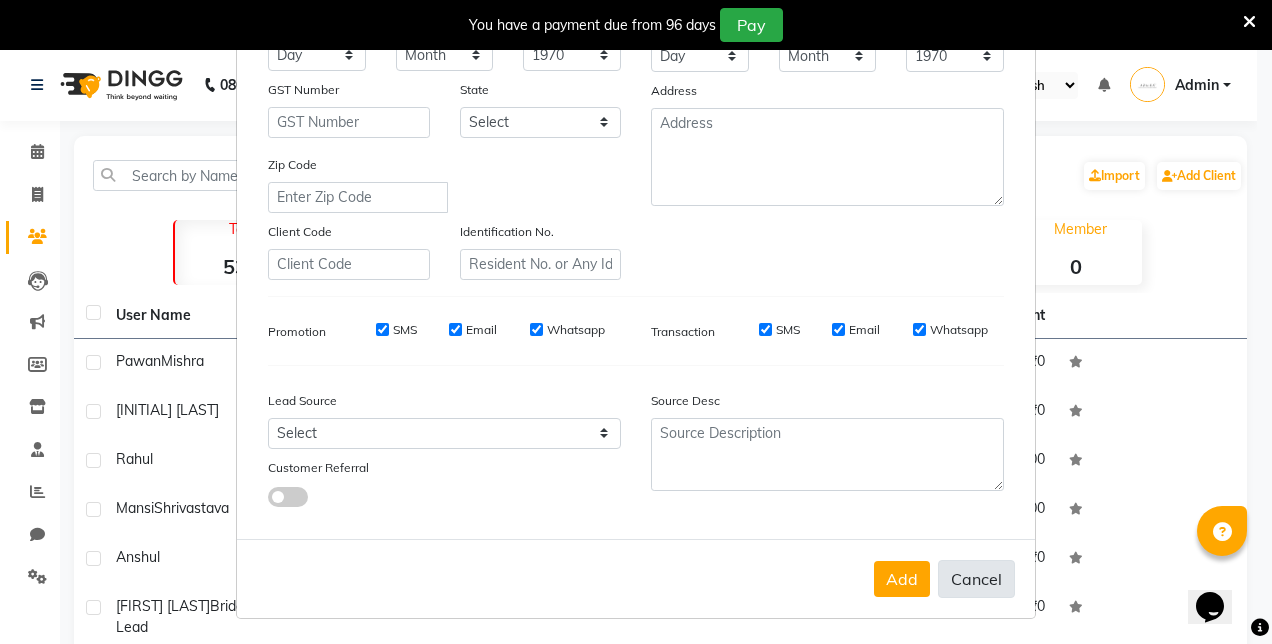 click on "Cancel" at bounding box center (976, 579) 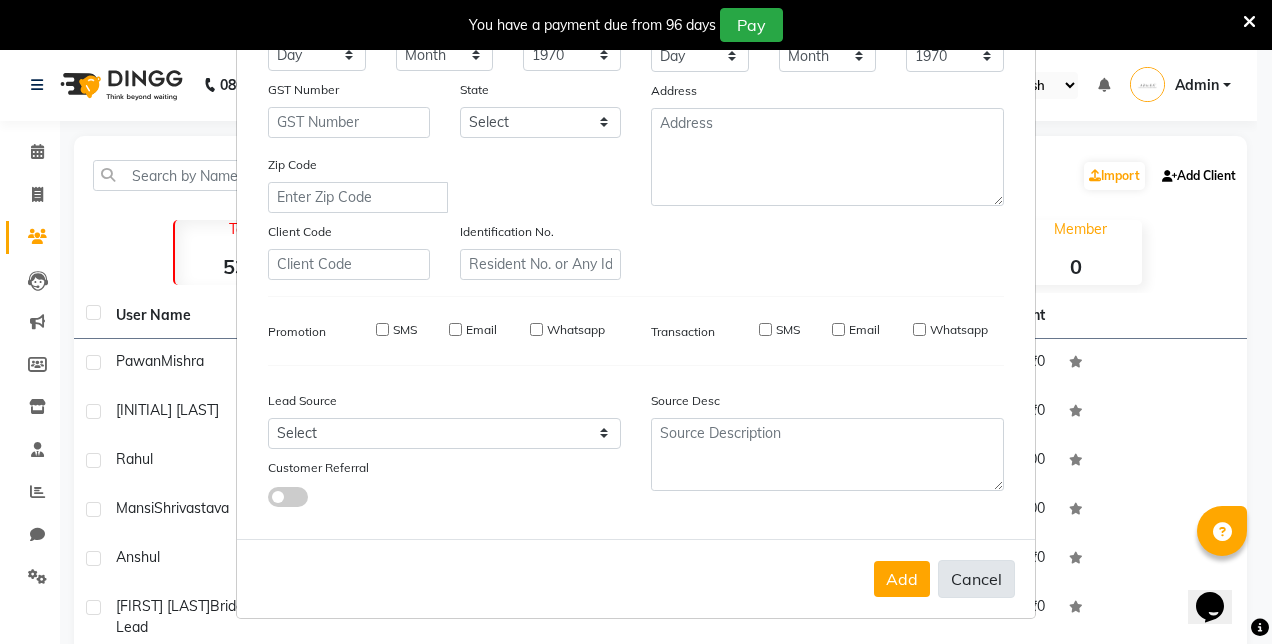 select 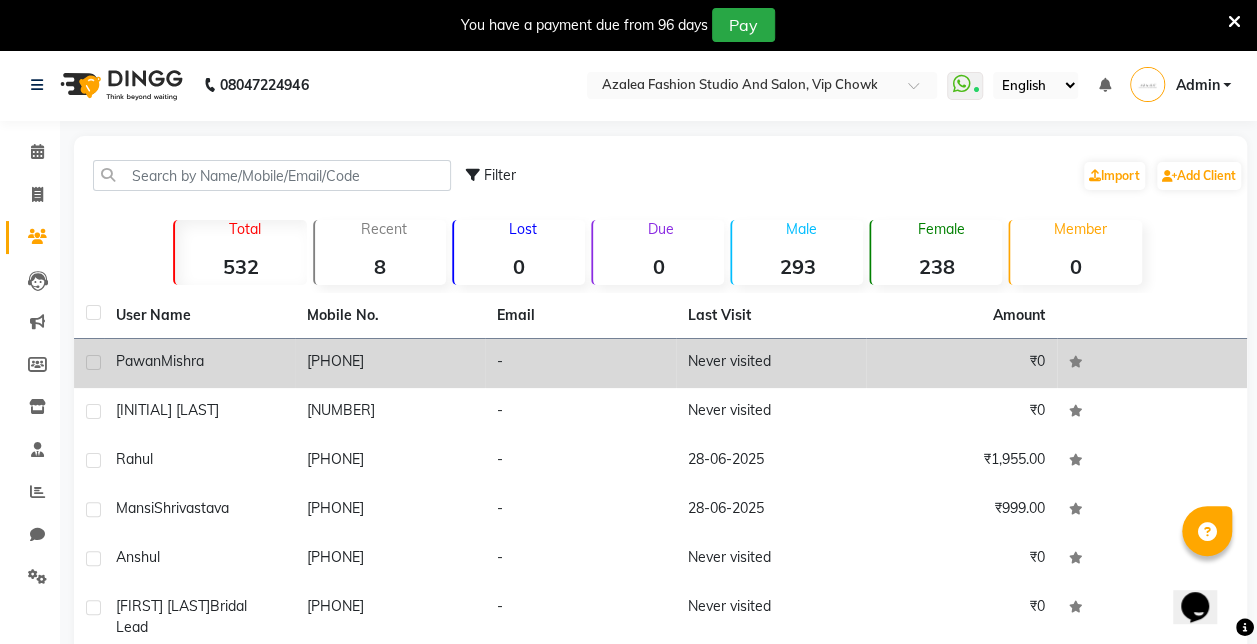 click 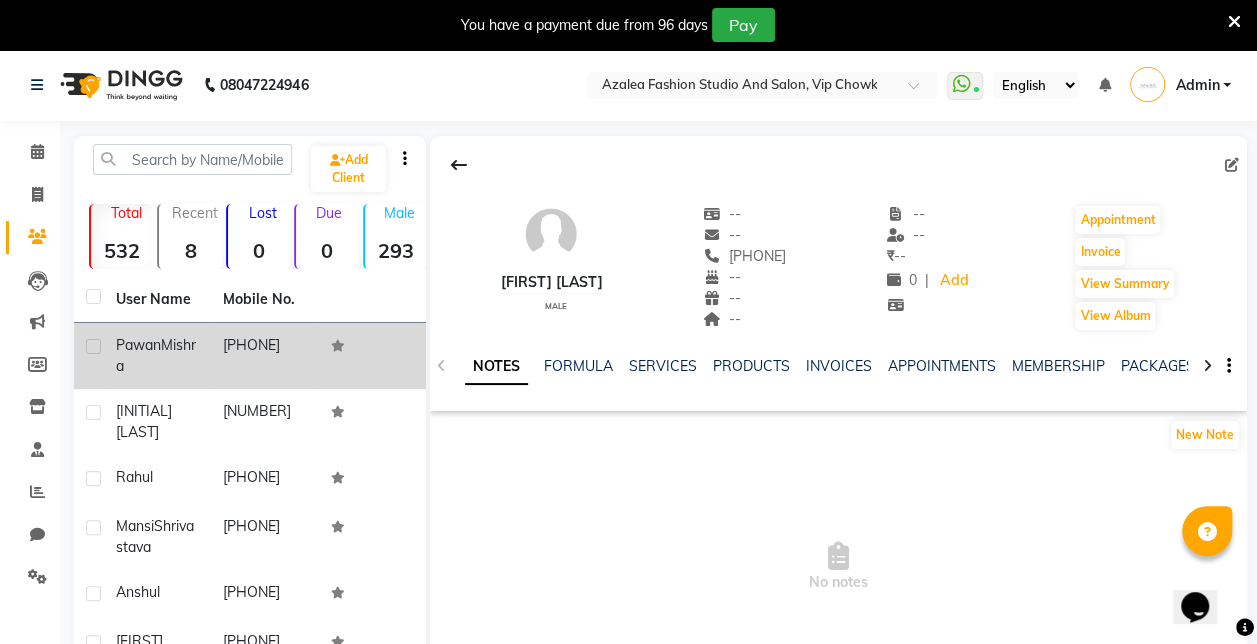 click 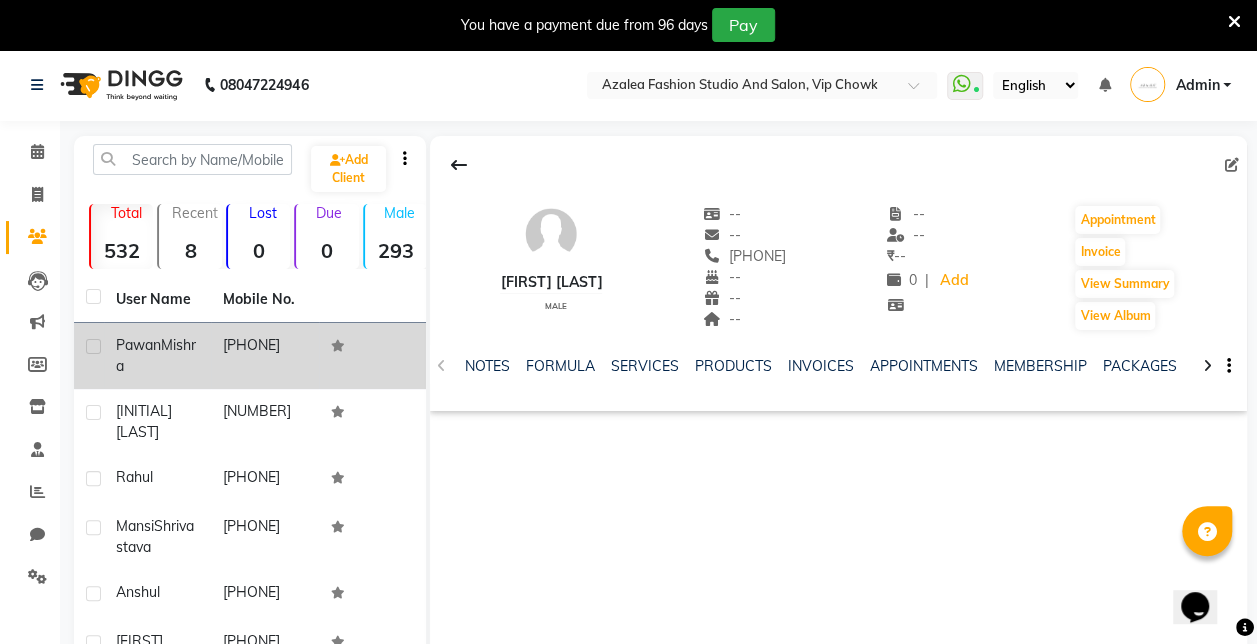 click 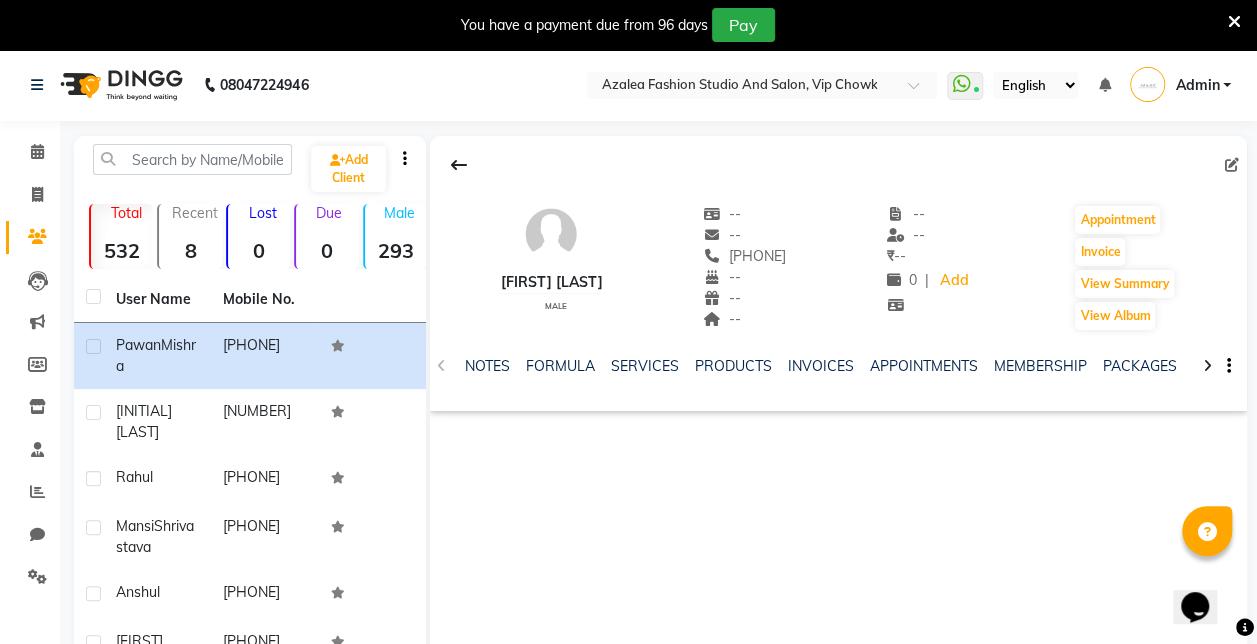 click 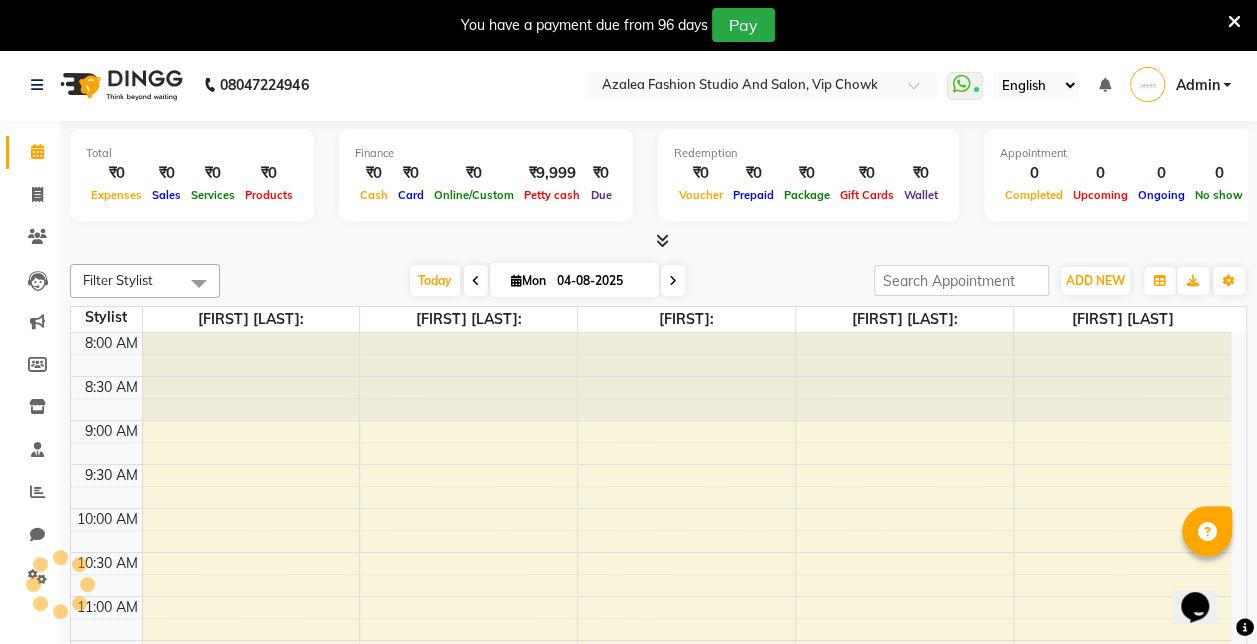 scroll, scrollTop: 0, scrollLeft: 0, axis: both 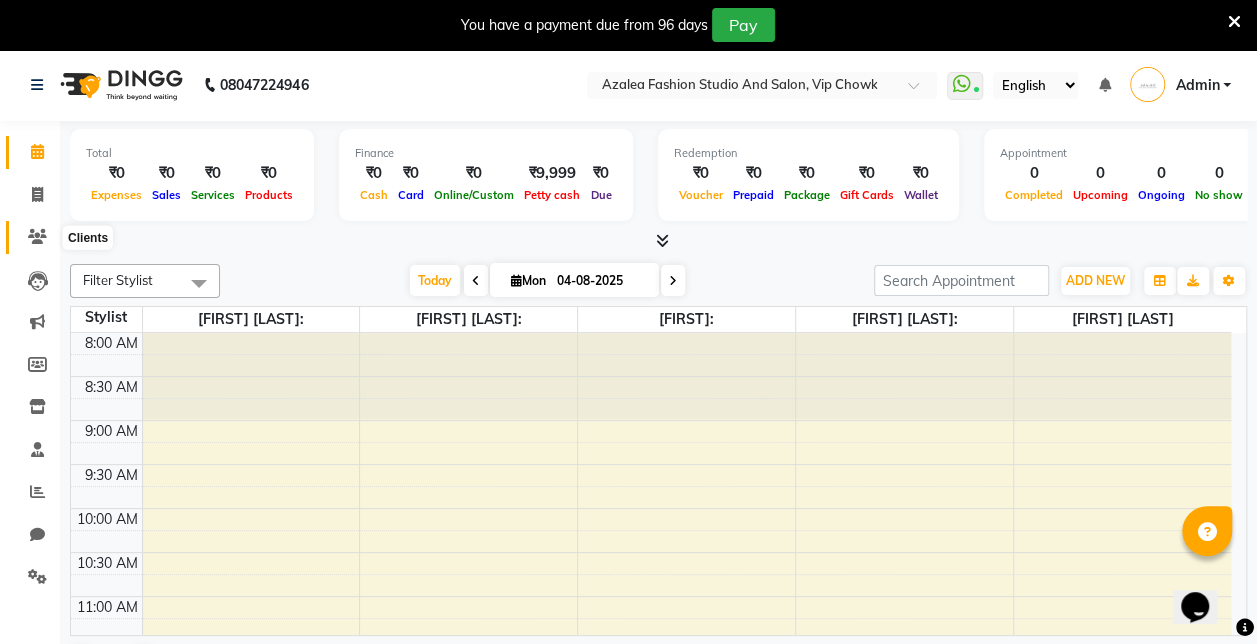 click 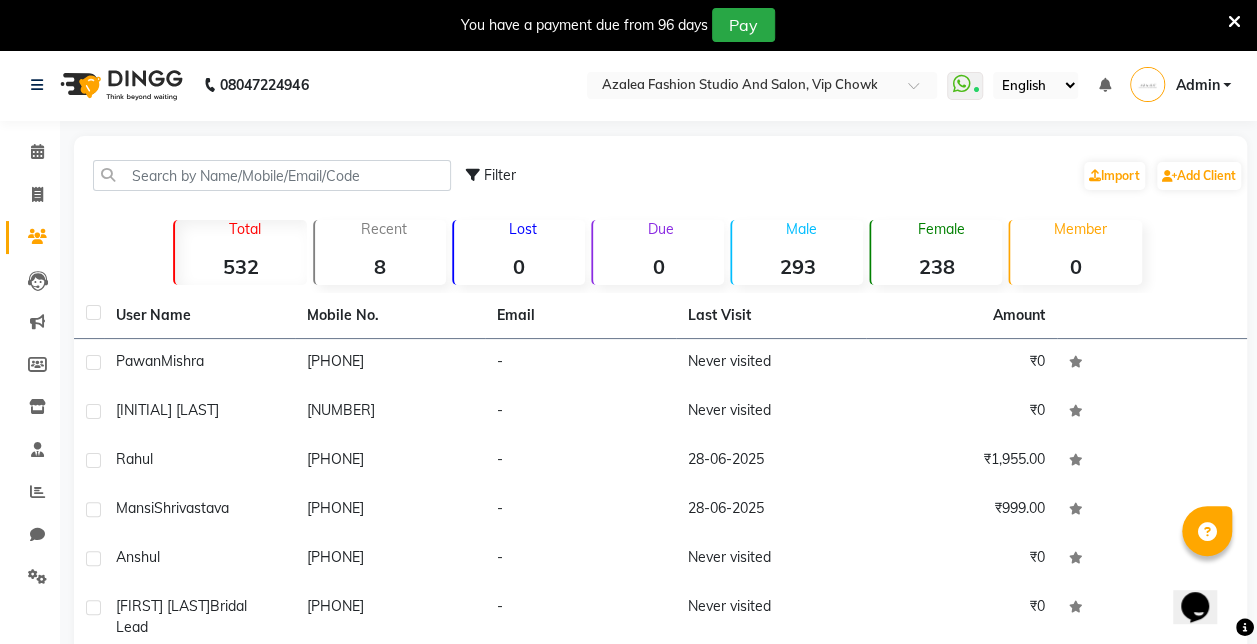click on "238" 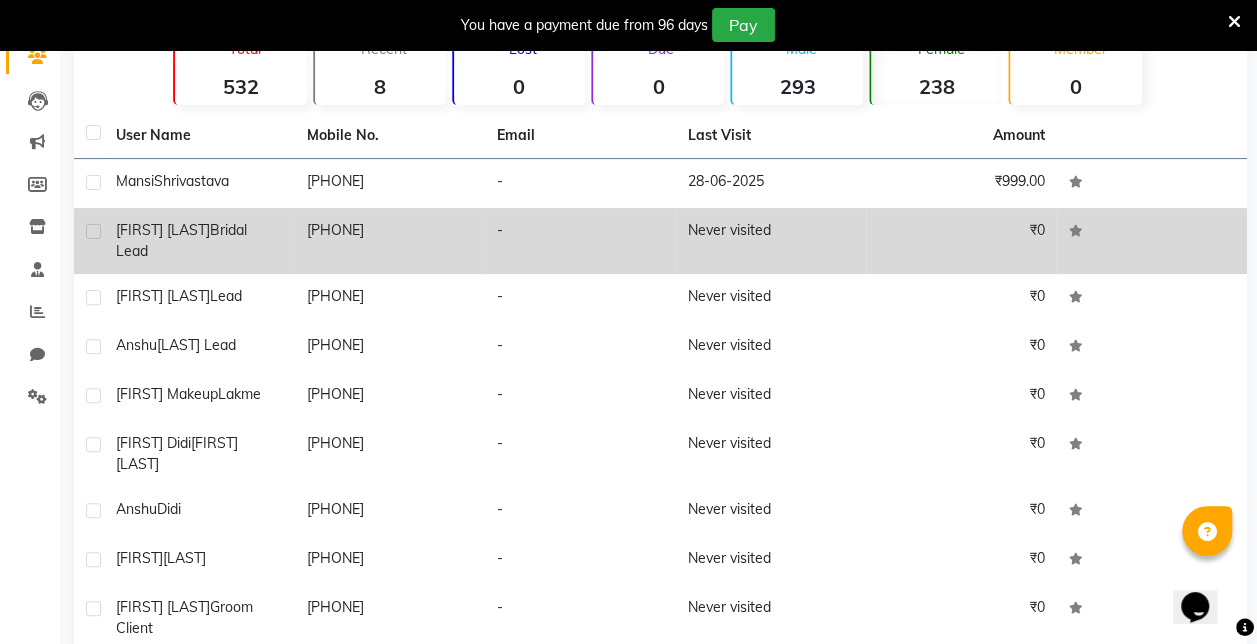 scroll, scrollTop: 191, scrollLeft: 0, axis: vertical 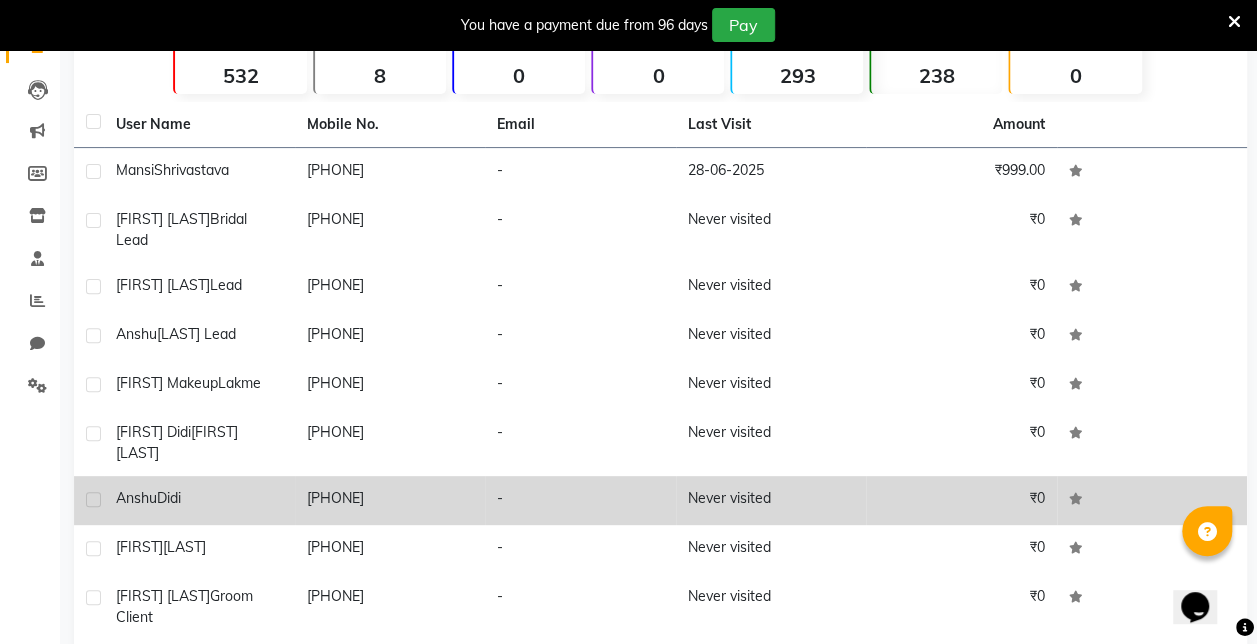 click 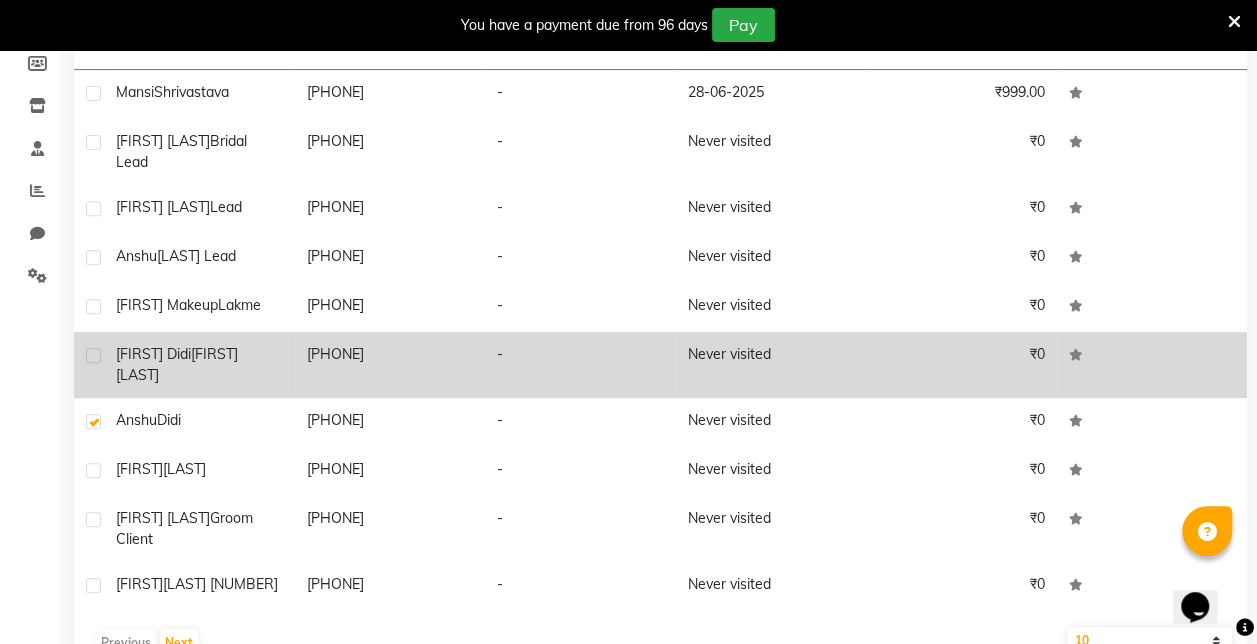 scroll, scrollTop: 336, scrollLeft: 0, axis: vertical 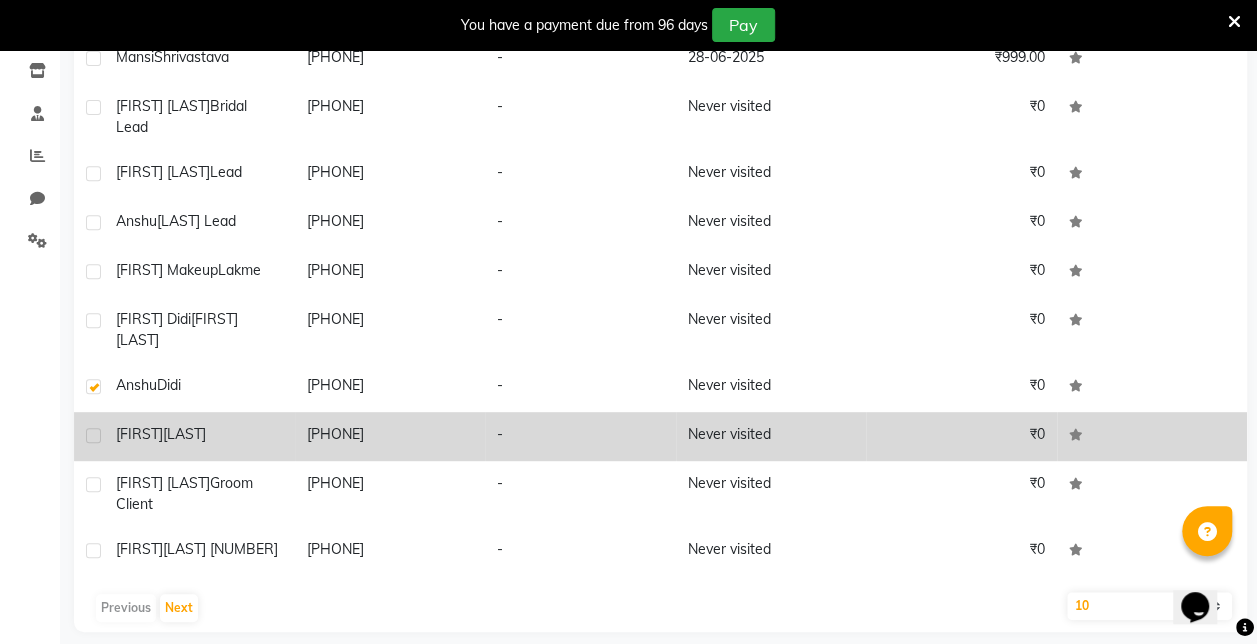 click 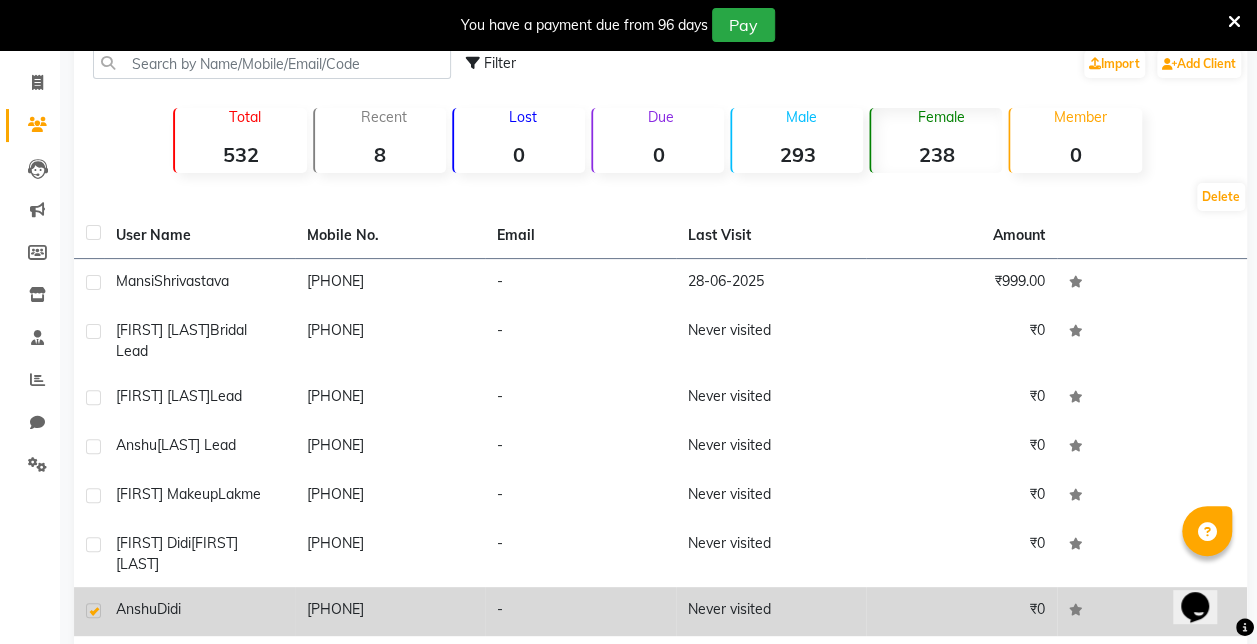 scroll, scrollTop: 112, scrollLeft: 0, axis: vertical 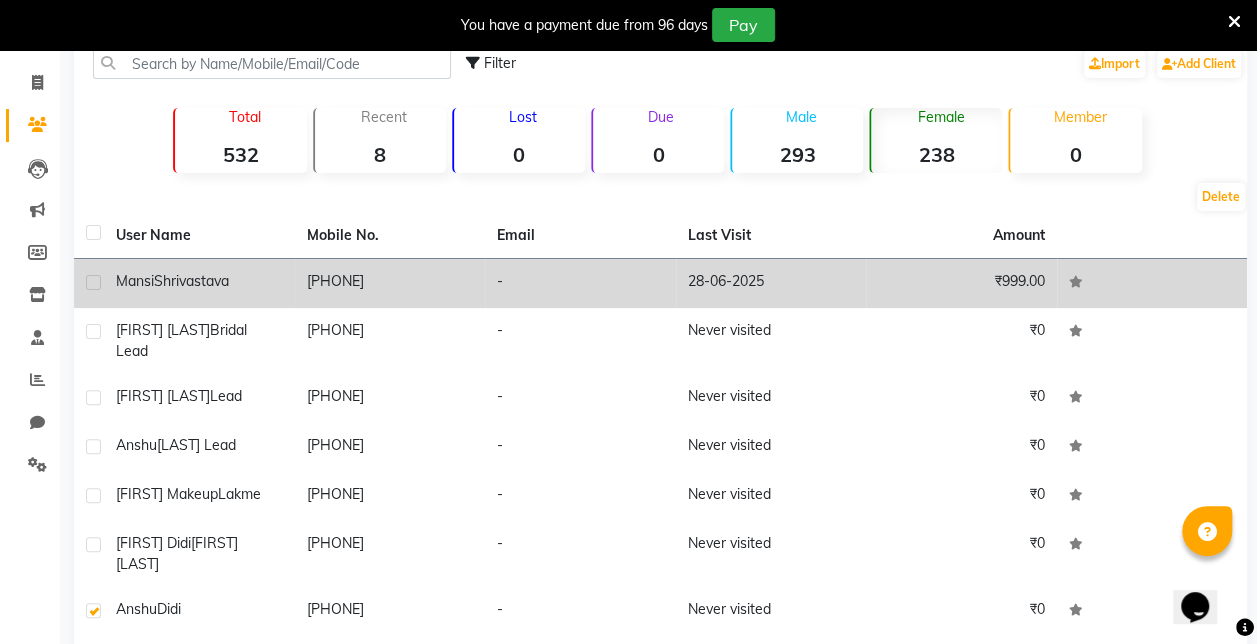 click 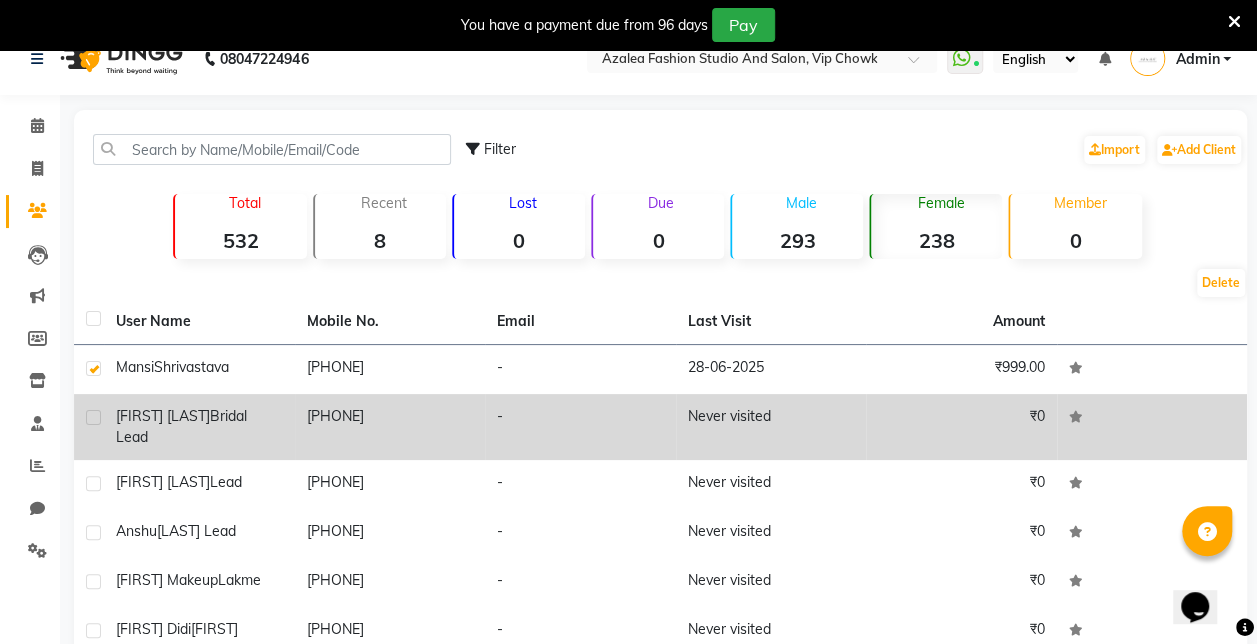 scroll, scrollTop: 14, scrollLeft: 0, axis: vertical 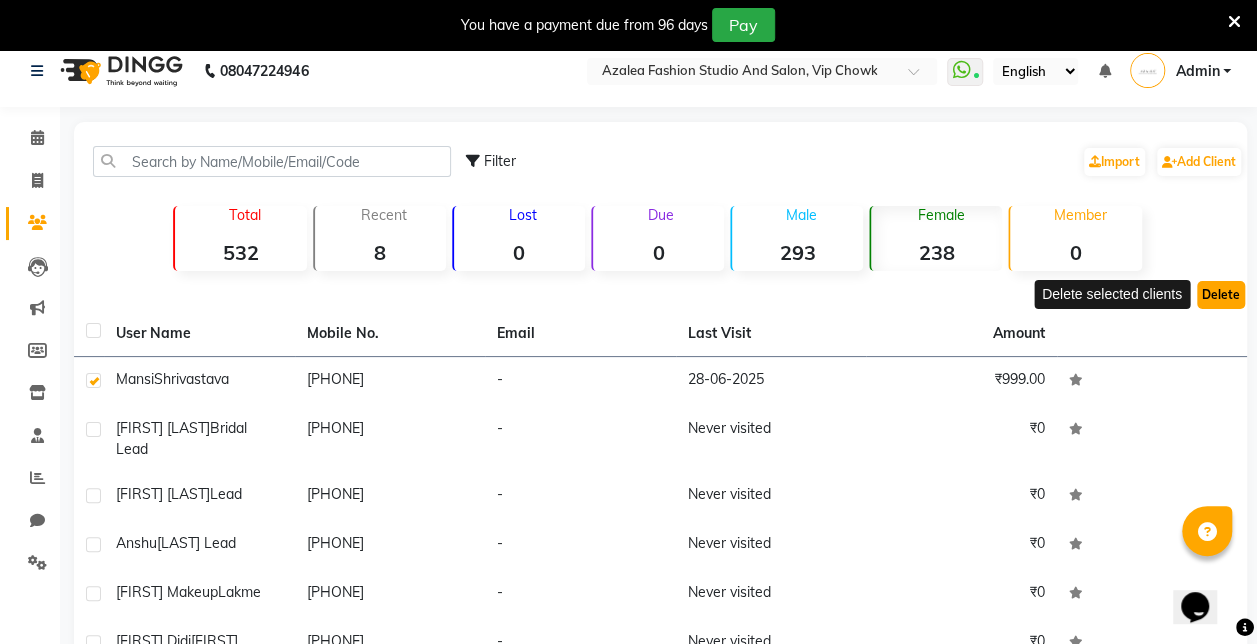 click on "Delete" 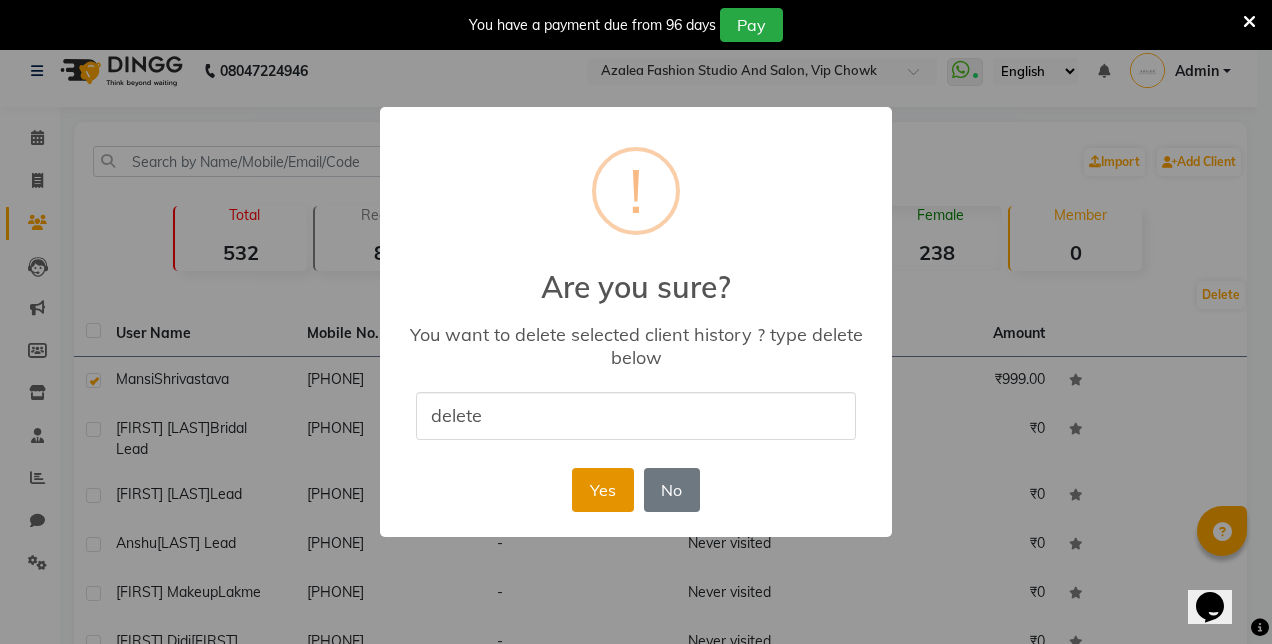 type on "delete" 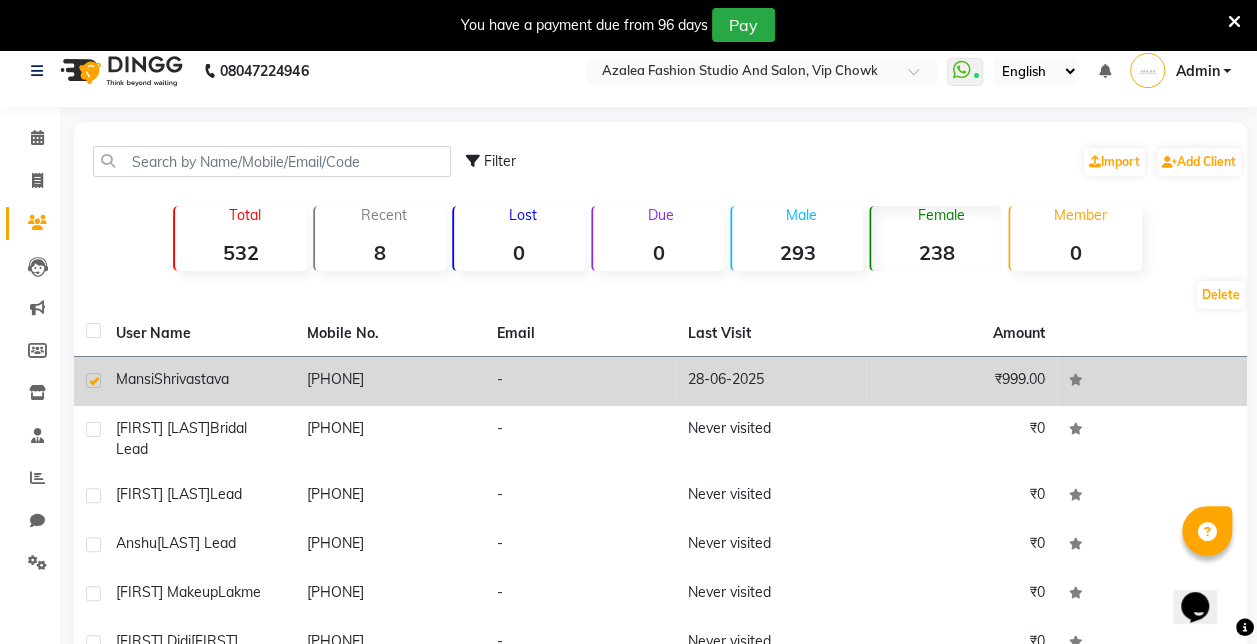 click 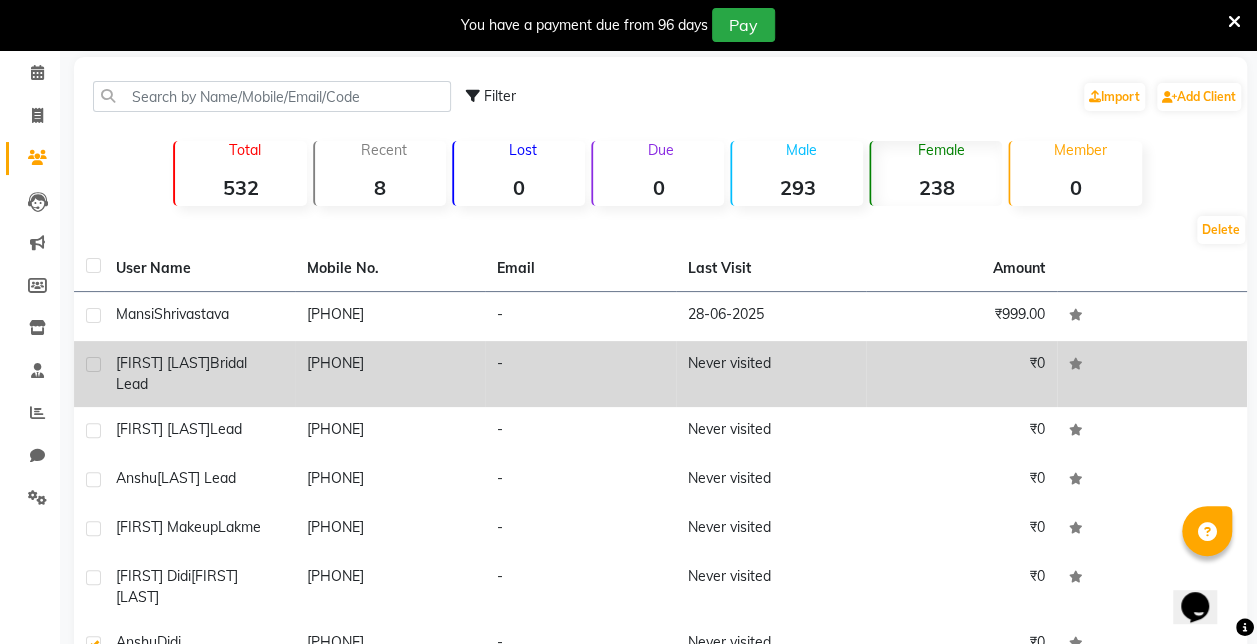 scroll, scrollTop: 0, scrollLeft: 0, axis: both 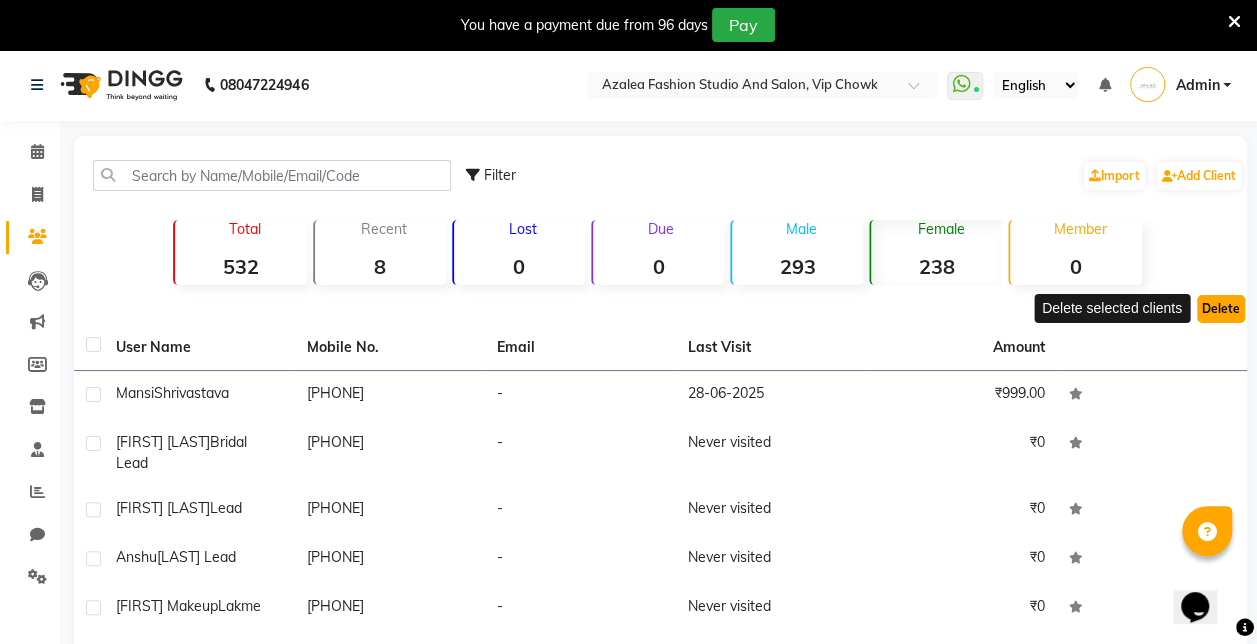 click on "Delete" 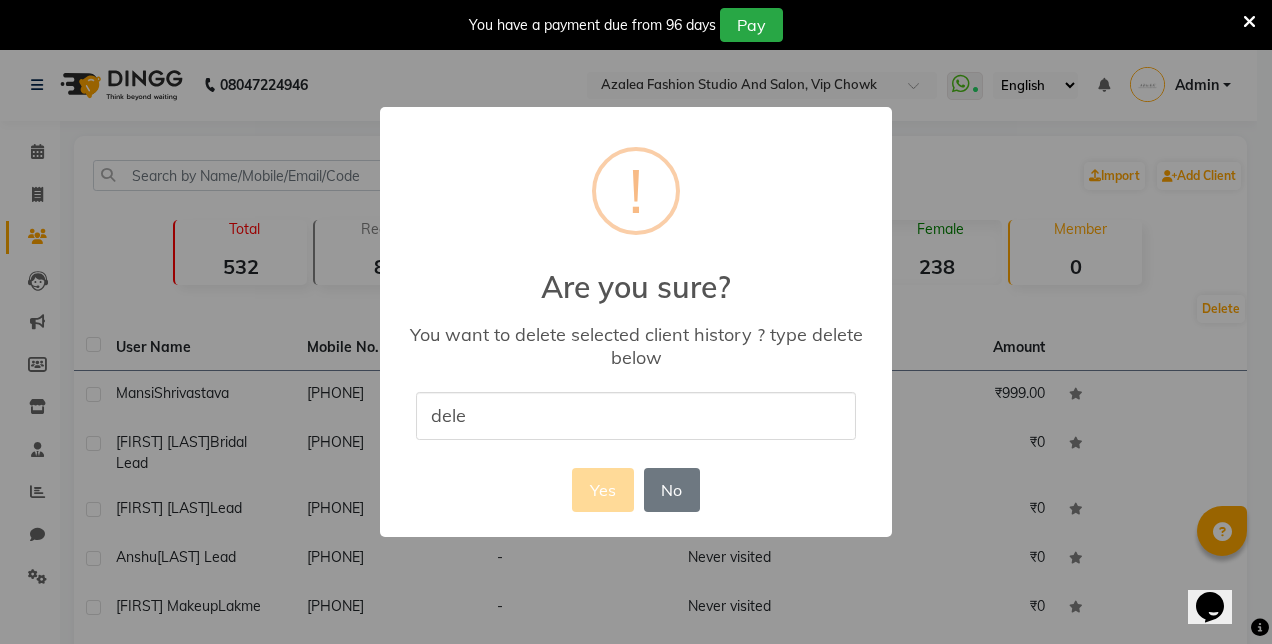 type on "dele" 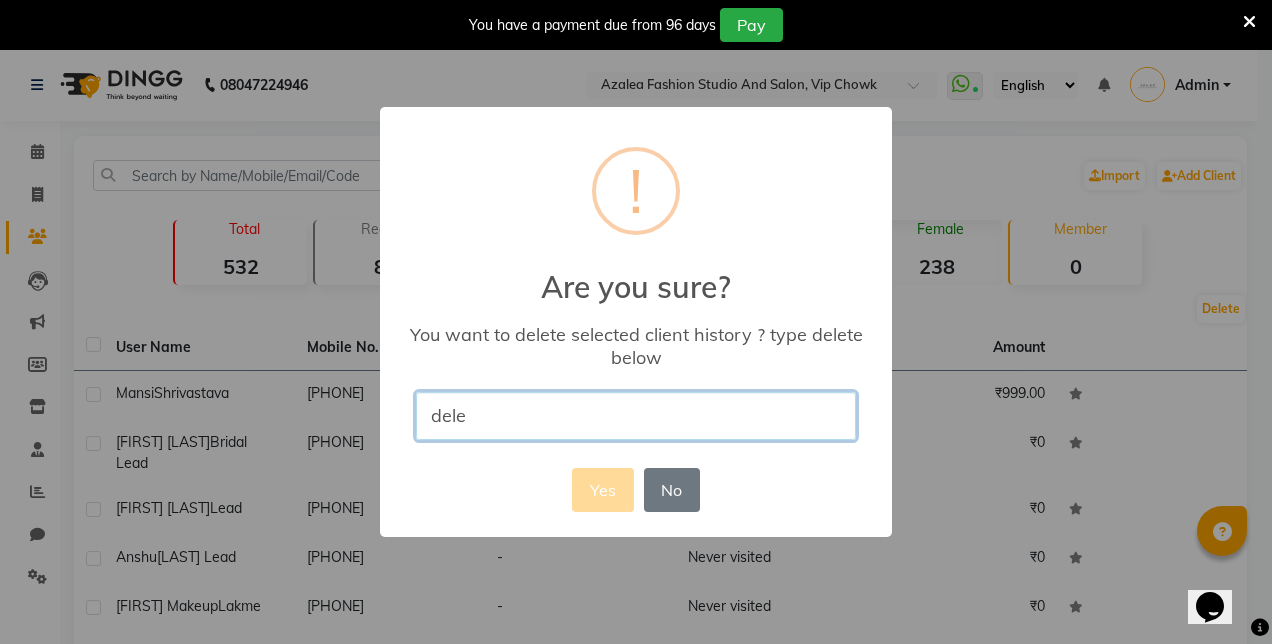 click on "dele" at bounding box center [636, 415] 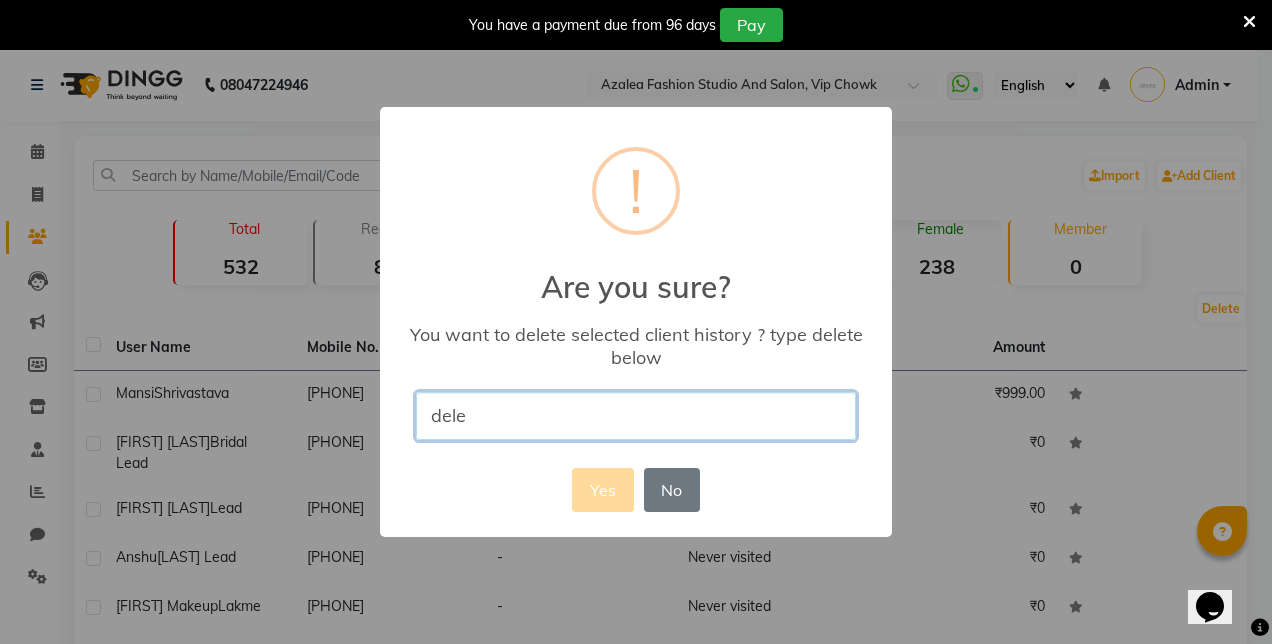 click on "dele" at bounding box center (636, 415) 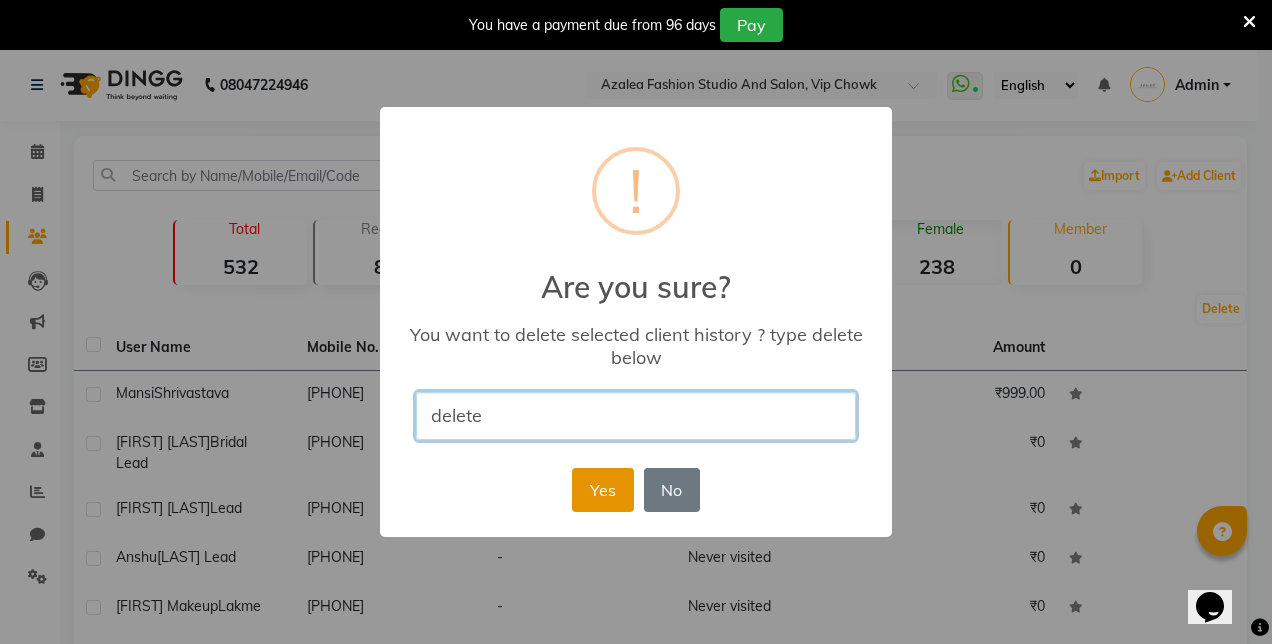 type on "delete" 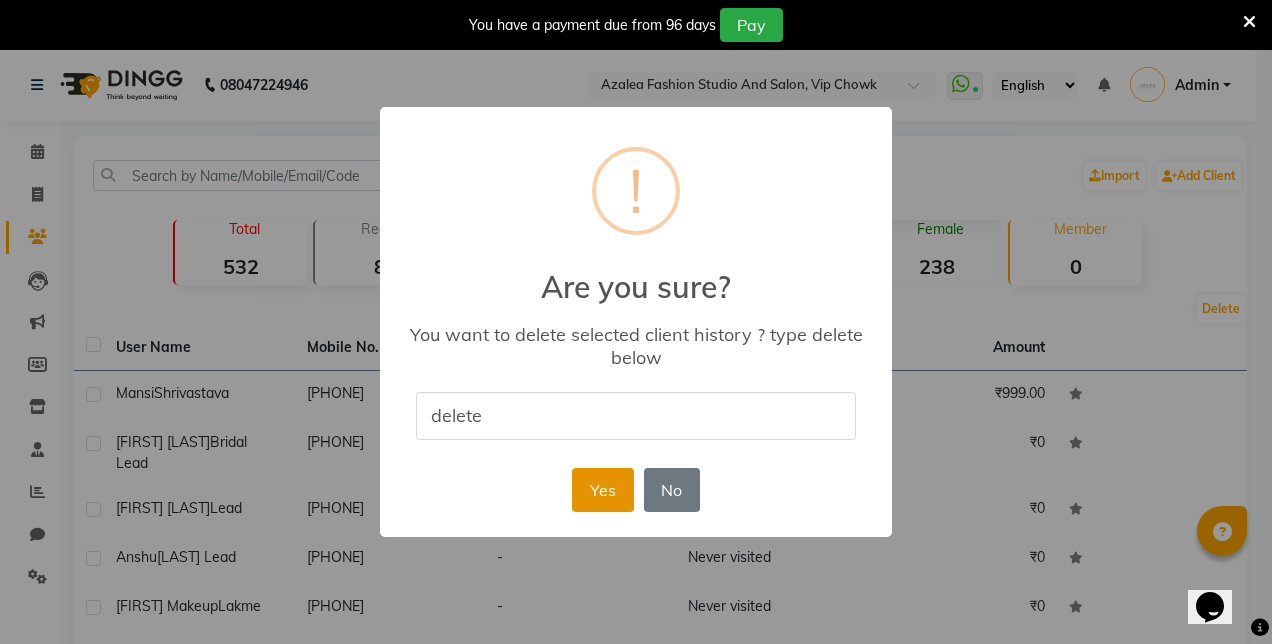 click on "Yes" at bounding box center (602, 490) 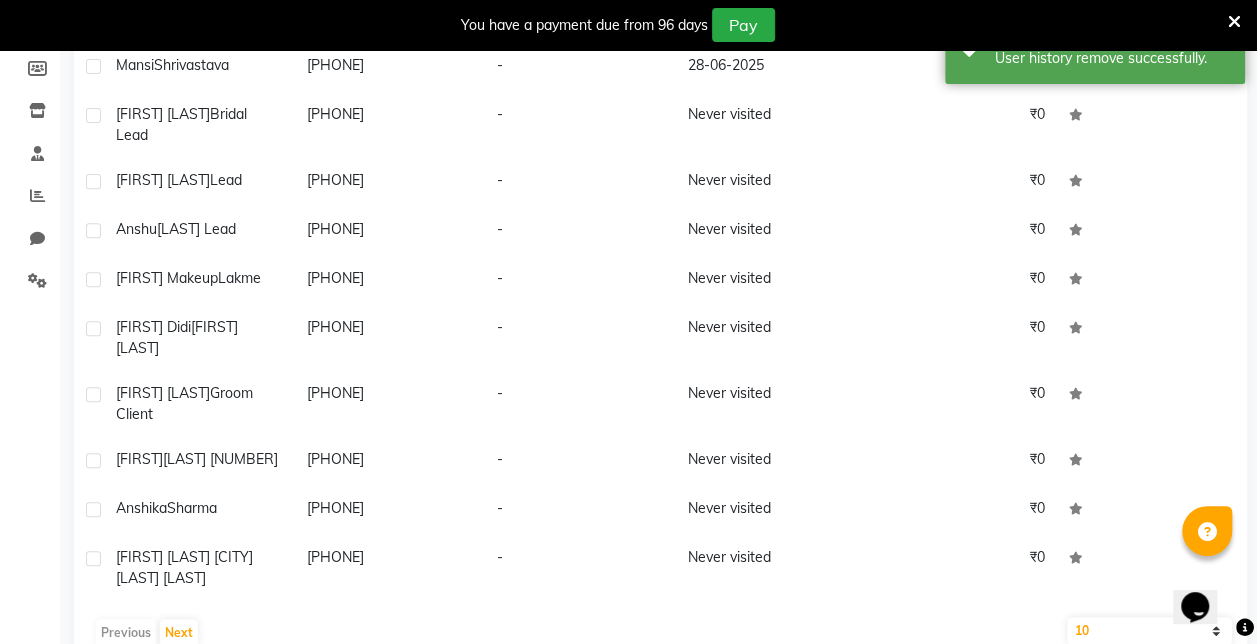scroll, scrollTop: 322, scrollLeft: 0, axis: vertical 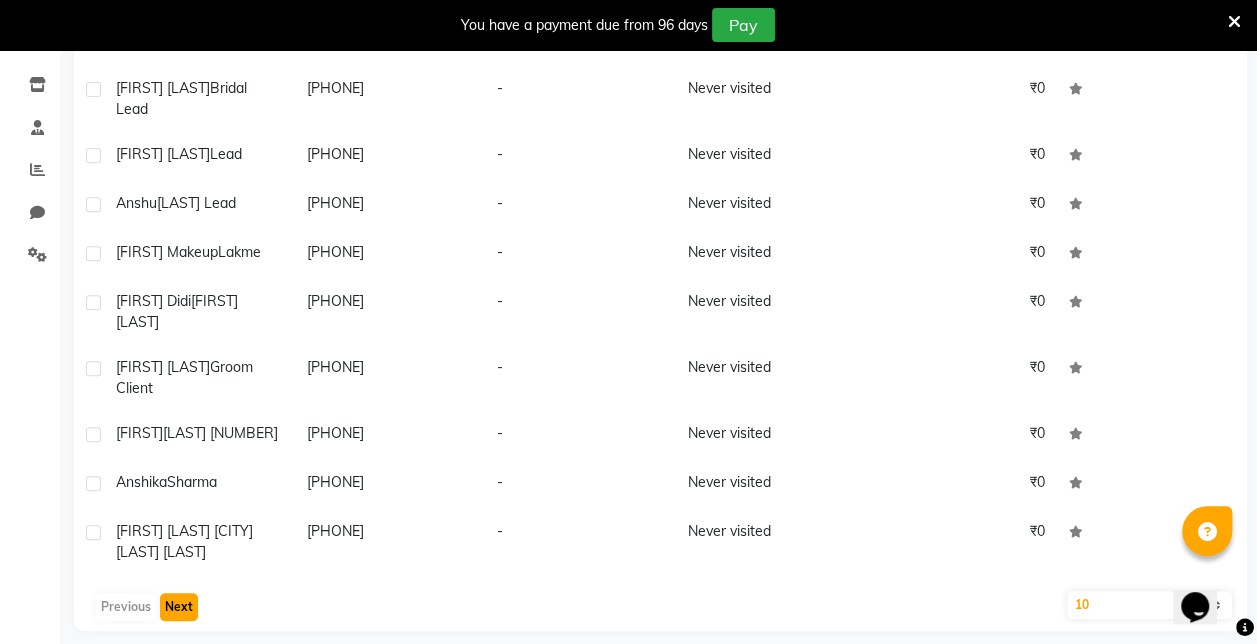 click on "Next" 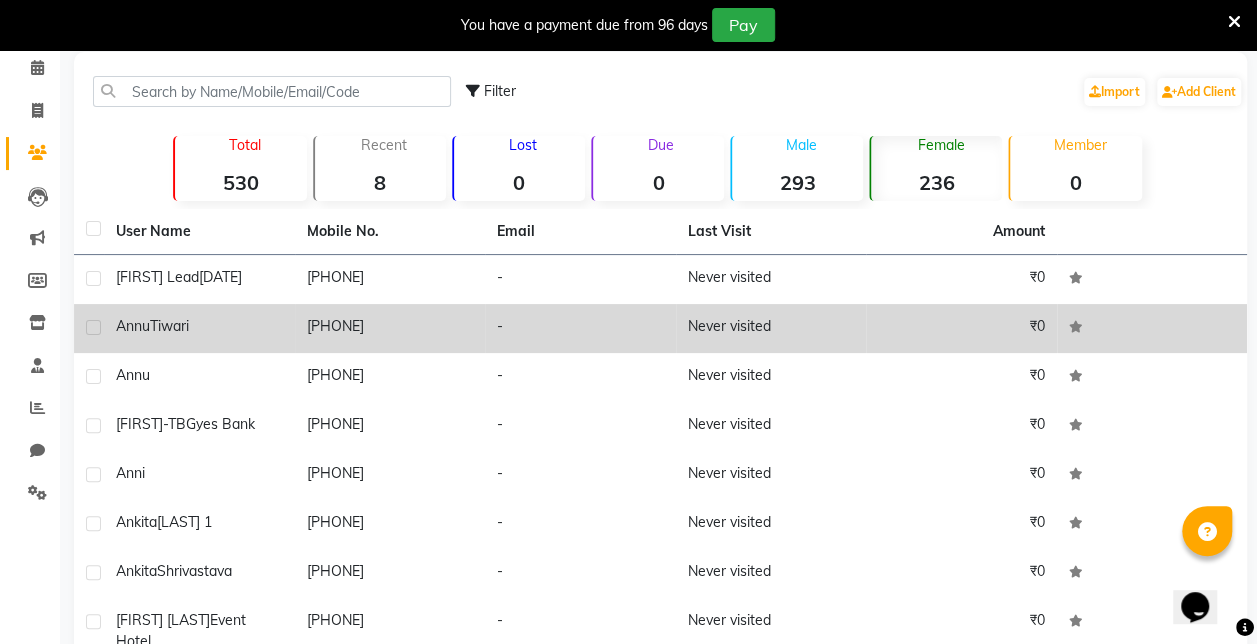 scroll, scrollTop: 85, scrollLeft: 0, axis: vertical 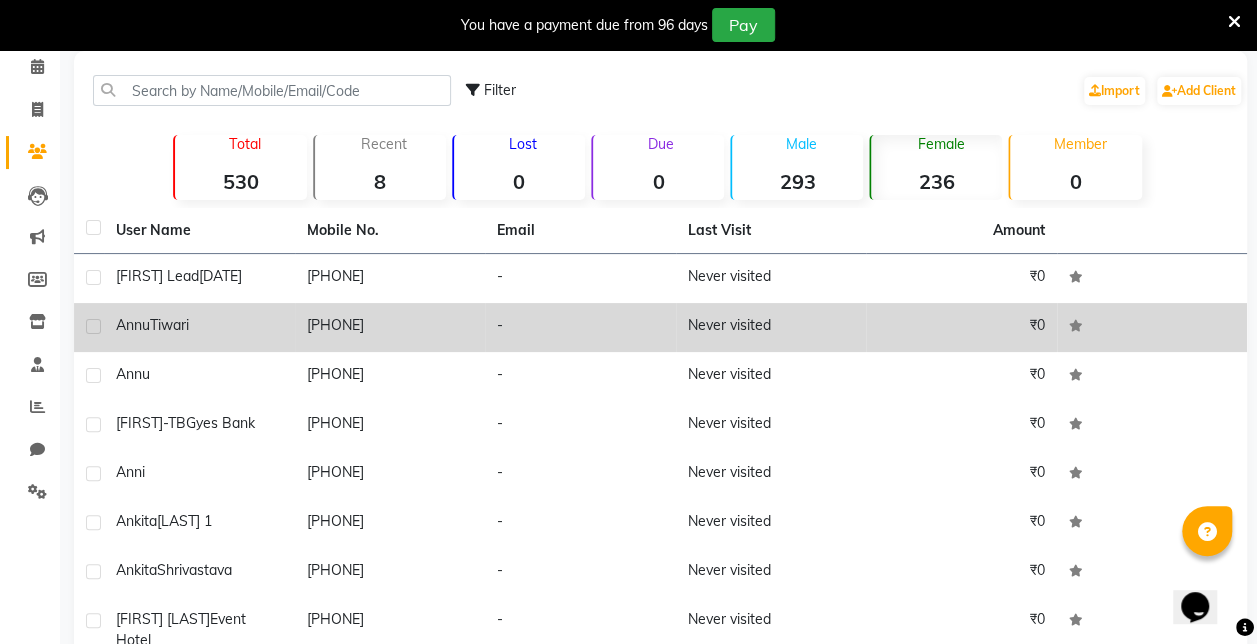 click 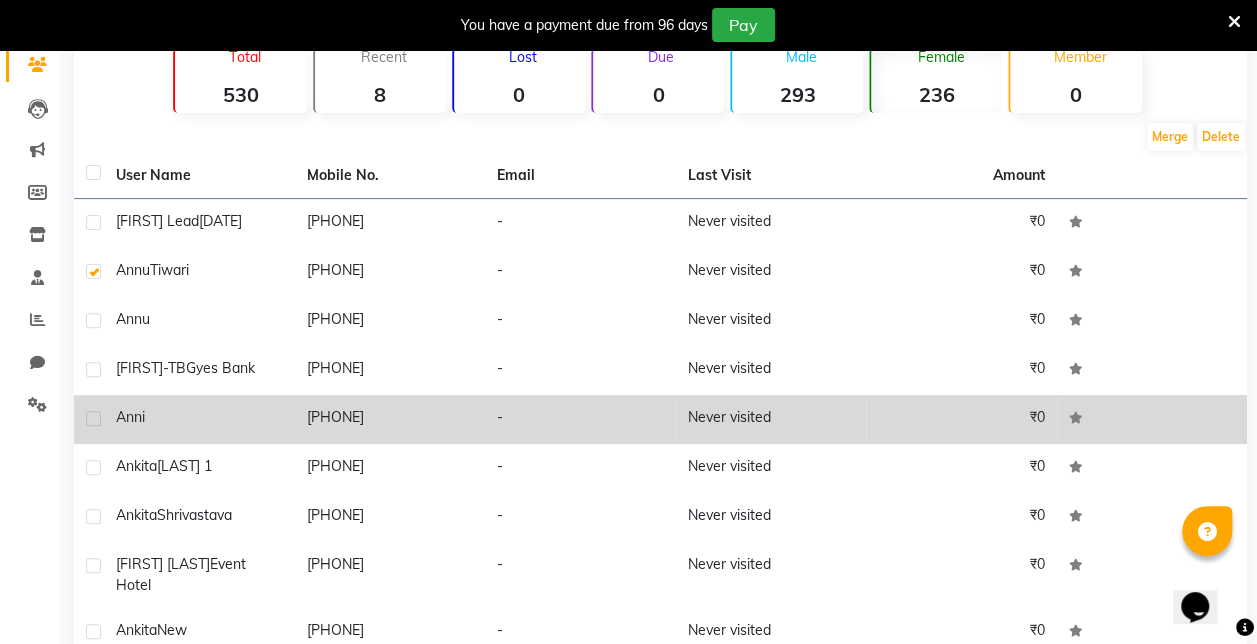 scroll, scrollTop: 176, scrollLeft: 0, axis: vertical 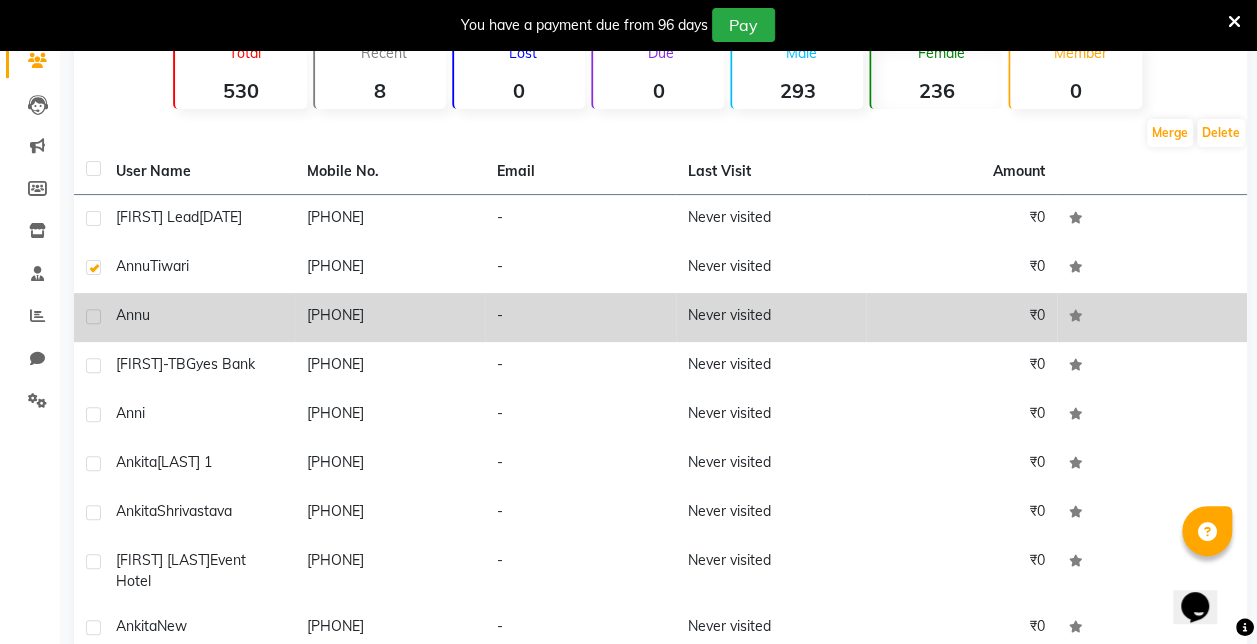 click 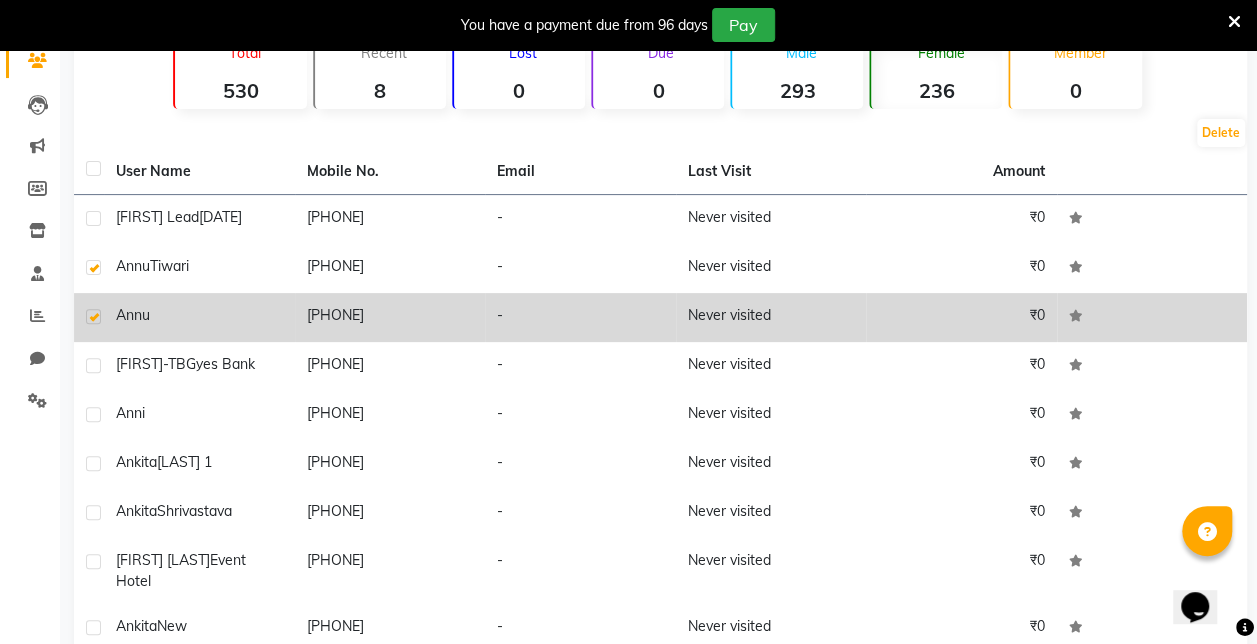 click 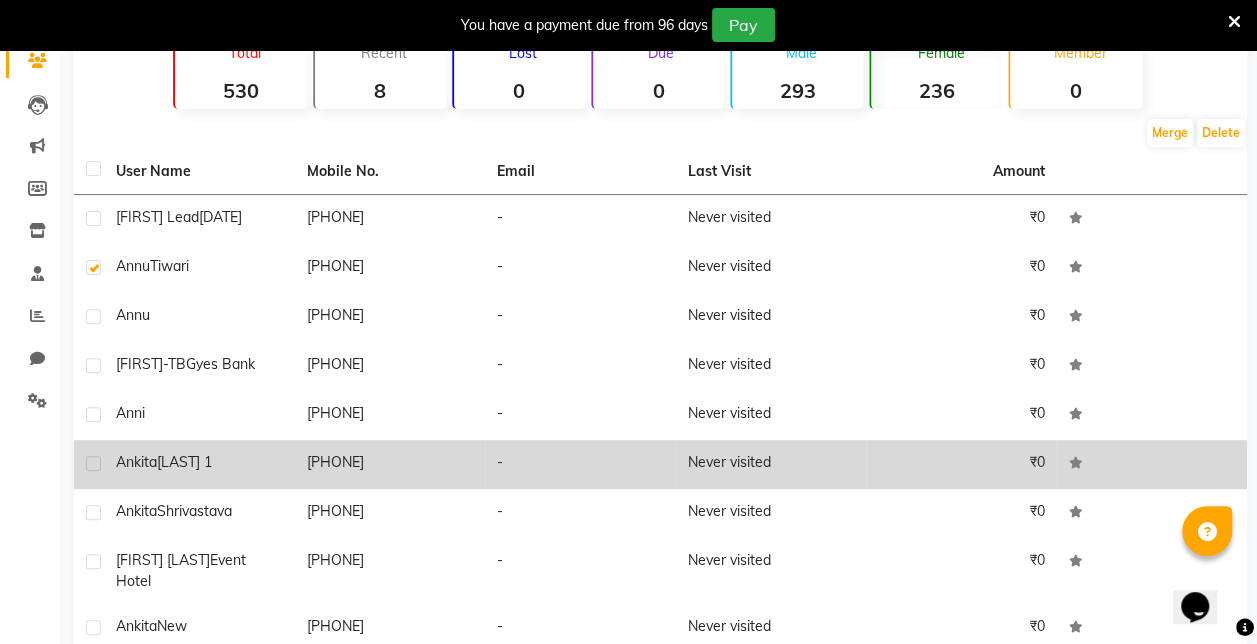 click 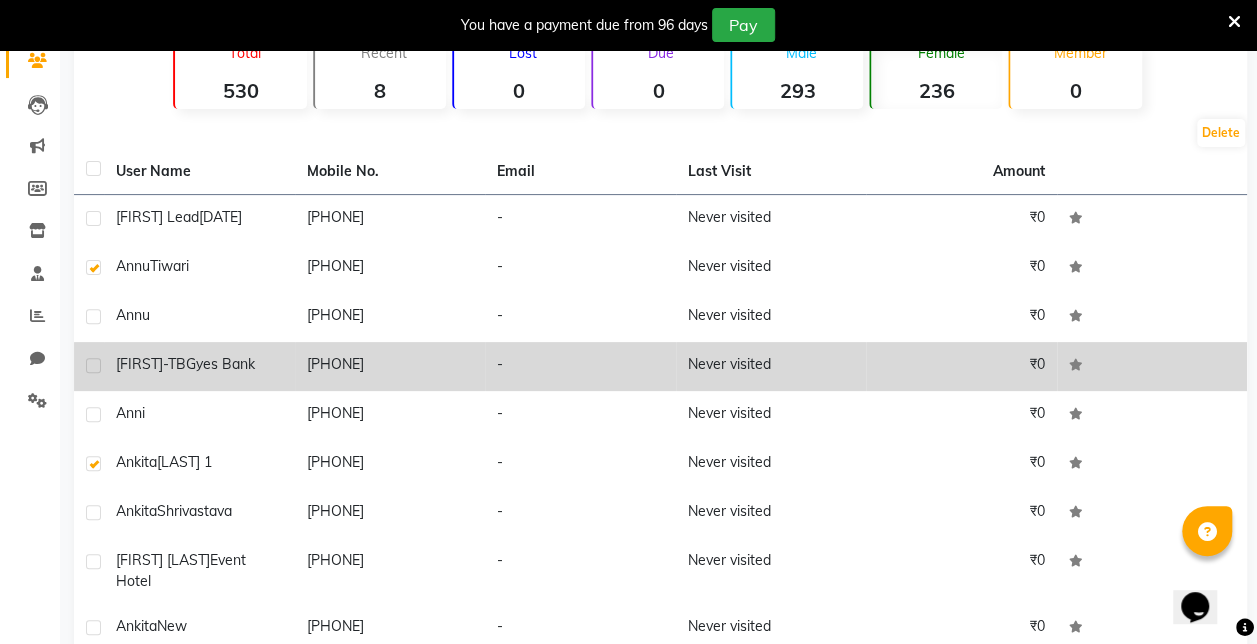 click 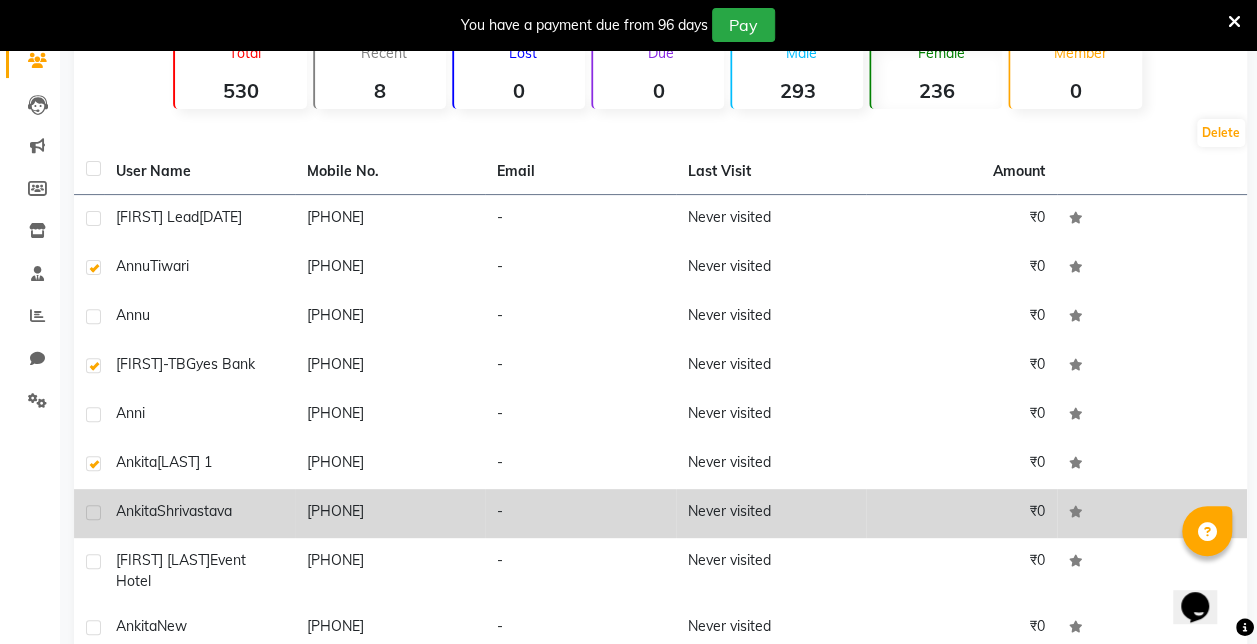 click 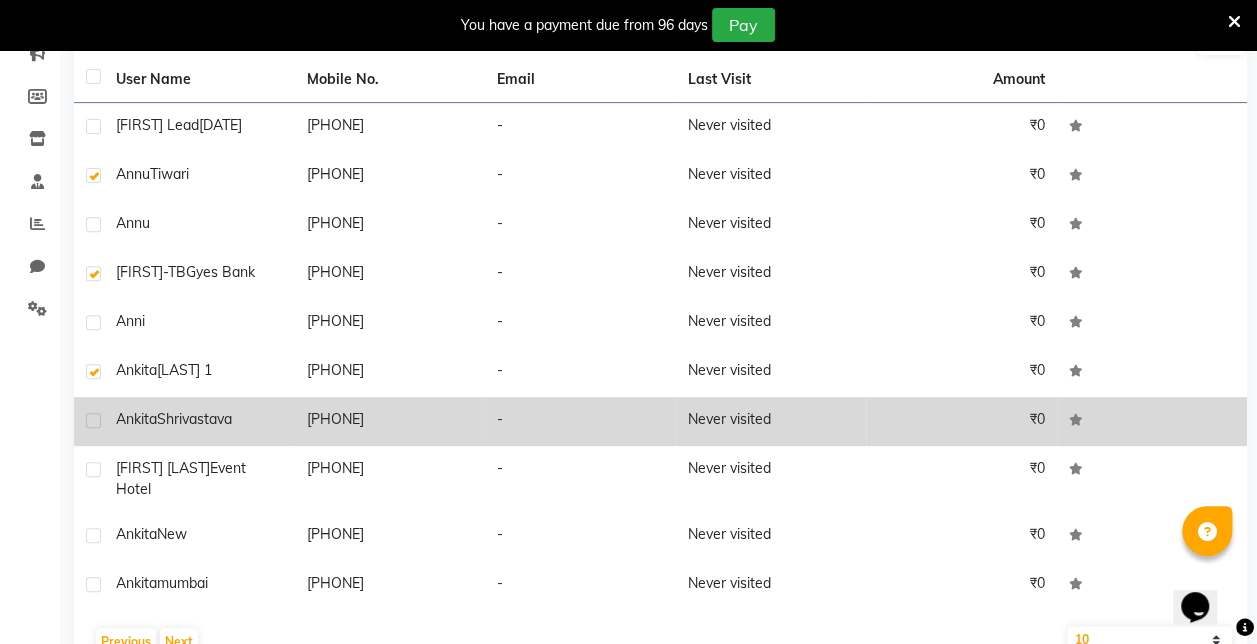 scroll, scrollTop: 278, scrollLeft: 0, axis: vertical 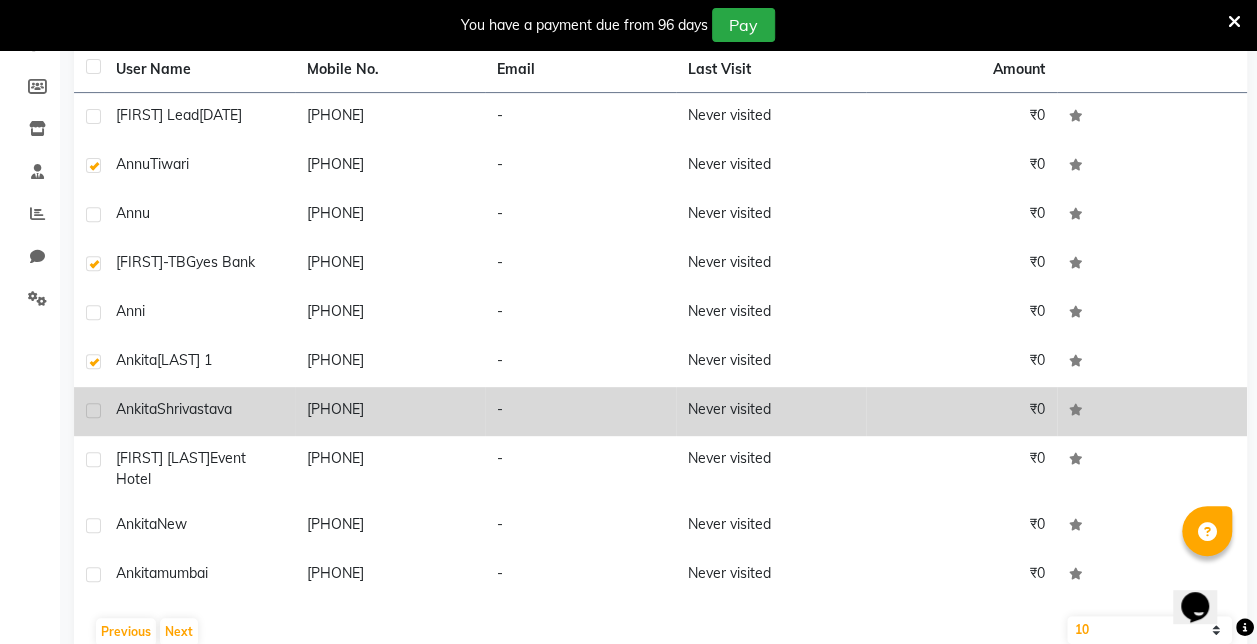 click 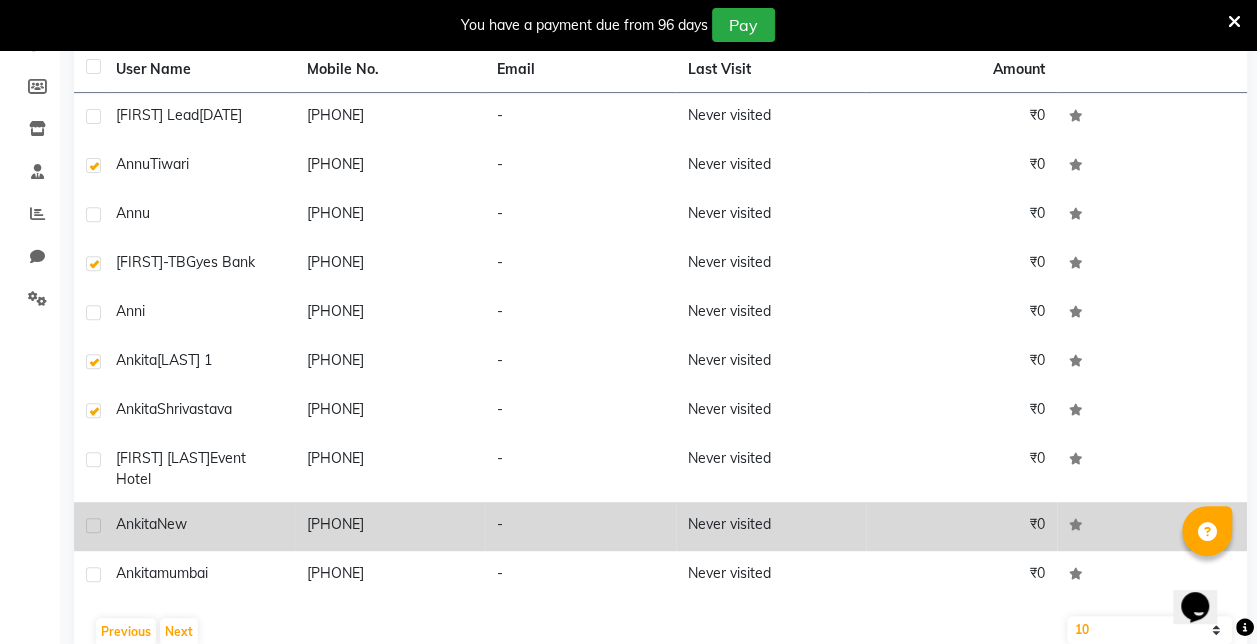 click 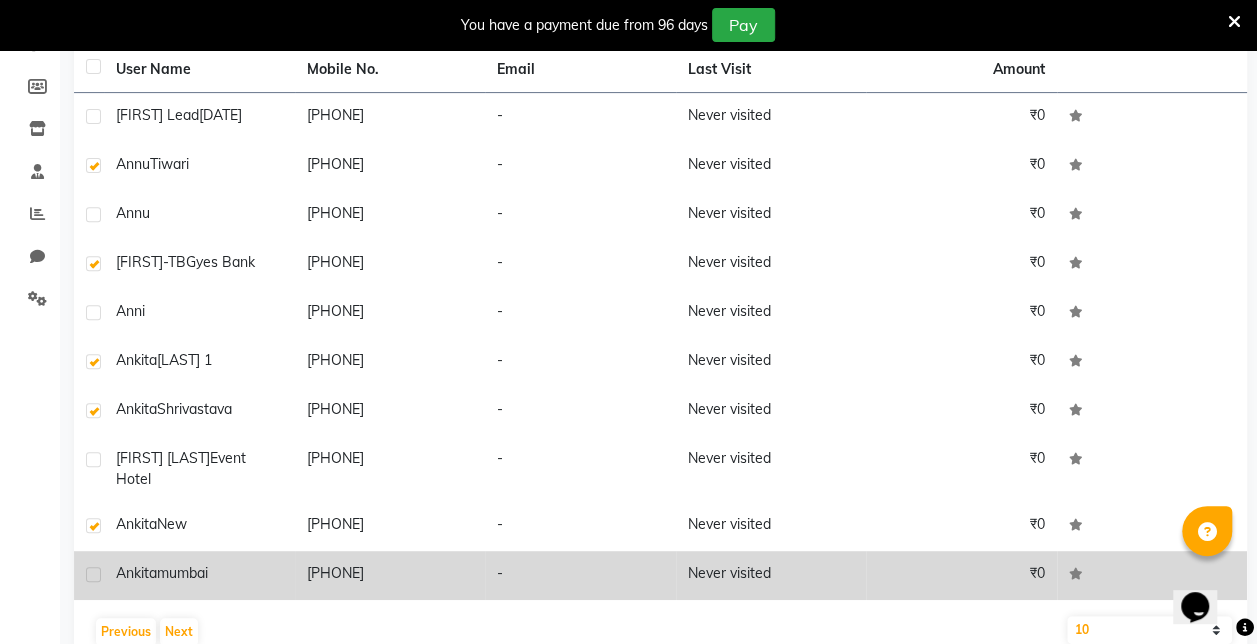 click 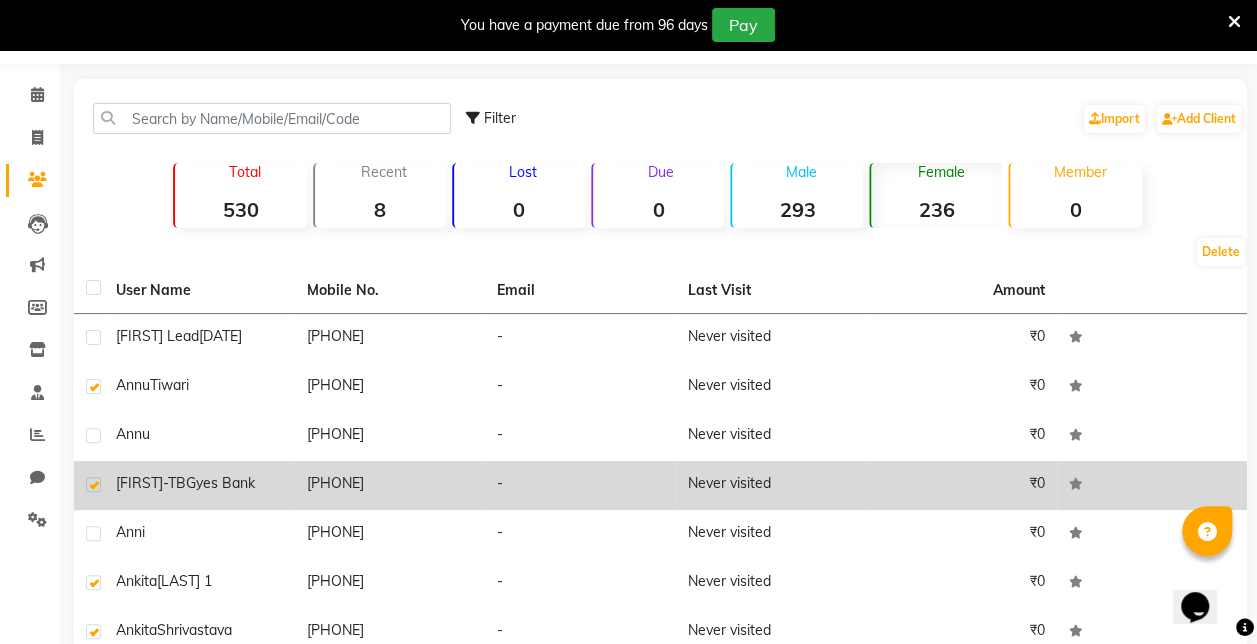 scroll, scrollTop: 0, scrollLeft: 0, axis: both 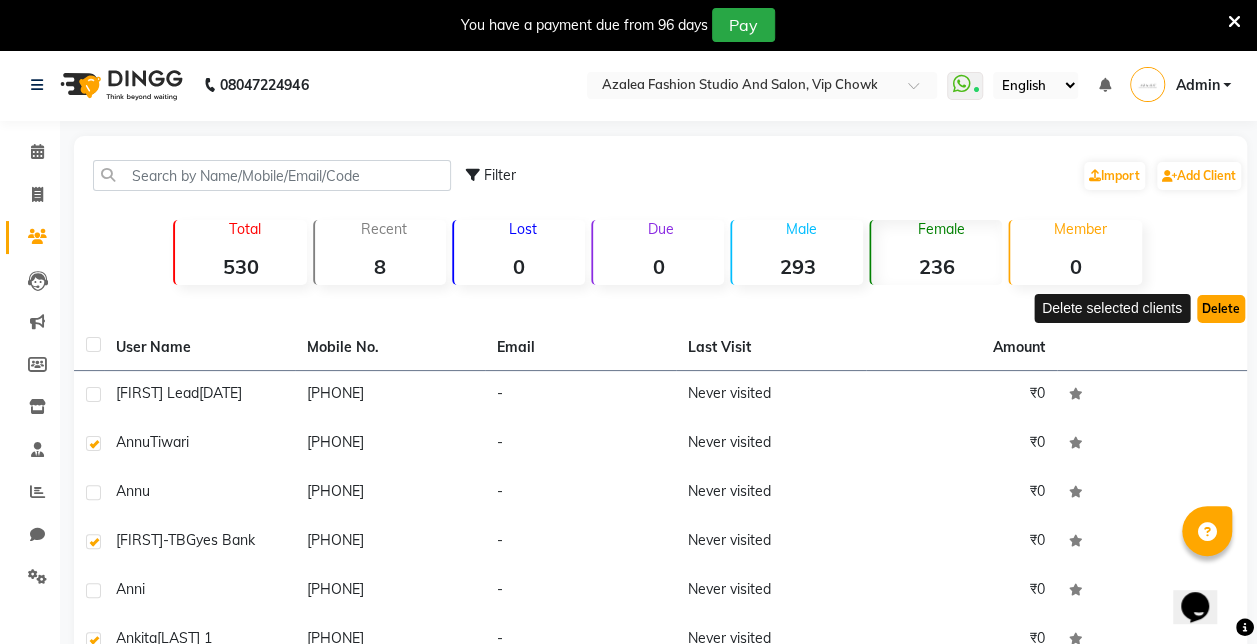 click on "Delete" 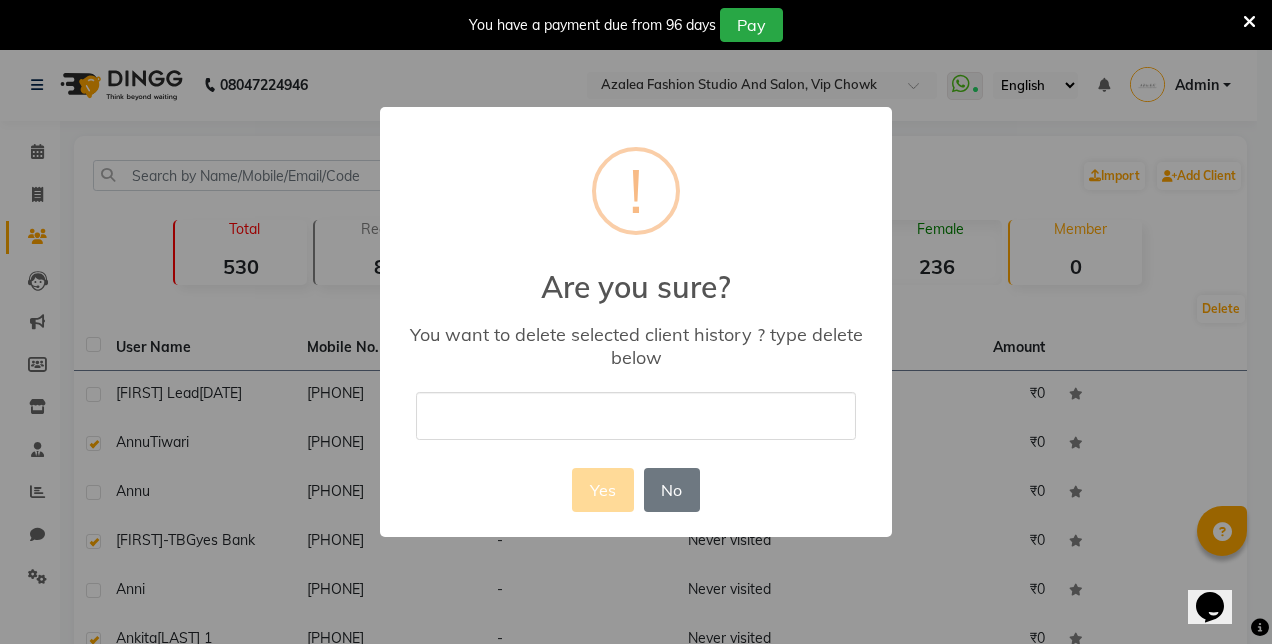 type on "s" 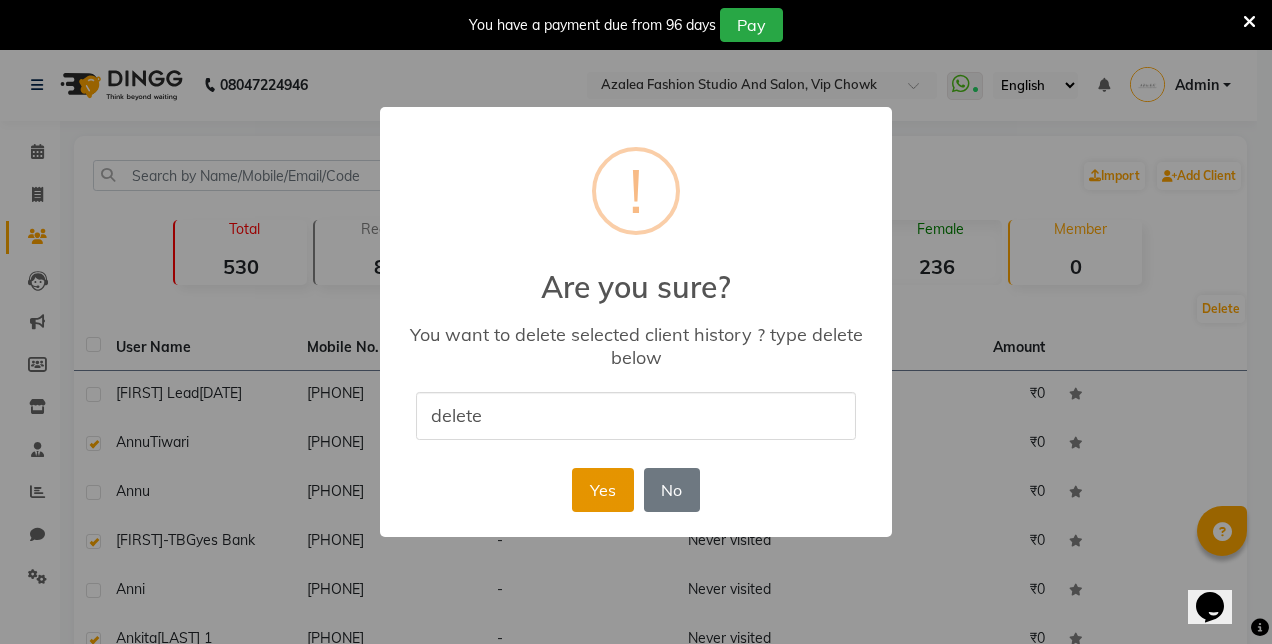 type on "delete" 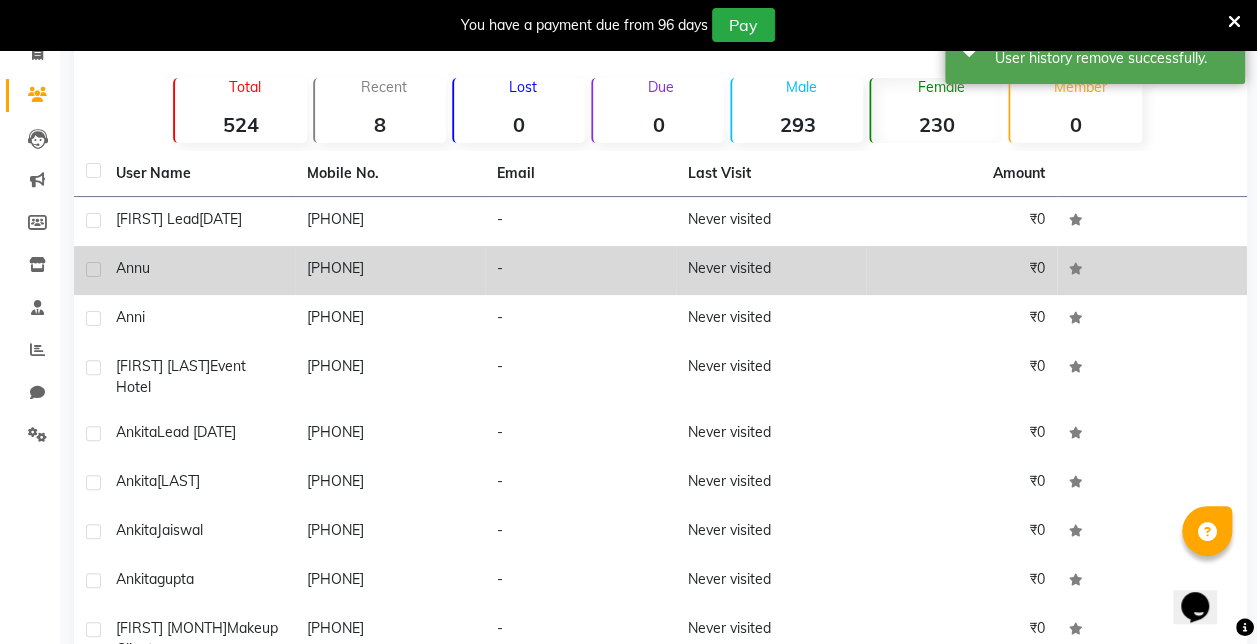 scroll, scrollTop: 144, scrollLeft: 0, axis: vertical 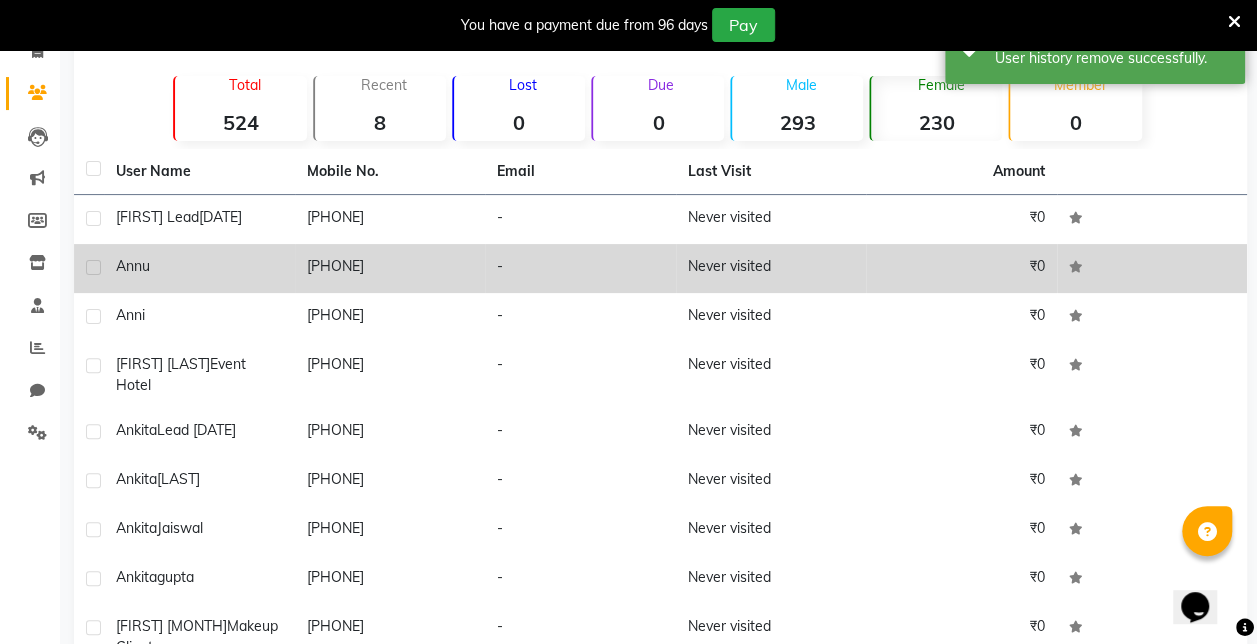 click 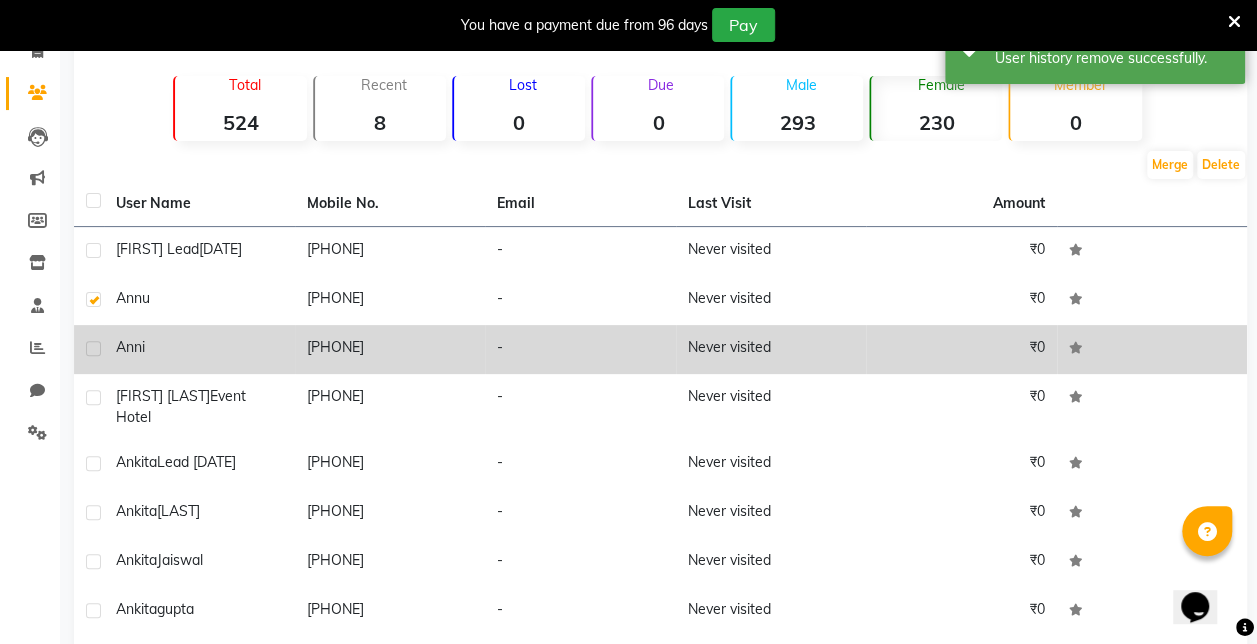 click 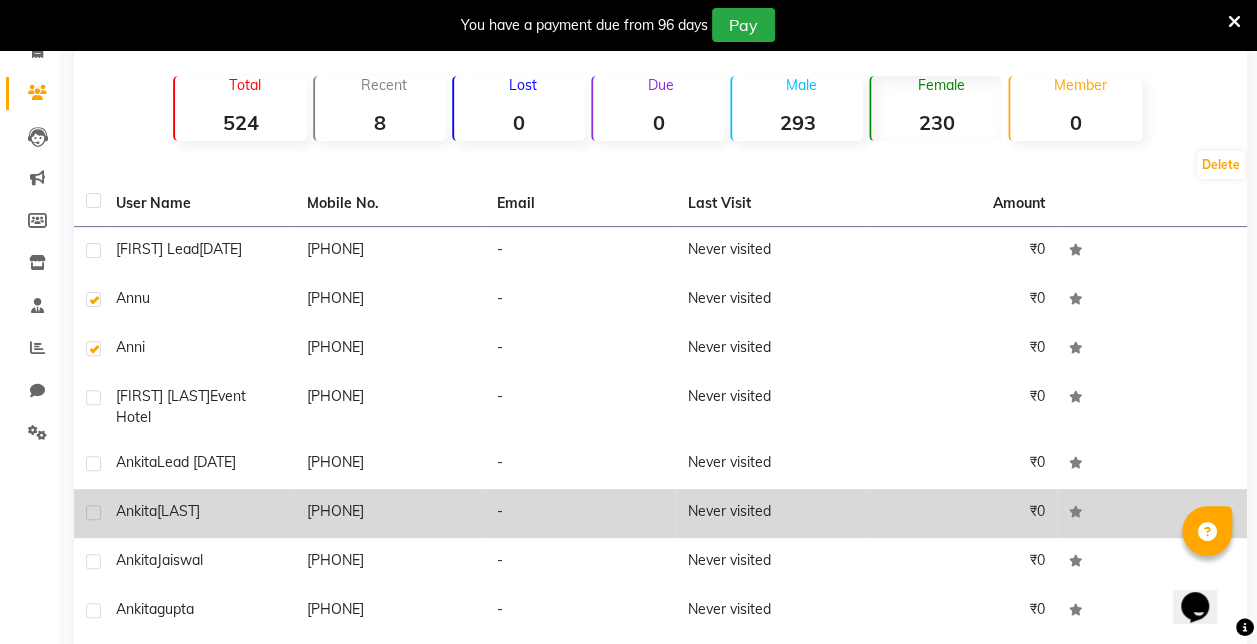 click 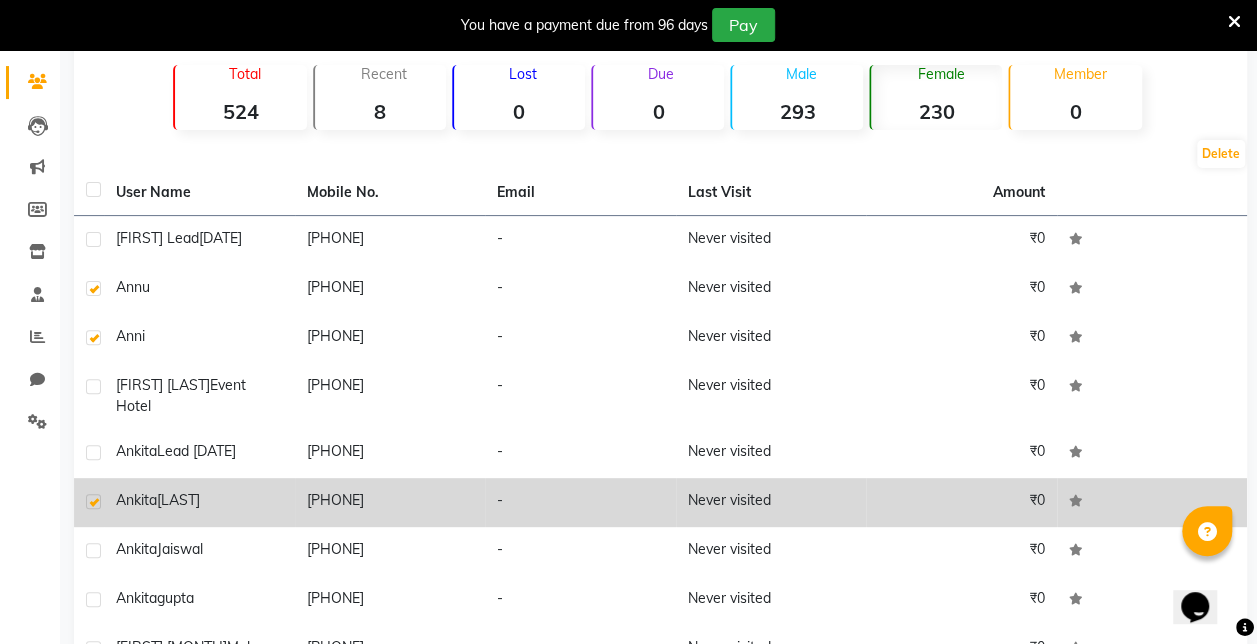 scroll, scrollTop: 0, scrollLeft: 0, axis: both 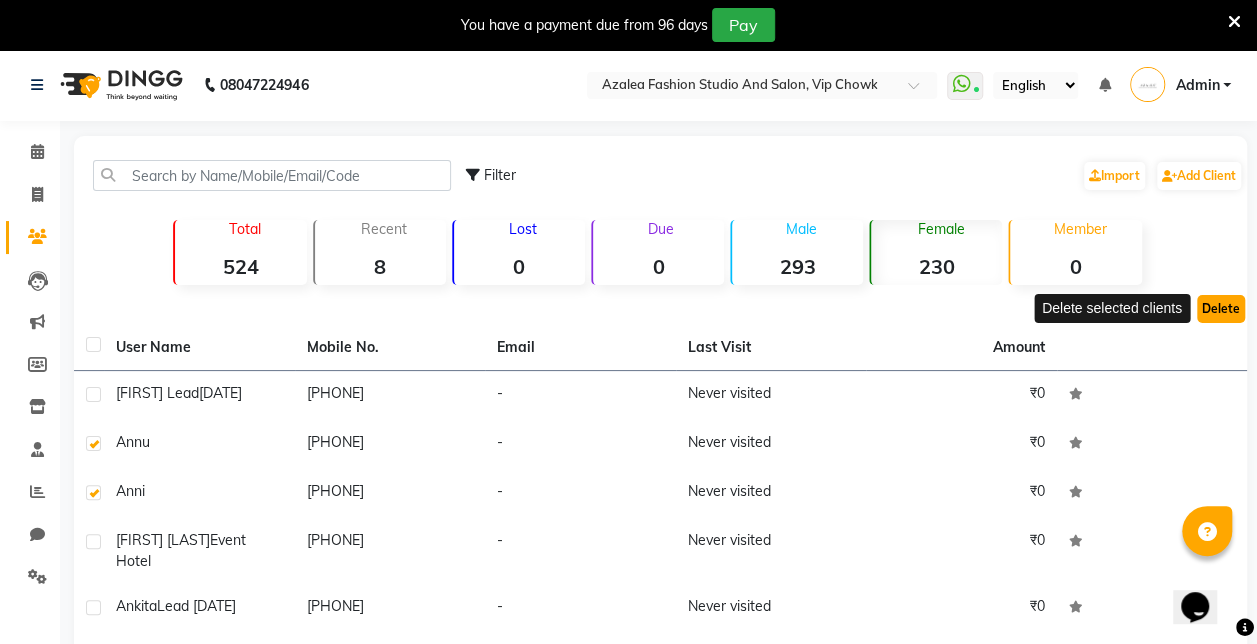 click on "Delete" 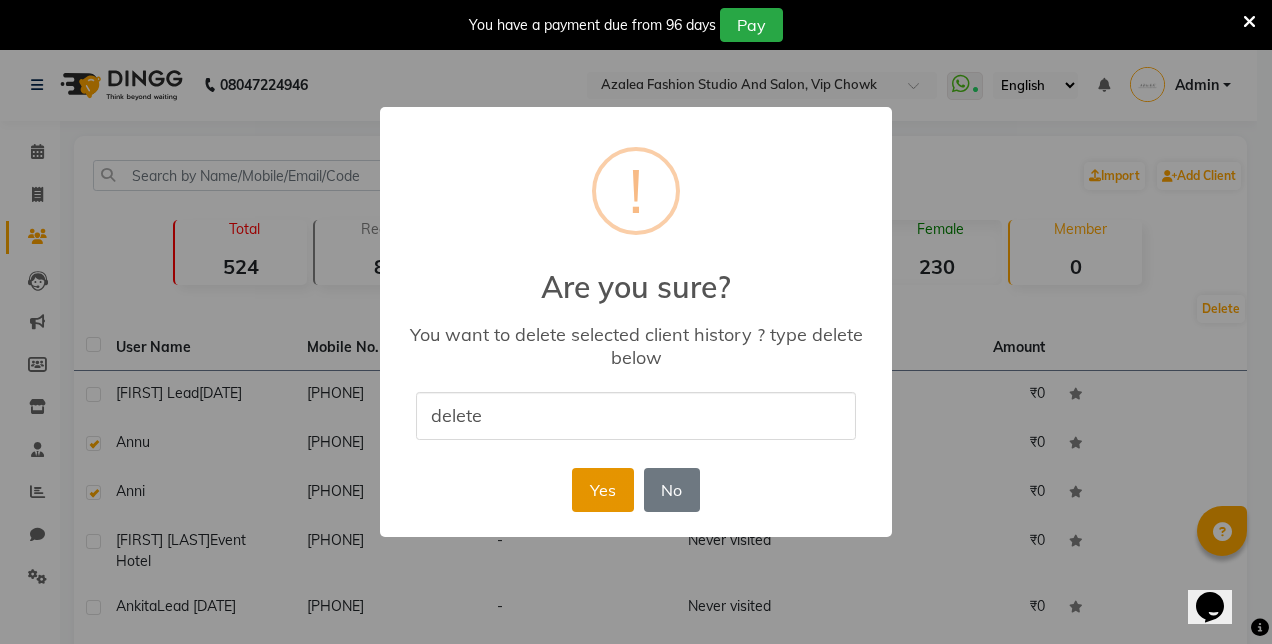 type on "delete" 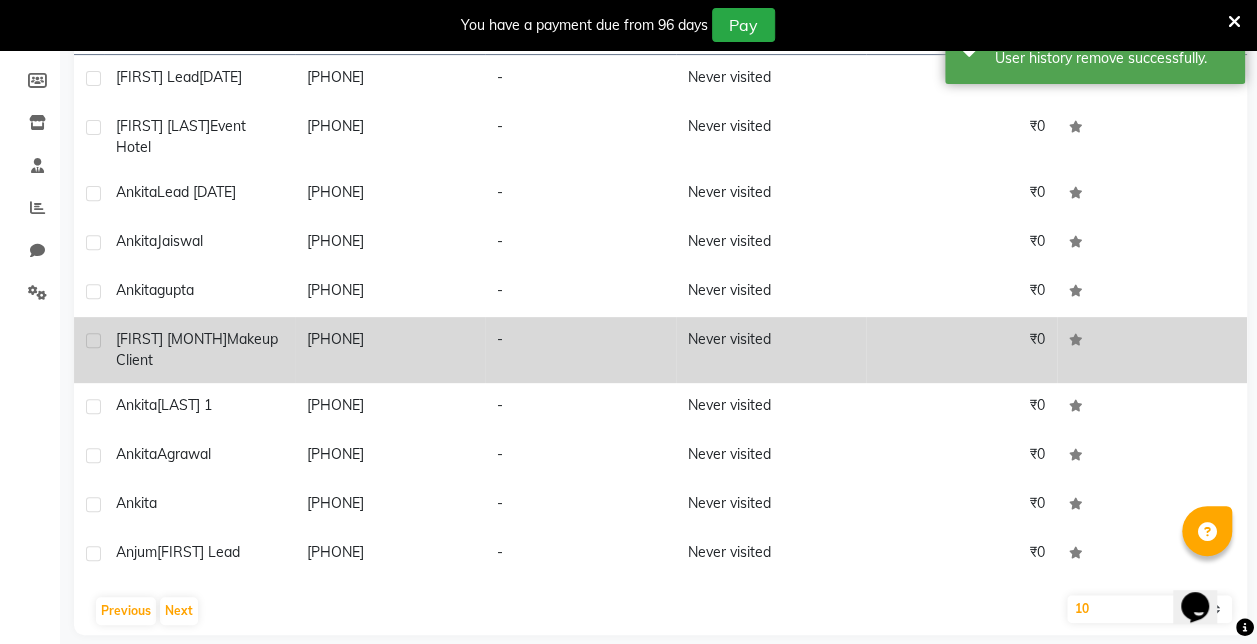 scroll, scrollTop: 288, scrollLeft: 0, axis: vertical 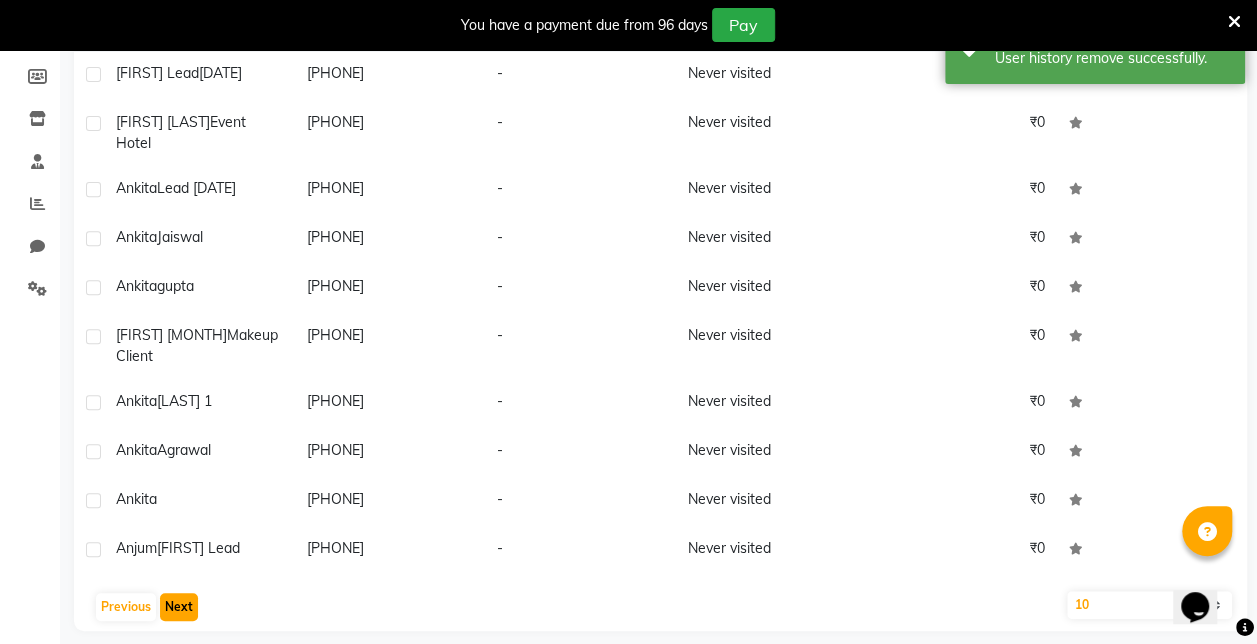 click on "Next" 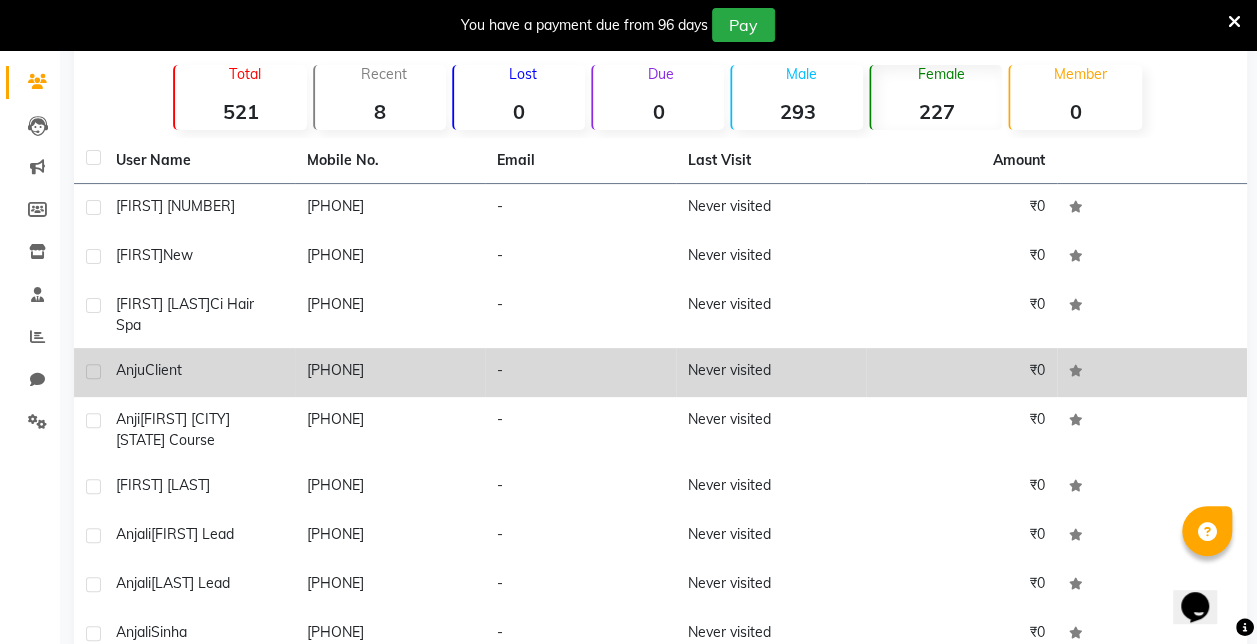 scroll, scrollTop: 154, scrollLeft: 0, axis: vertical 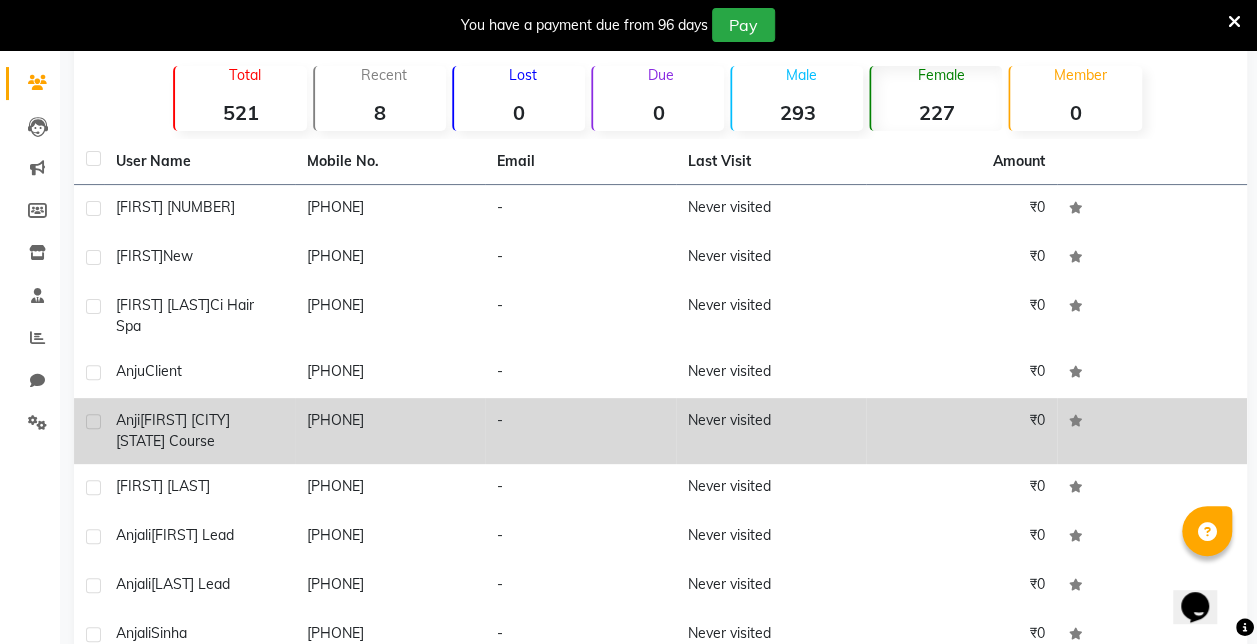 click 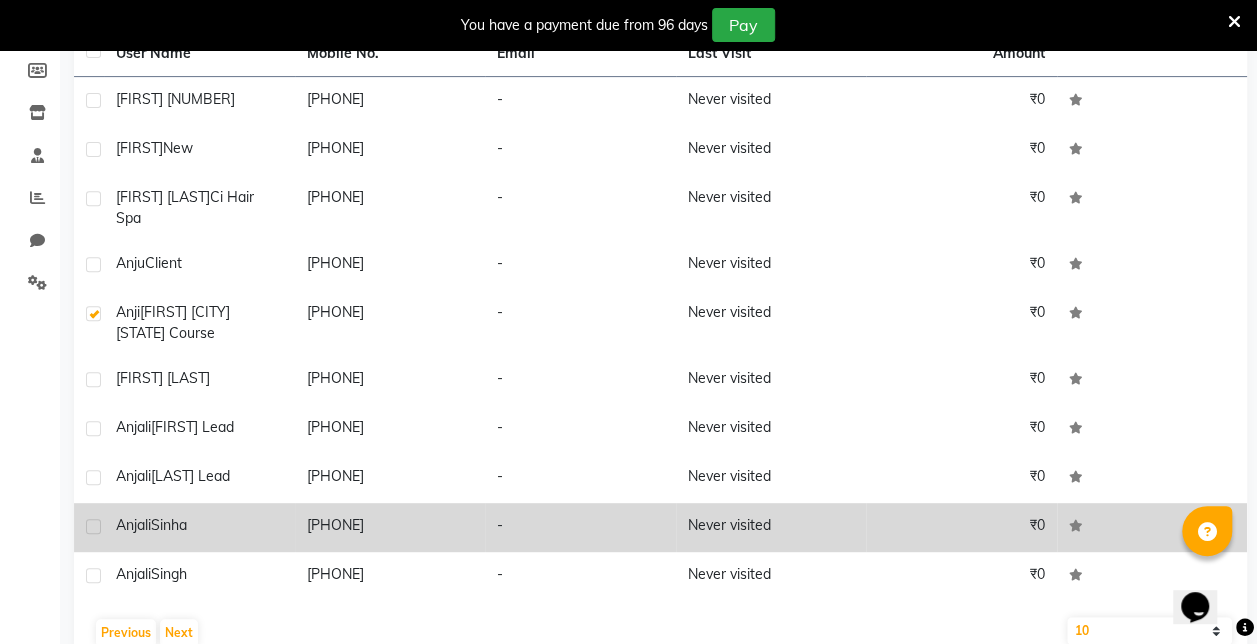 scroll, scrollTop: 336, scrollLeft: 0, axis: vertical 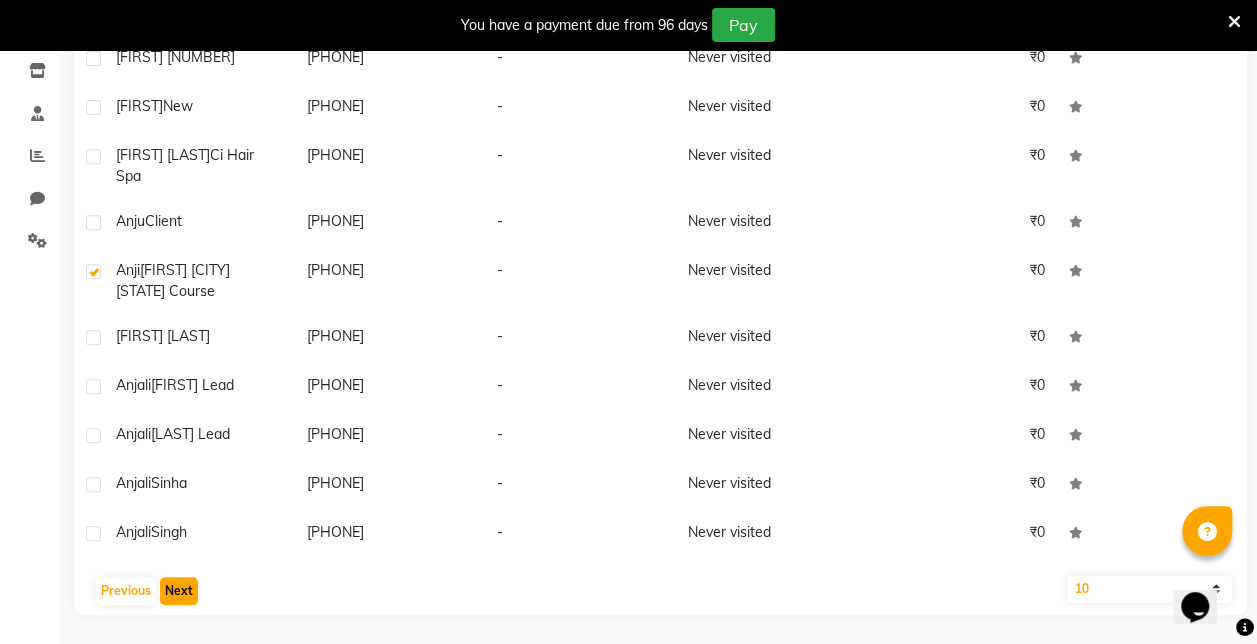 click on "Next" 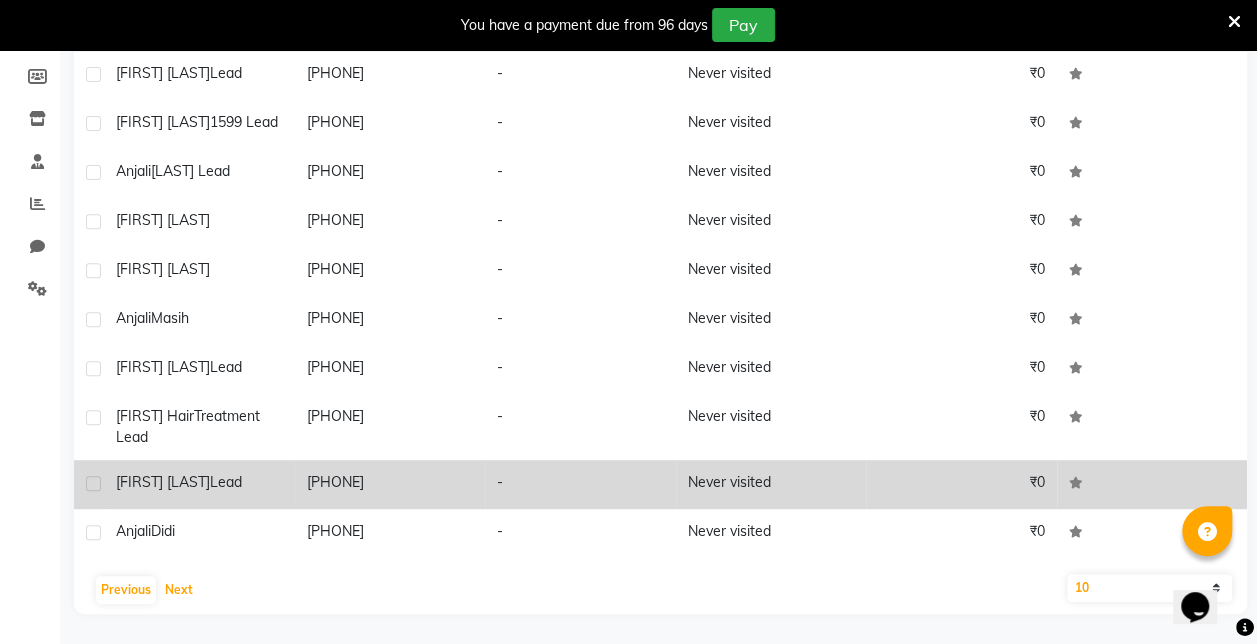 scroll, scrollTop: 288, scrollLeft: 0, axis: vertical 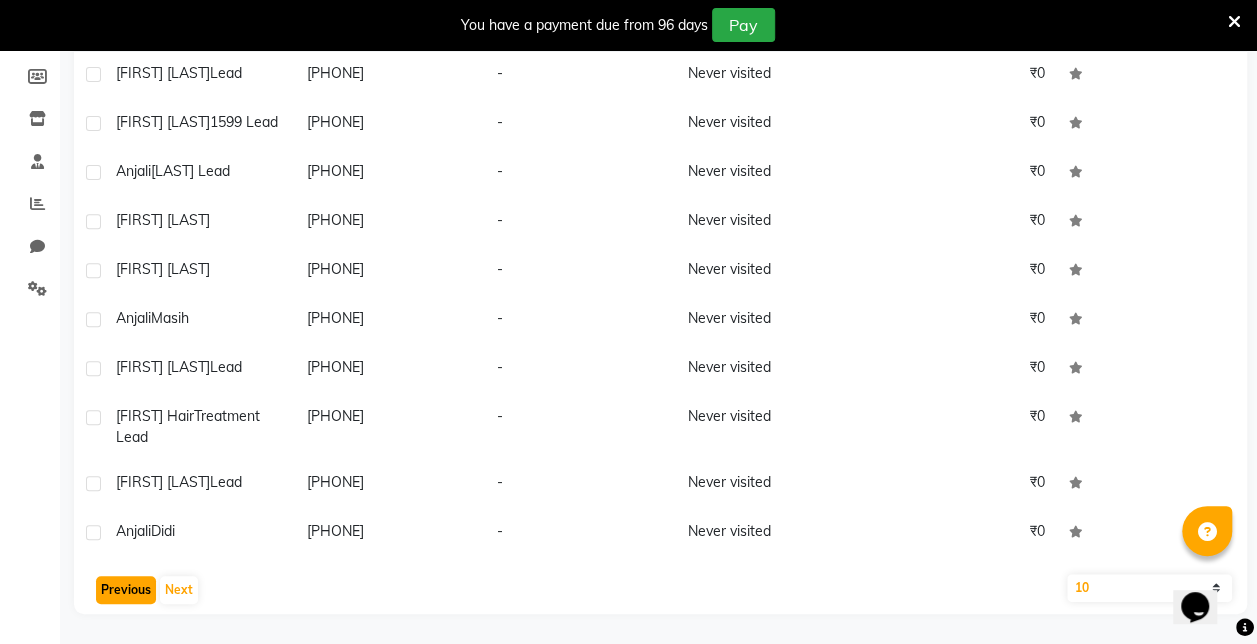 click on "Previous" 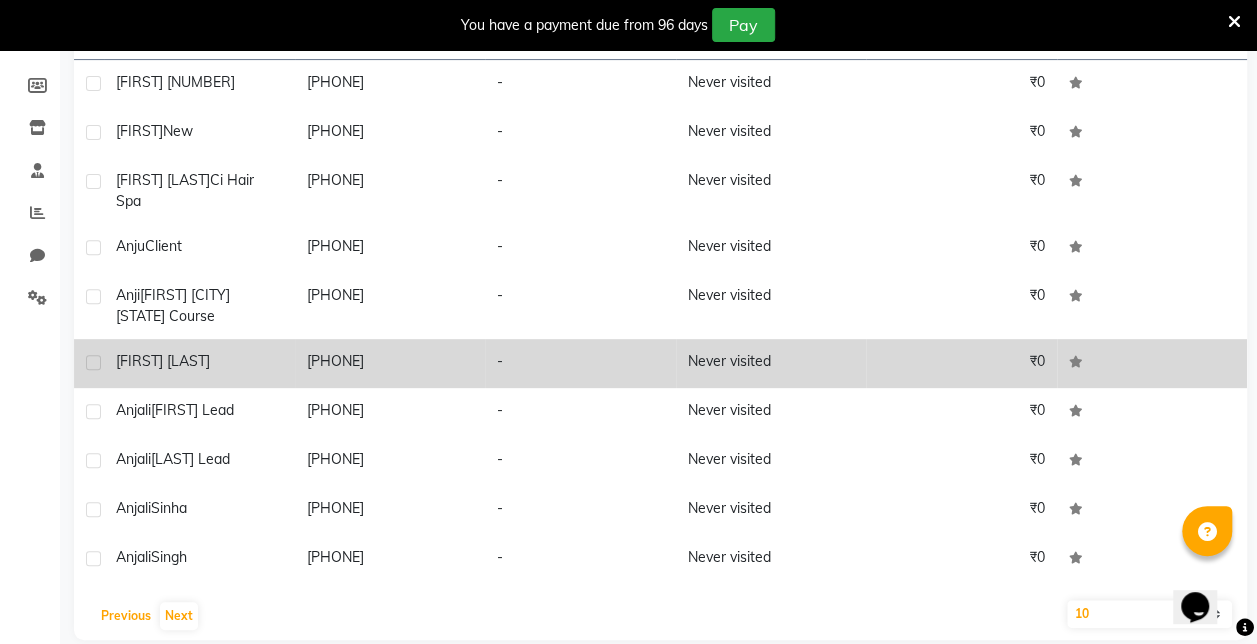 scroll, scrollTop: 280, scrollLeft: 0, axis: vertical 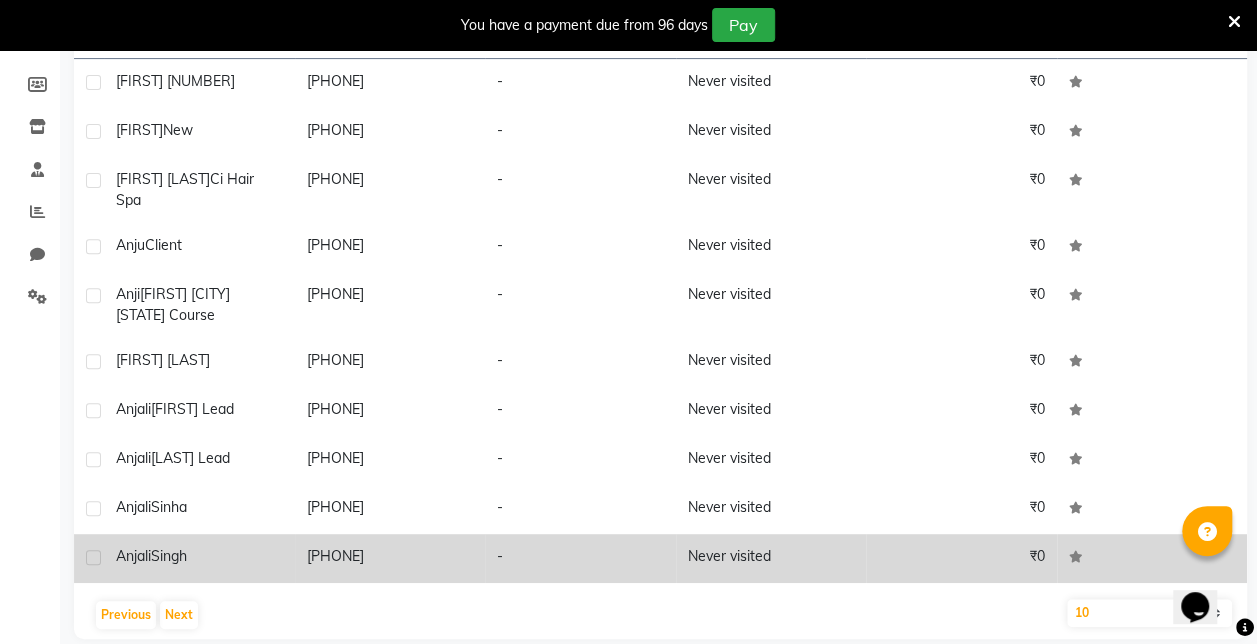 click 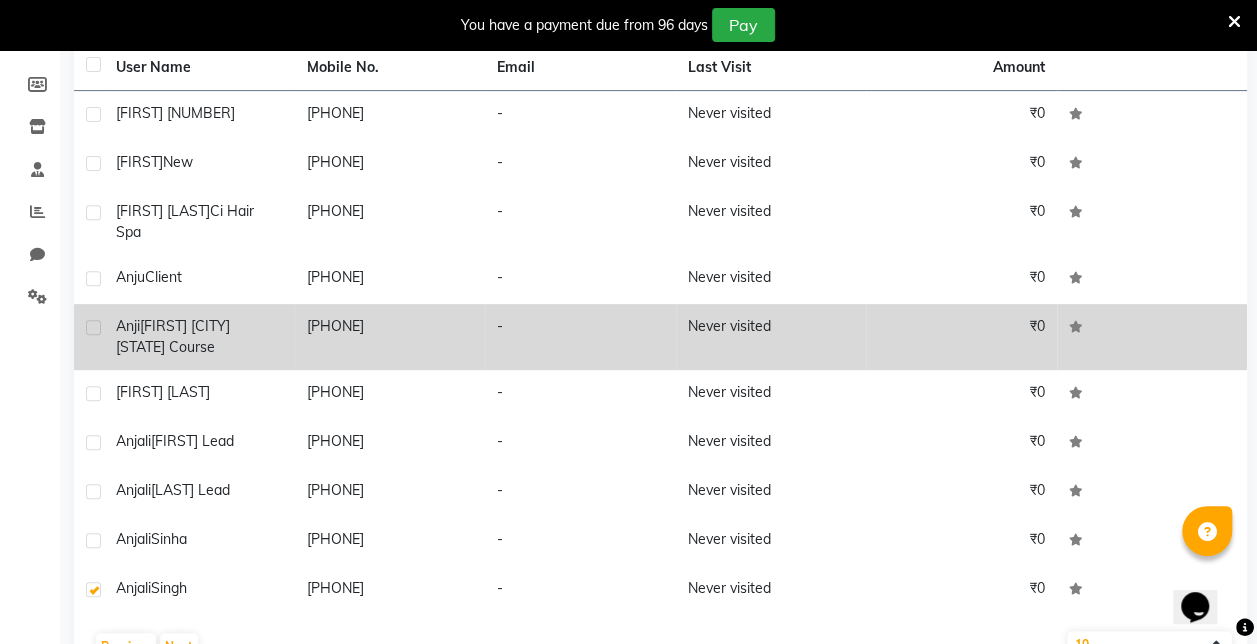click 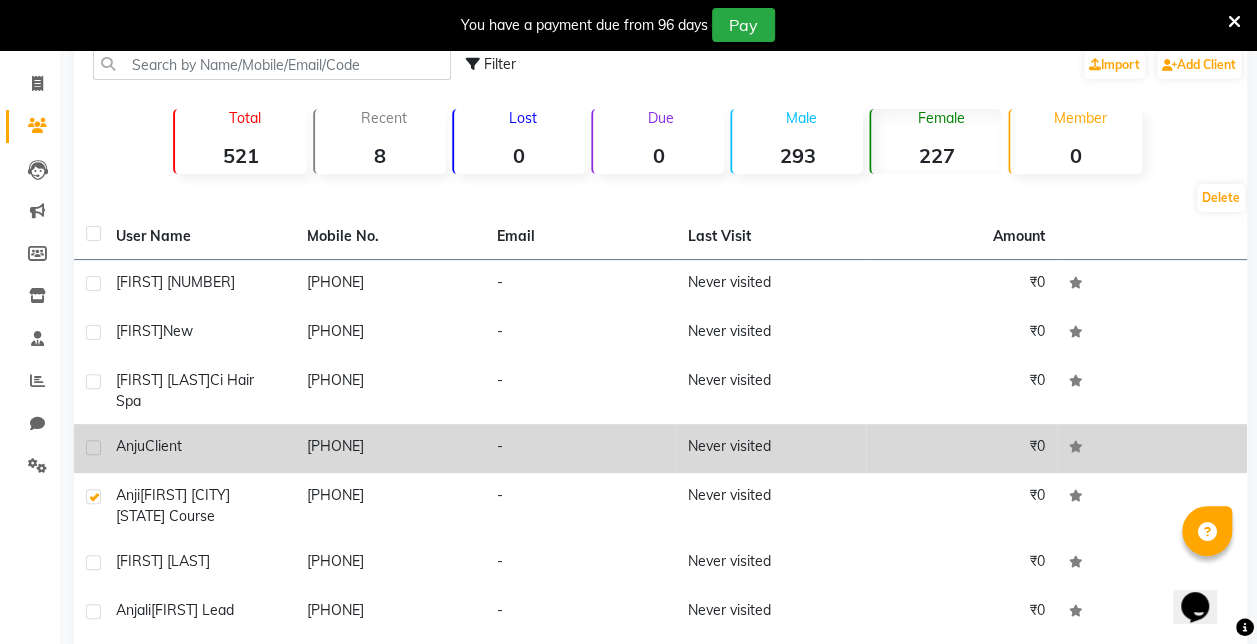 scroll, scrollTop: 102, scrollLeft: 0, axis: vertical 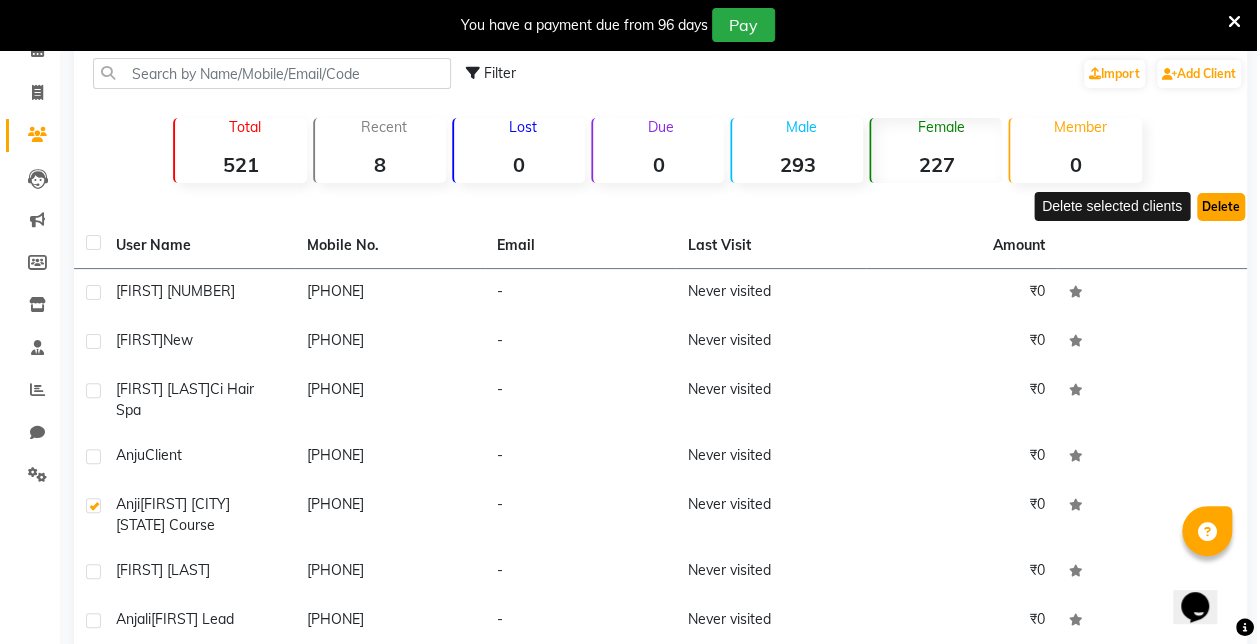 click on "Delete" 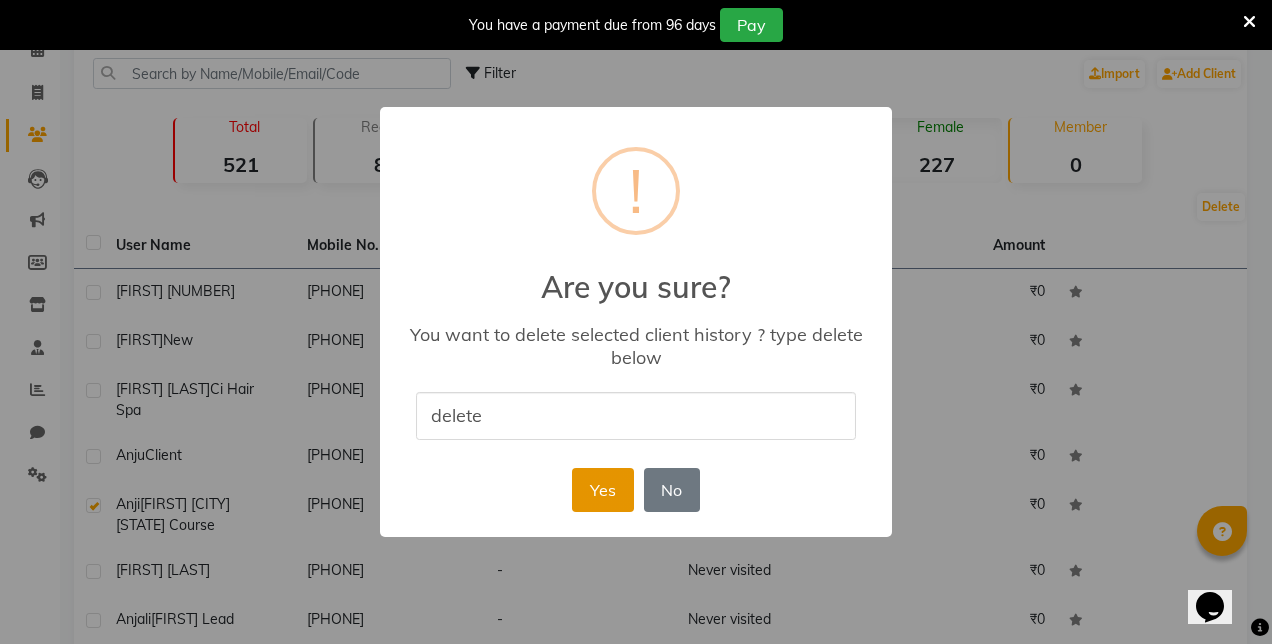 type on "delete" 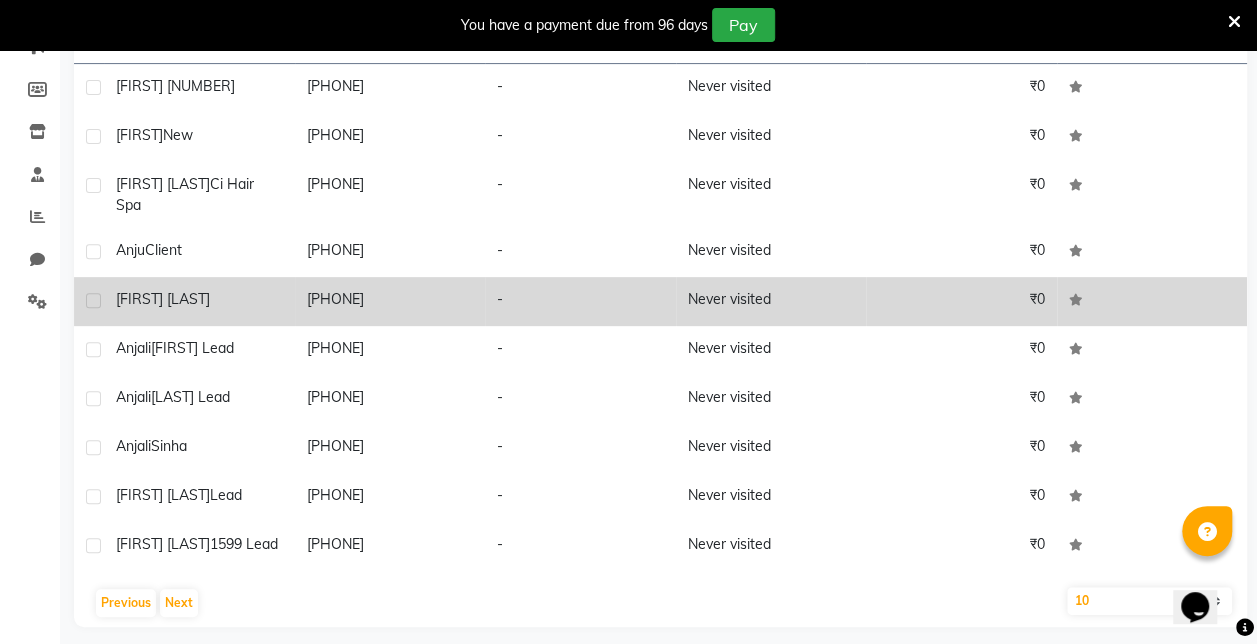 scroll, scrollTop: 282, scrollLeft: 0, axis: vertical 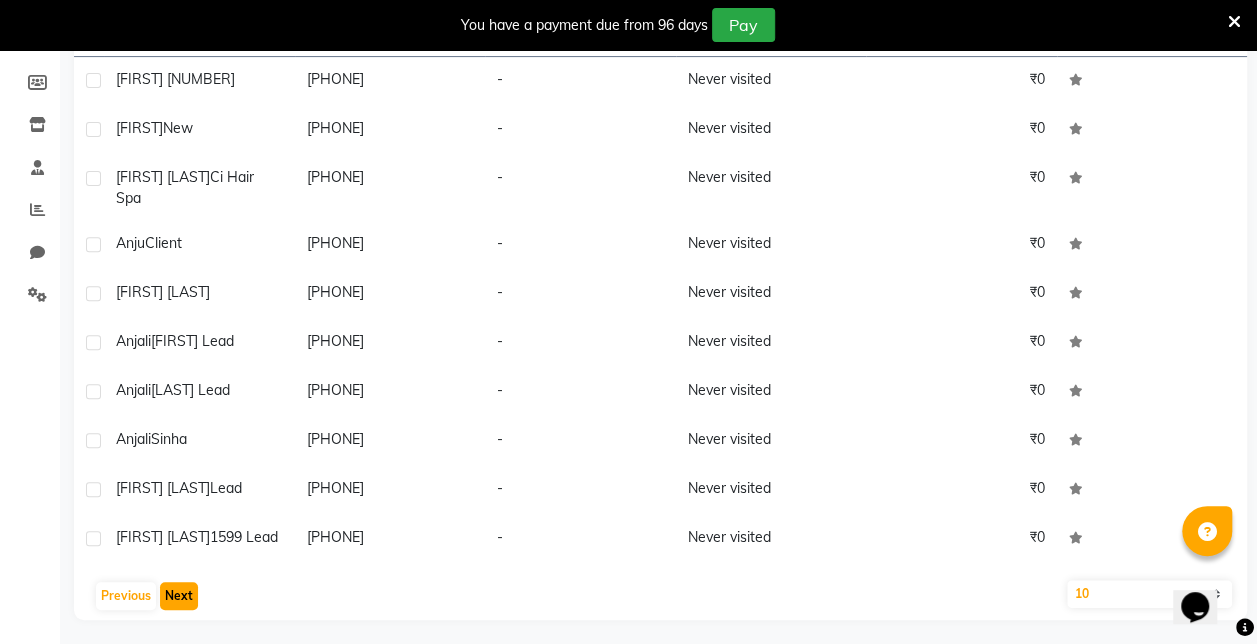 click on "Next" 